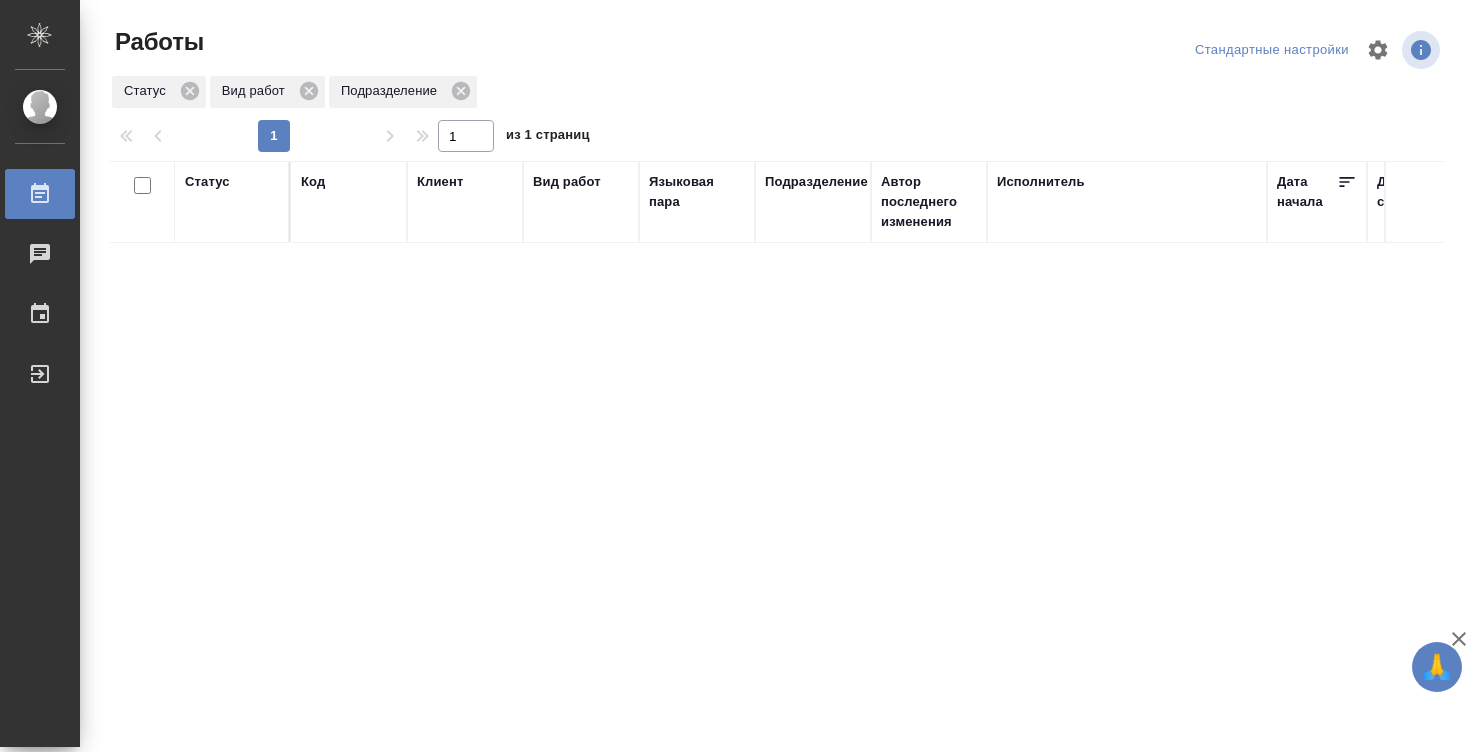 scroll, scrollTop: 0, scrollLeft: 0, axis: both 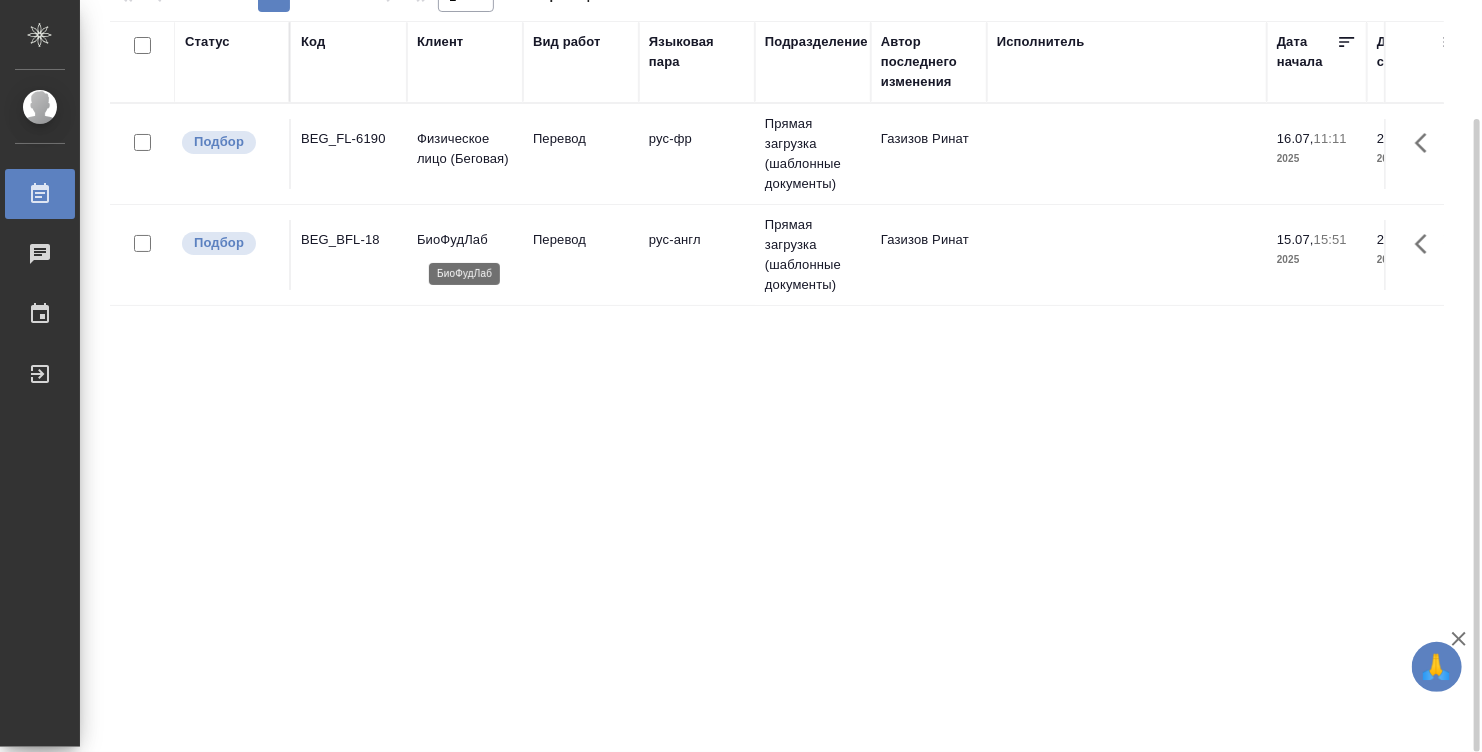 click on "БиоФудЛаб" at bounding box center (465, 240) 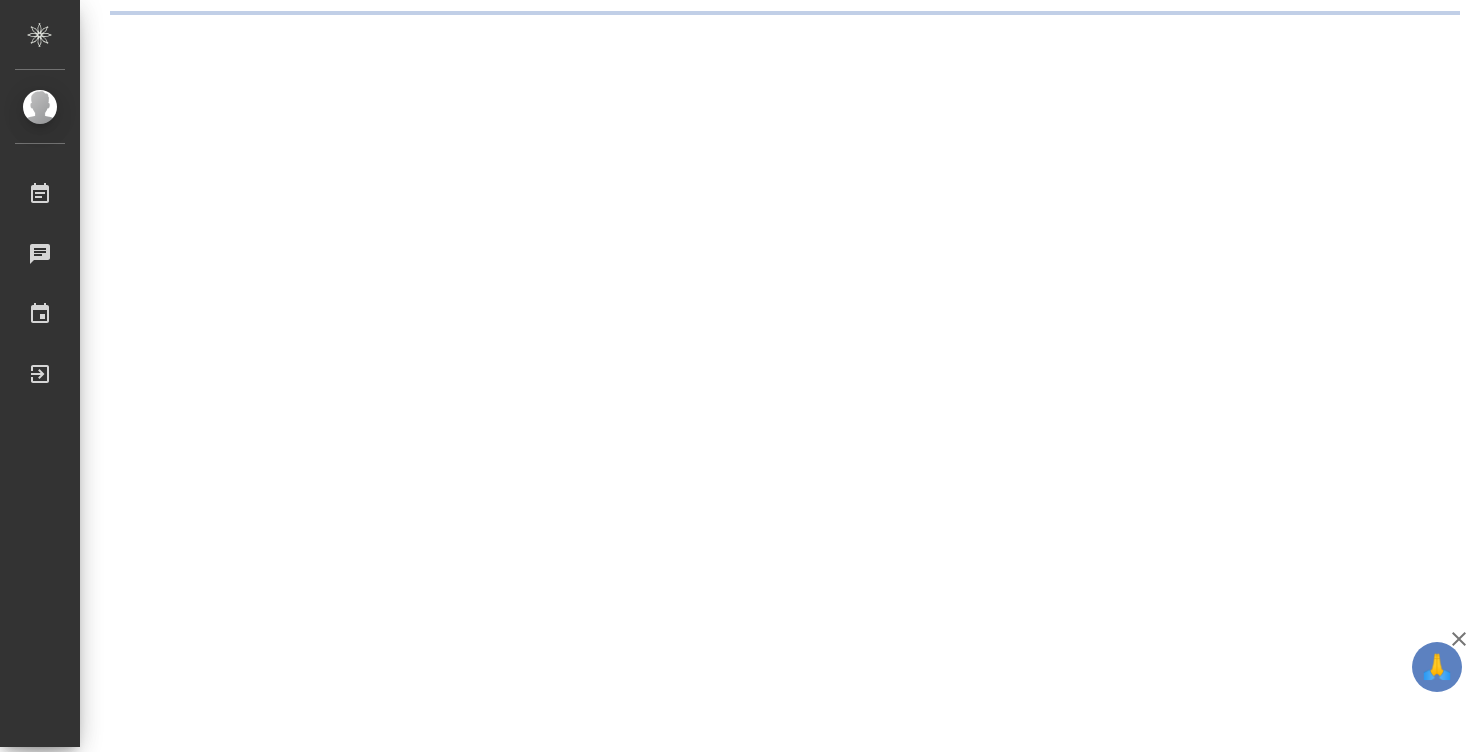 scroll, scrollTop: 0, scrollLeft: 0, axis: both 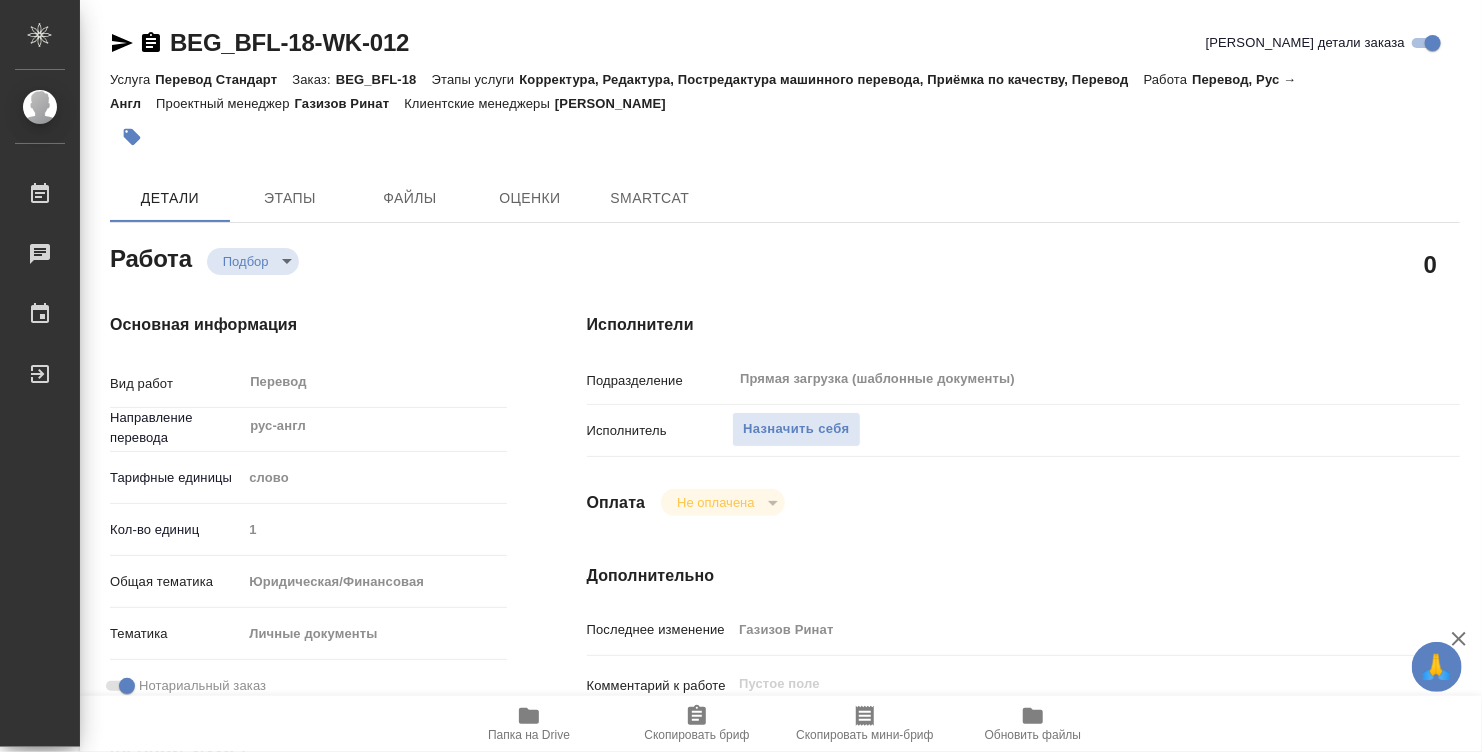 type on "x" 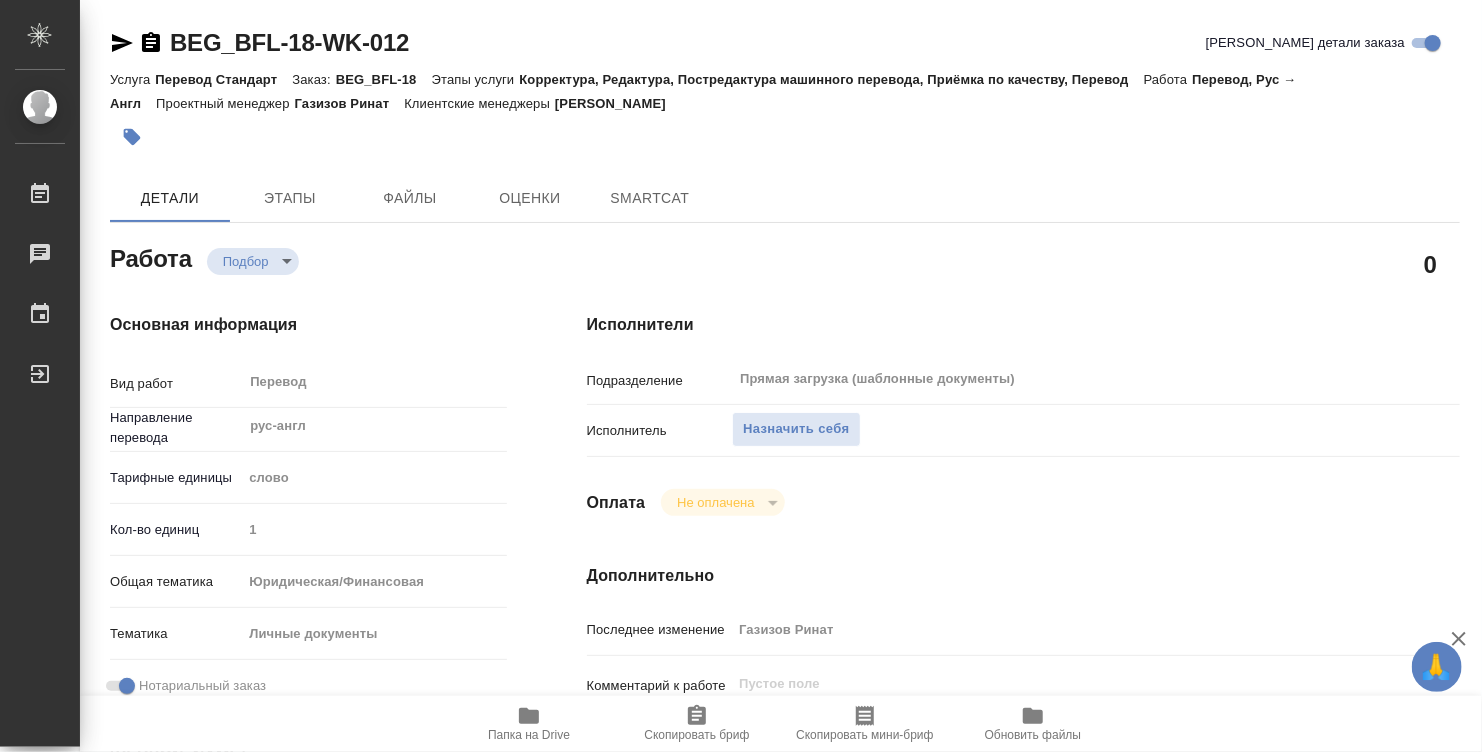 type on "x" 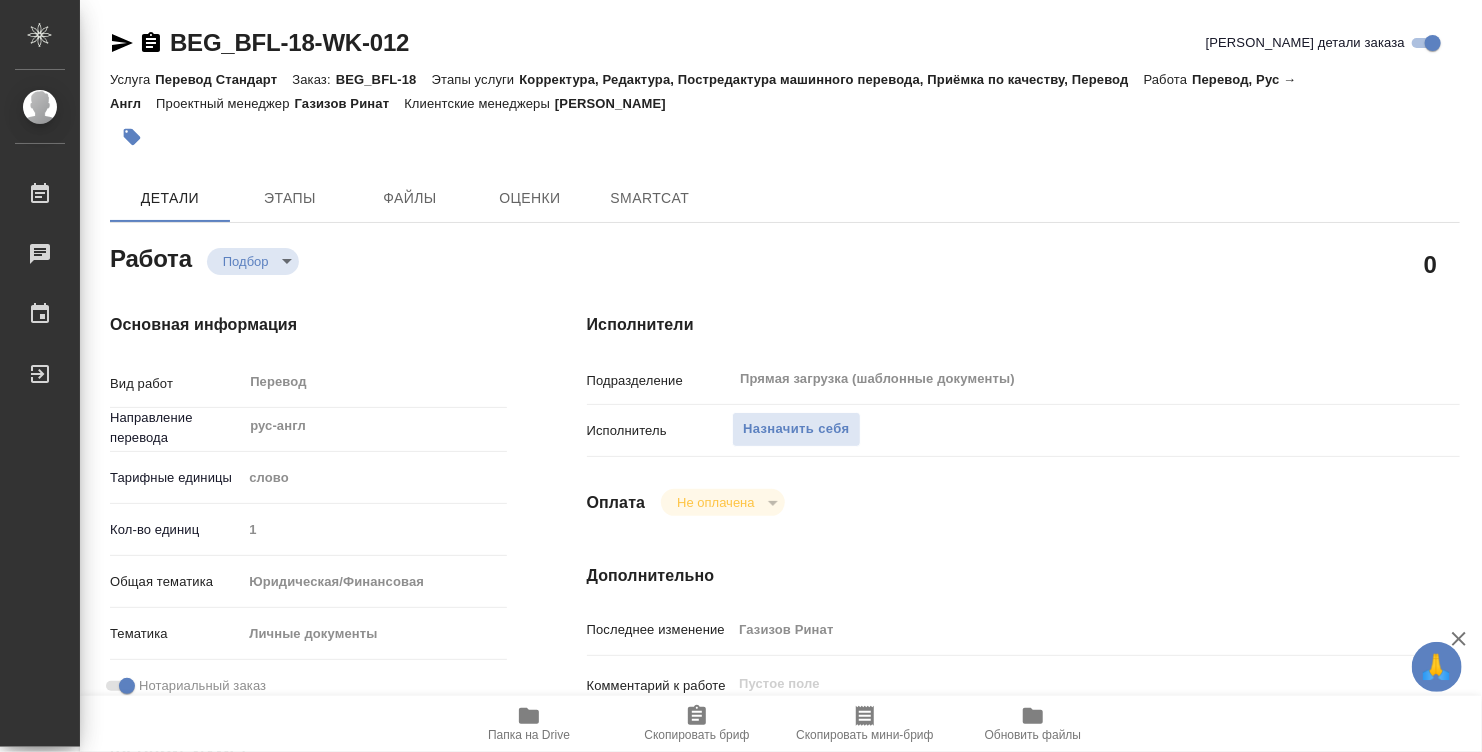 type on "x" 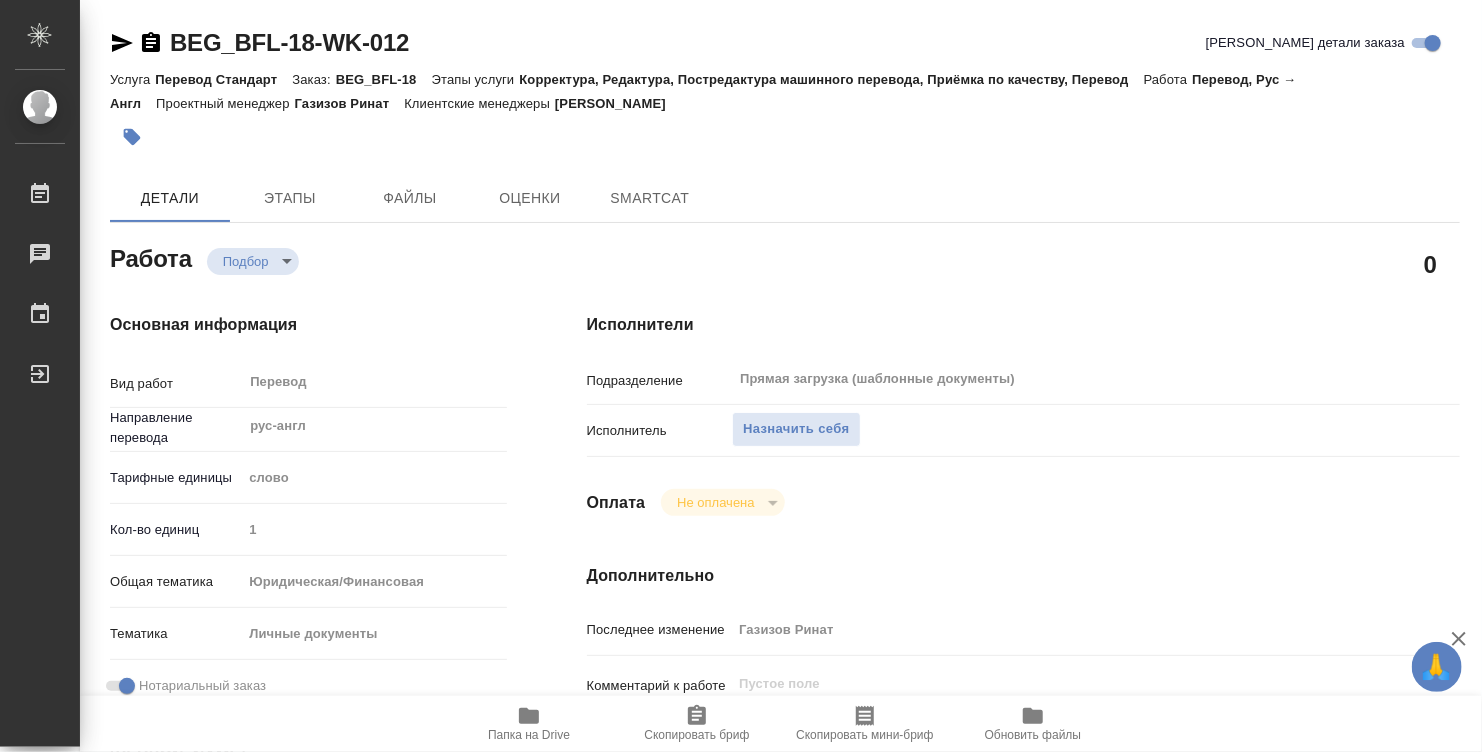 type on "x" 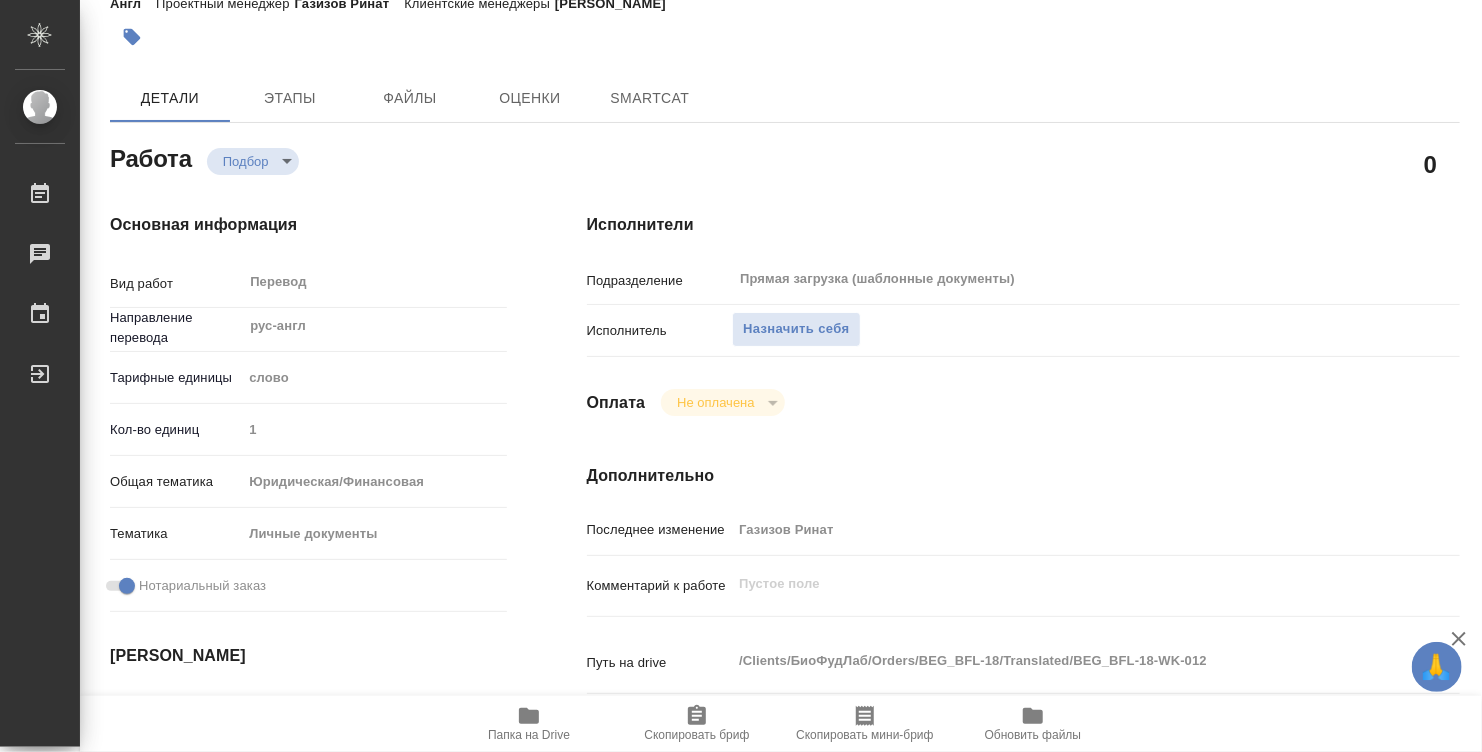type on "x" 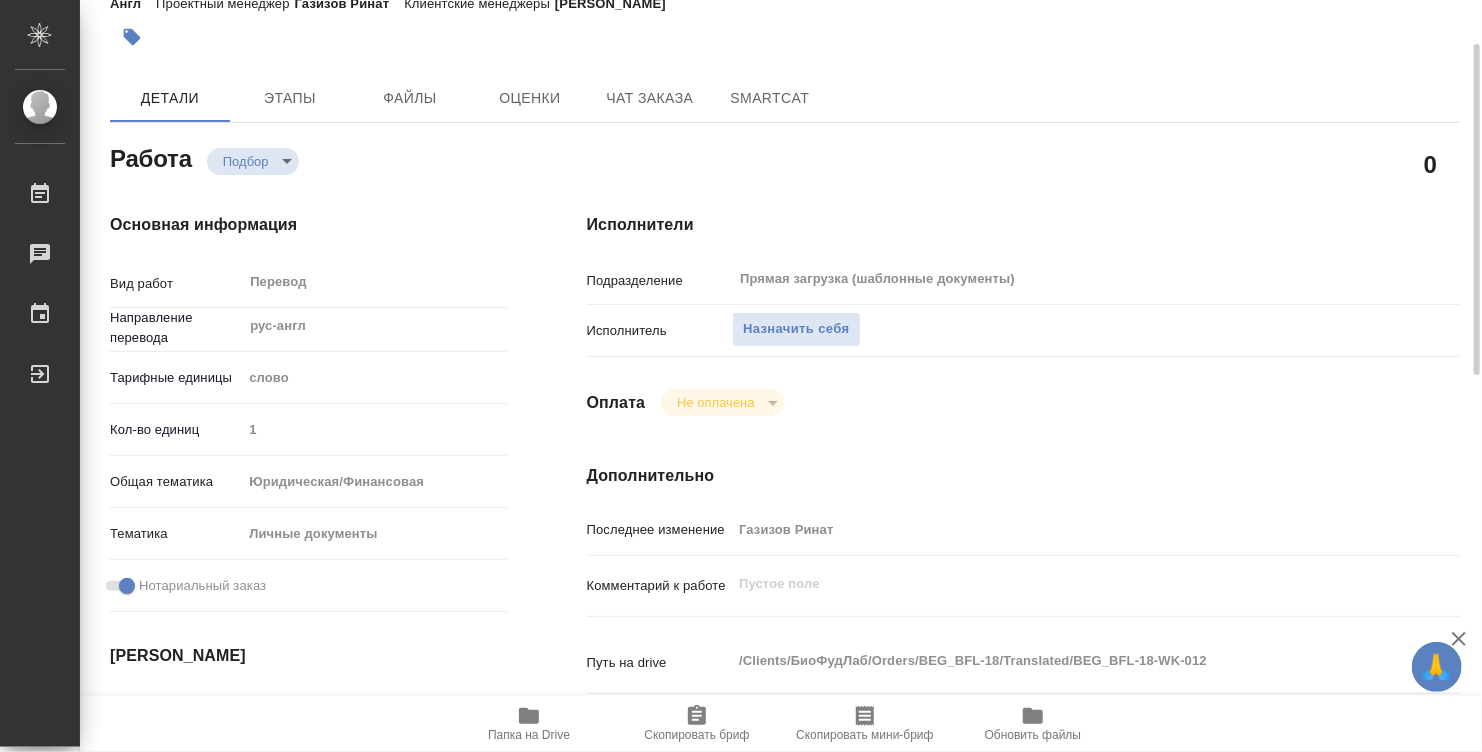 scroll, scrollTop: 400, scrollLeft: 0, axis: vertical 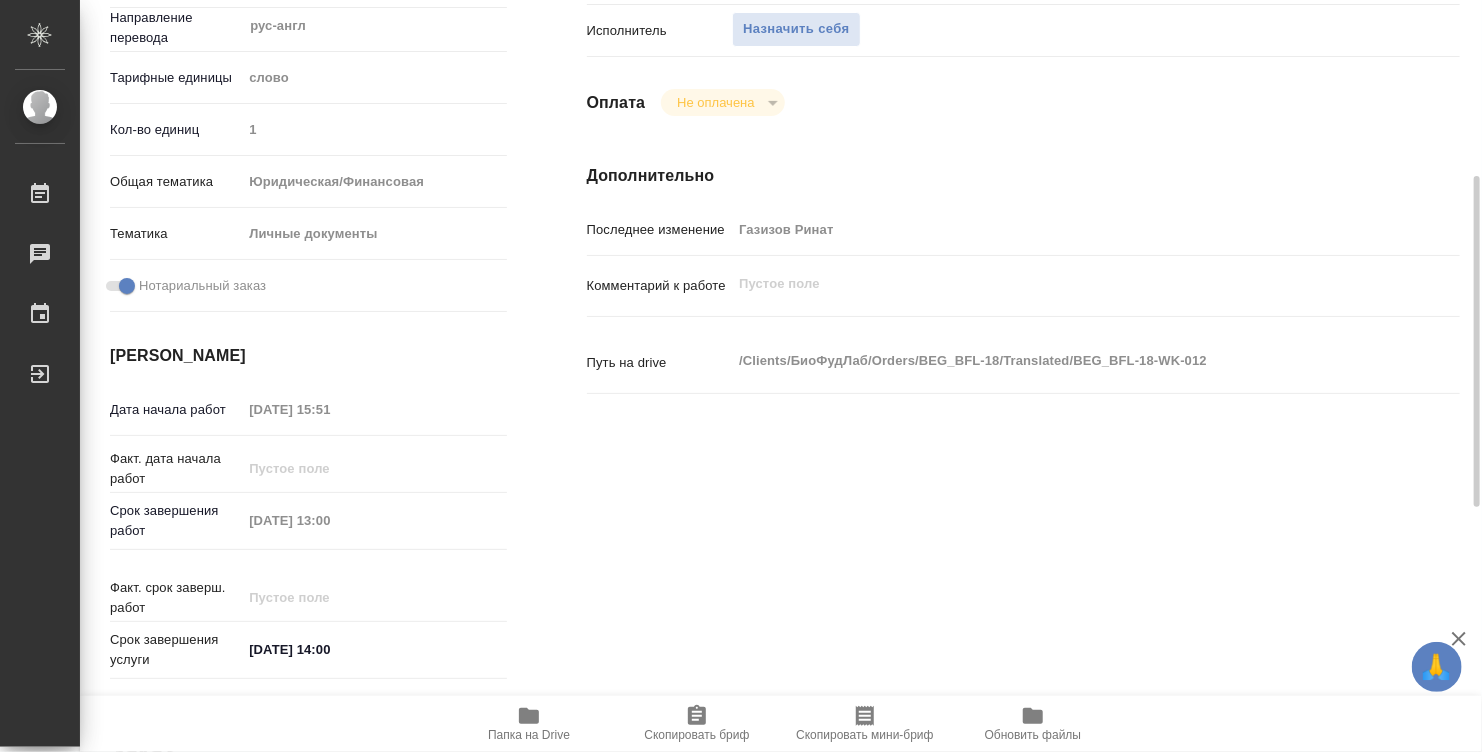 type on "x" 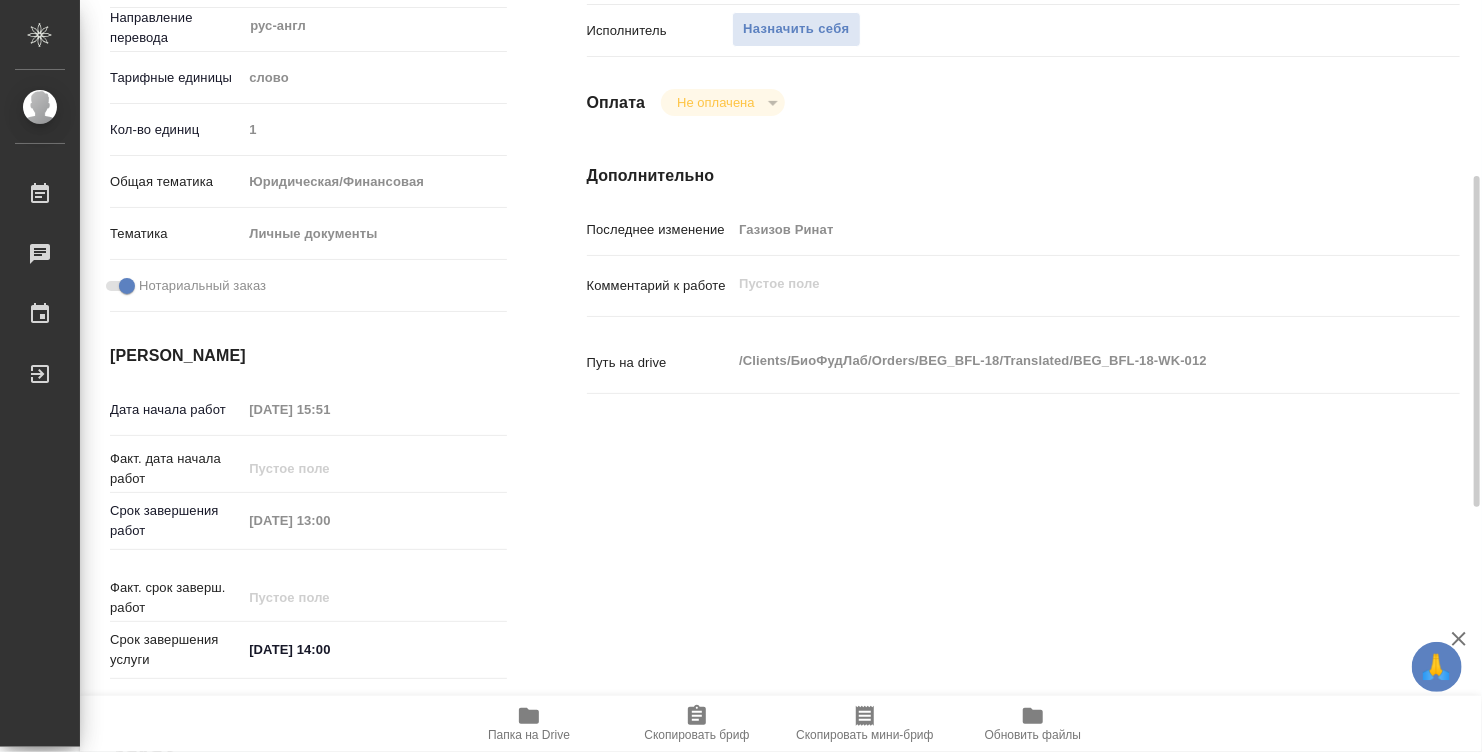 type on "x" 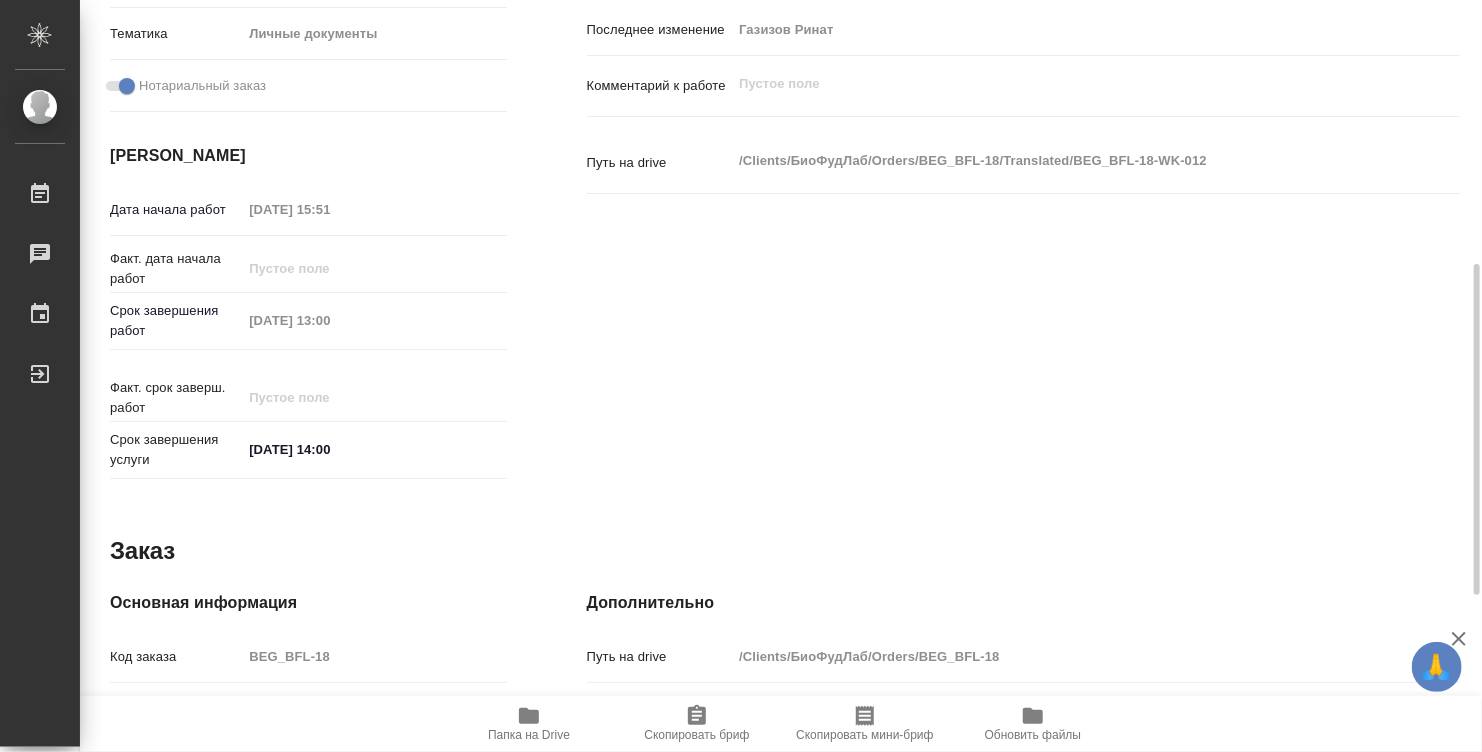 type on "x" 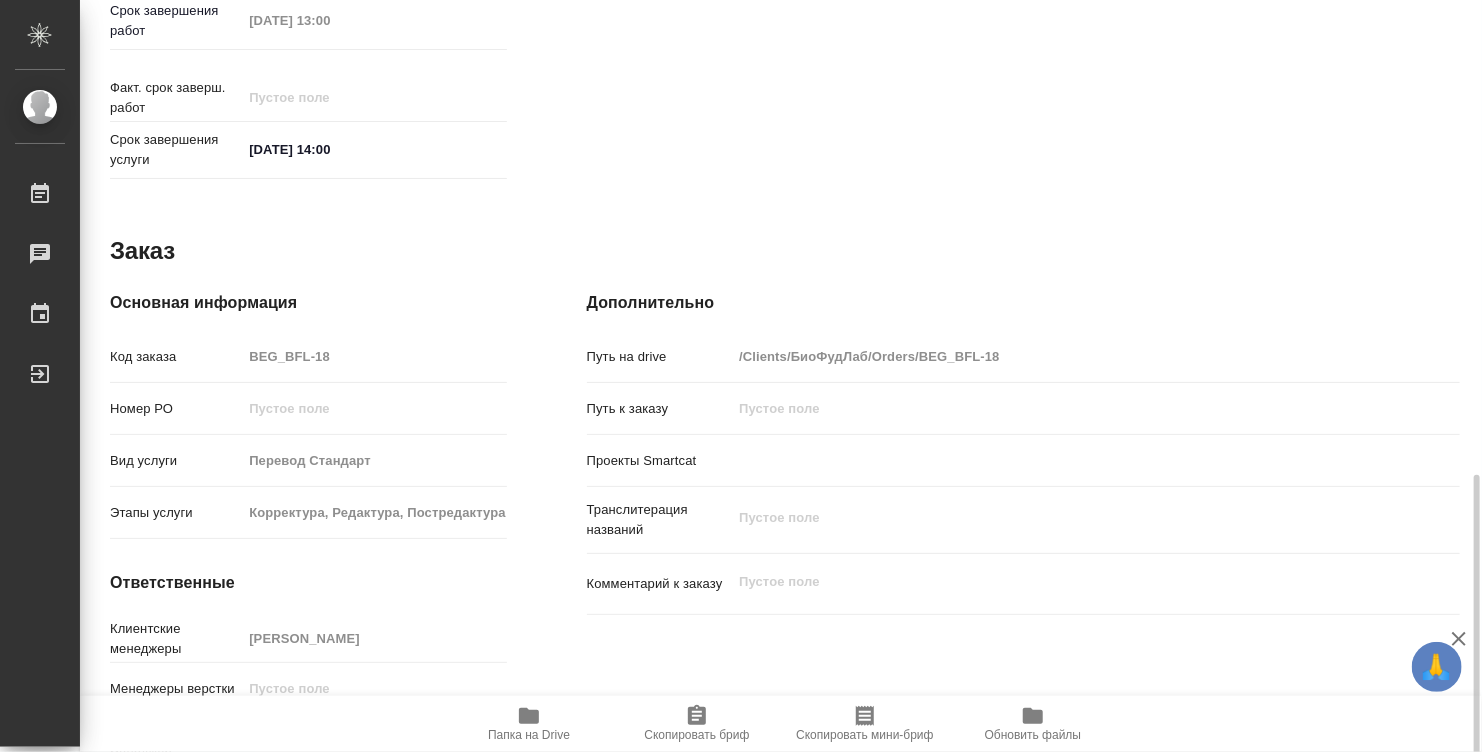 scroll, scrollTop: 954, scrollLeft: 0, axis: vertical 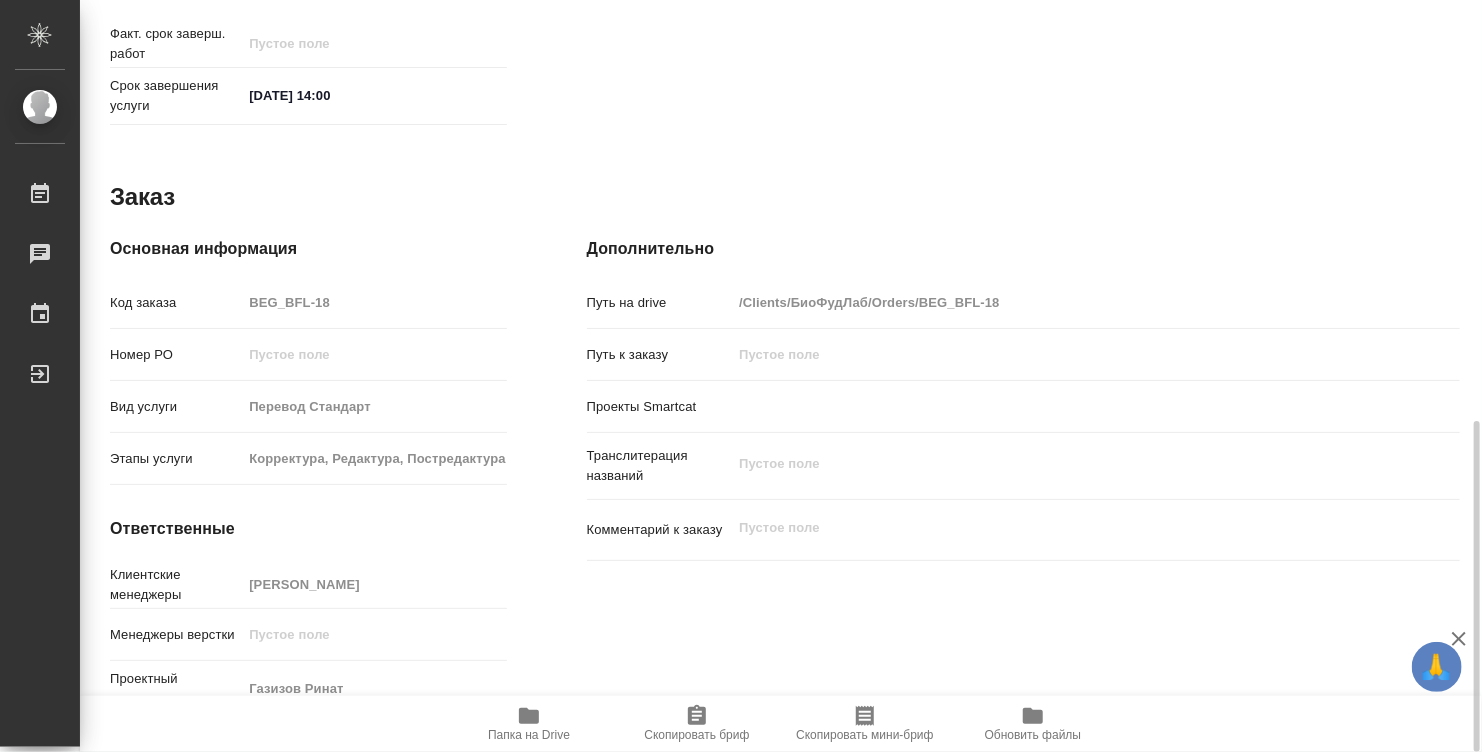 click 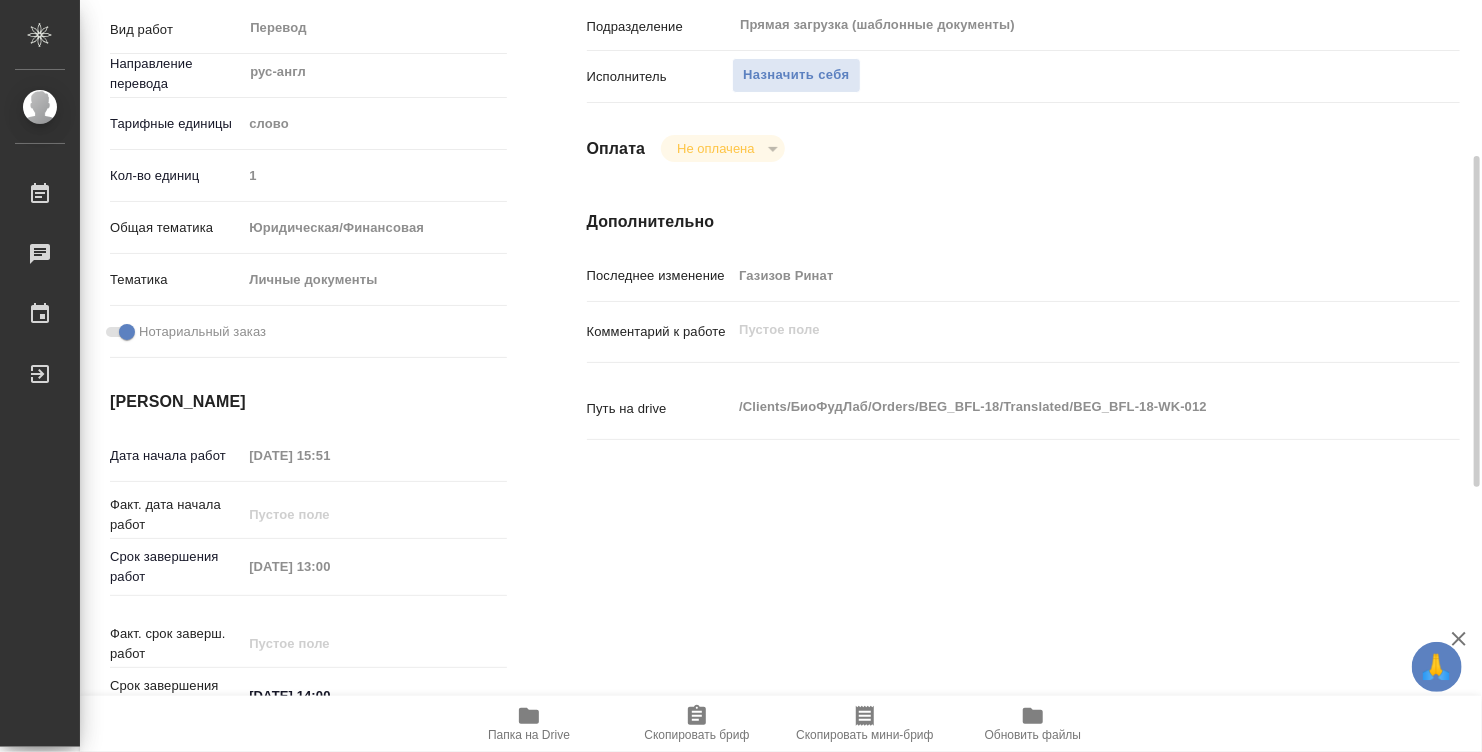 scroll, scrollTop: 0, scrollLeft: 0, axis: both 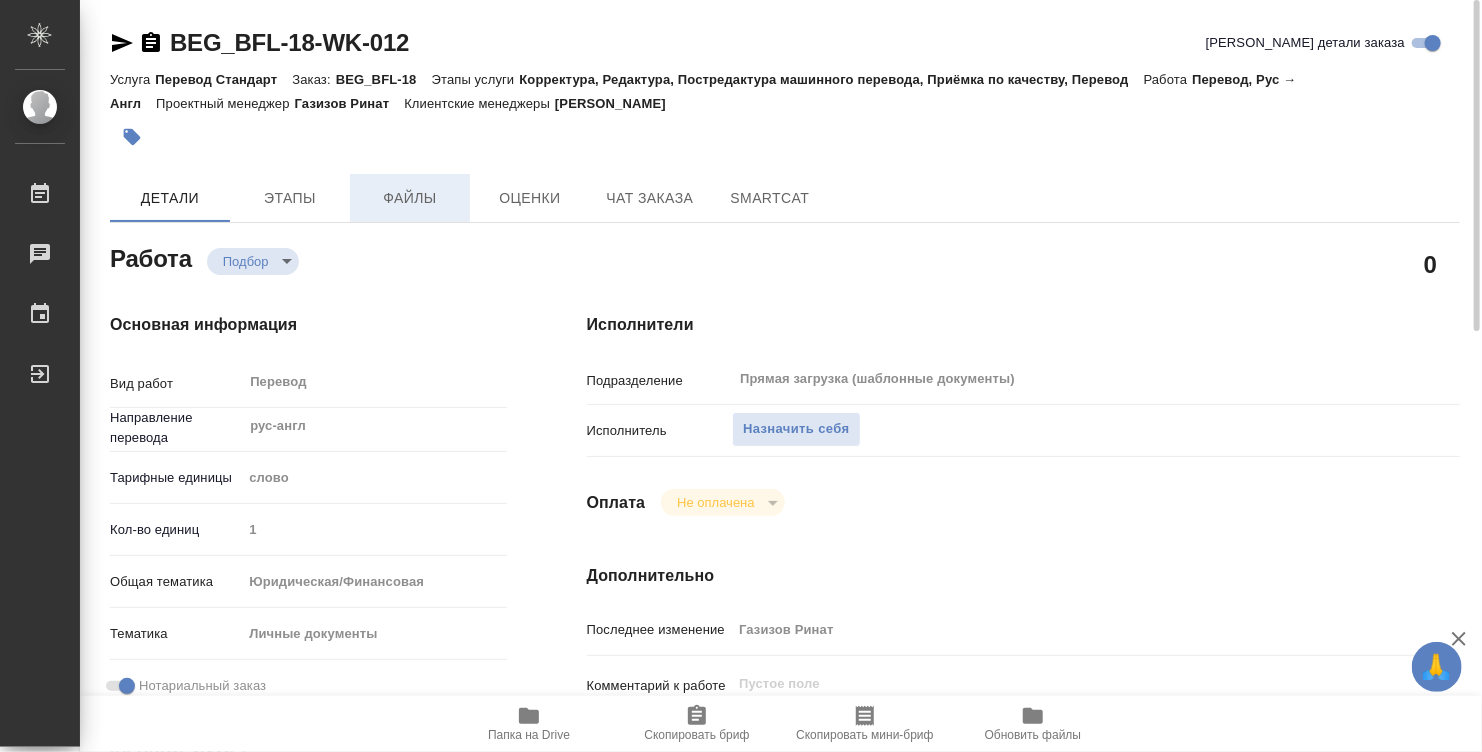 click on "Файлы" at bounding box center [410, 198] 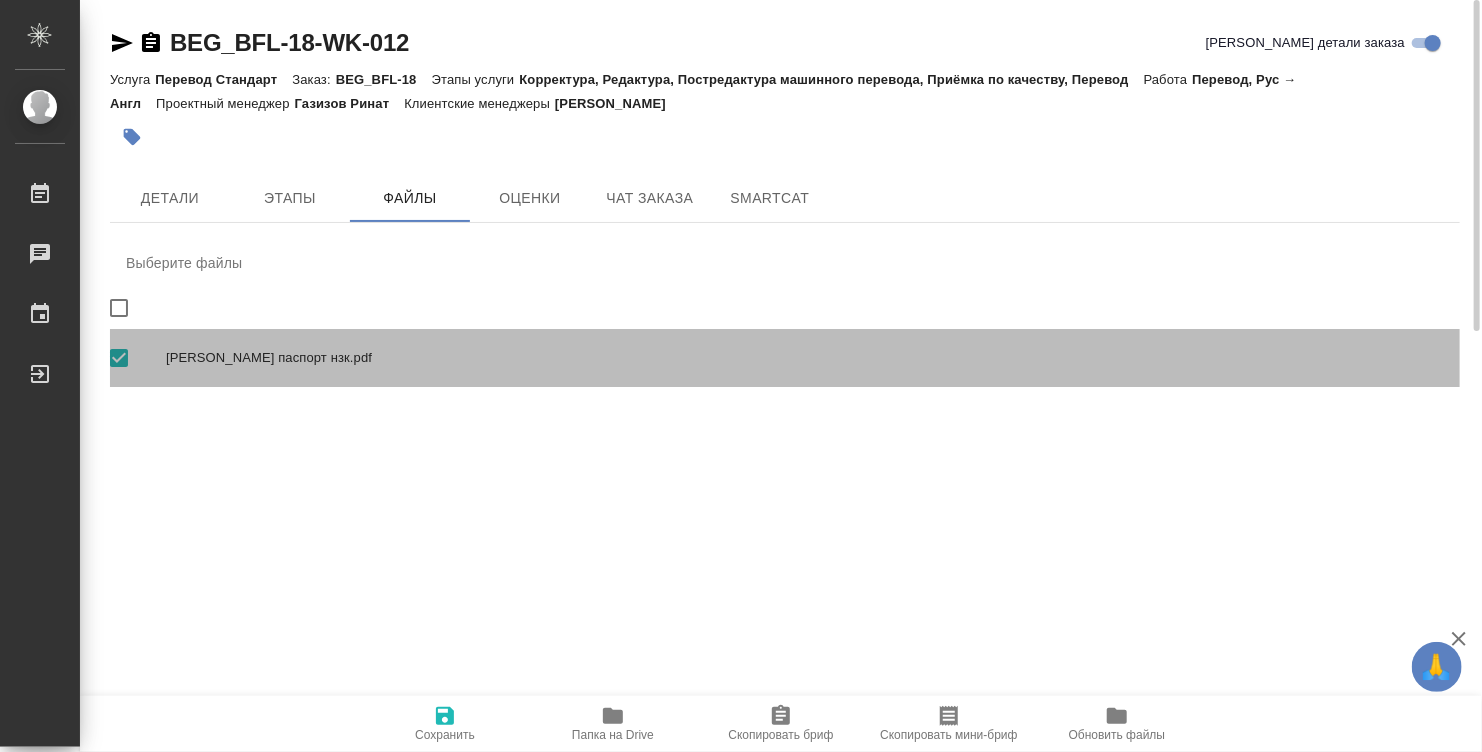 click on "Щулькин паспорт нзк.pdf" at bounding box center (805, 358) 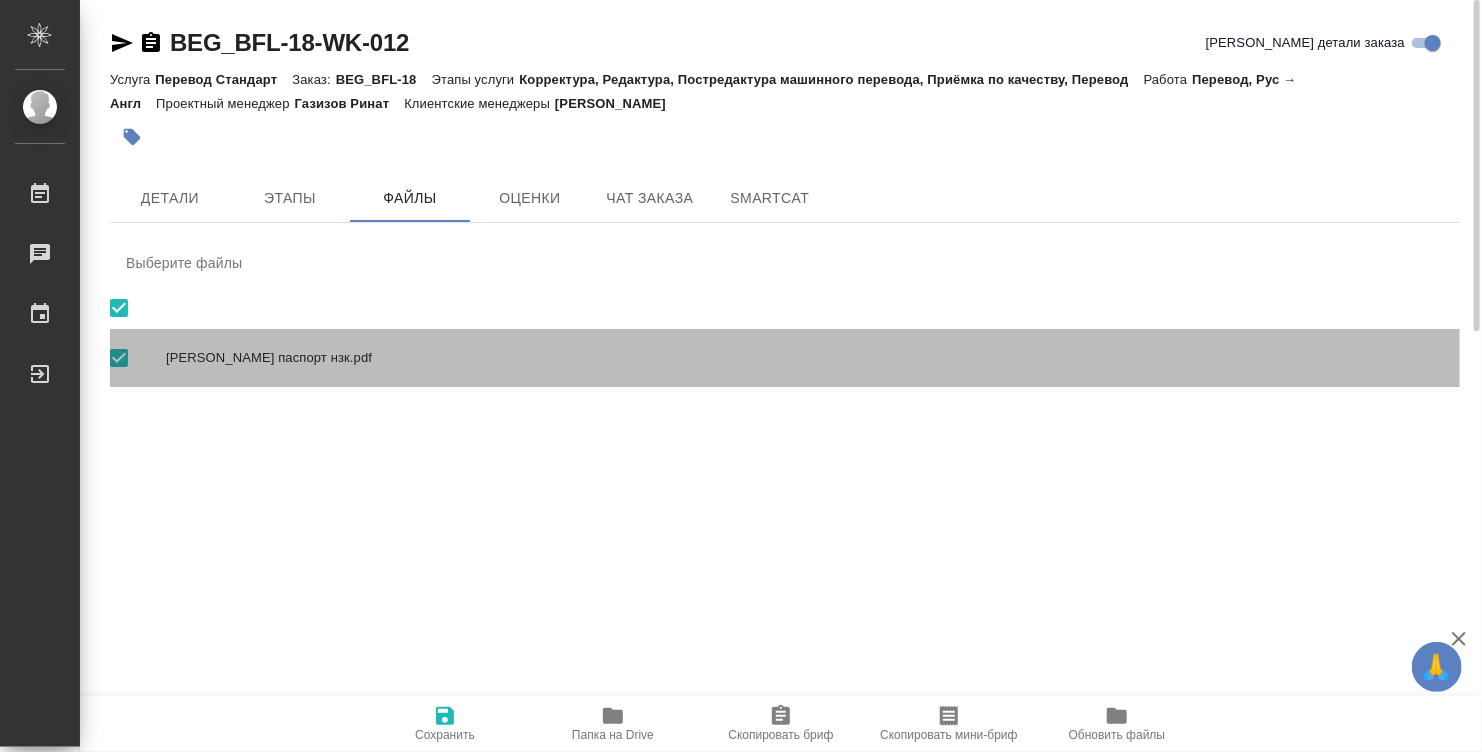 click on "Щулькин паспорт нзк.pdf" at bounding box center [805, 358] 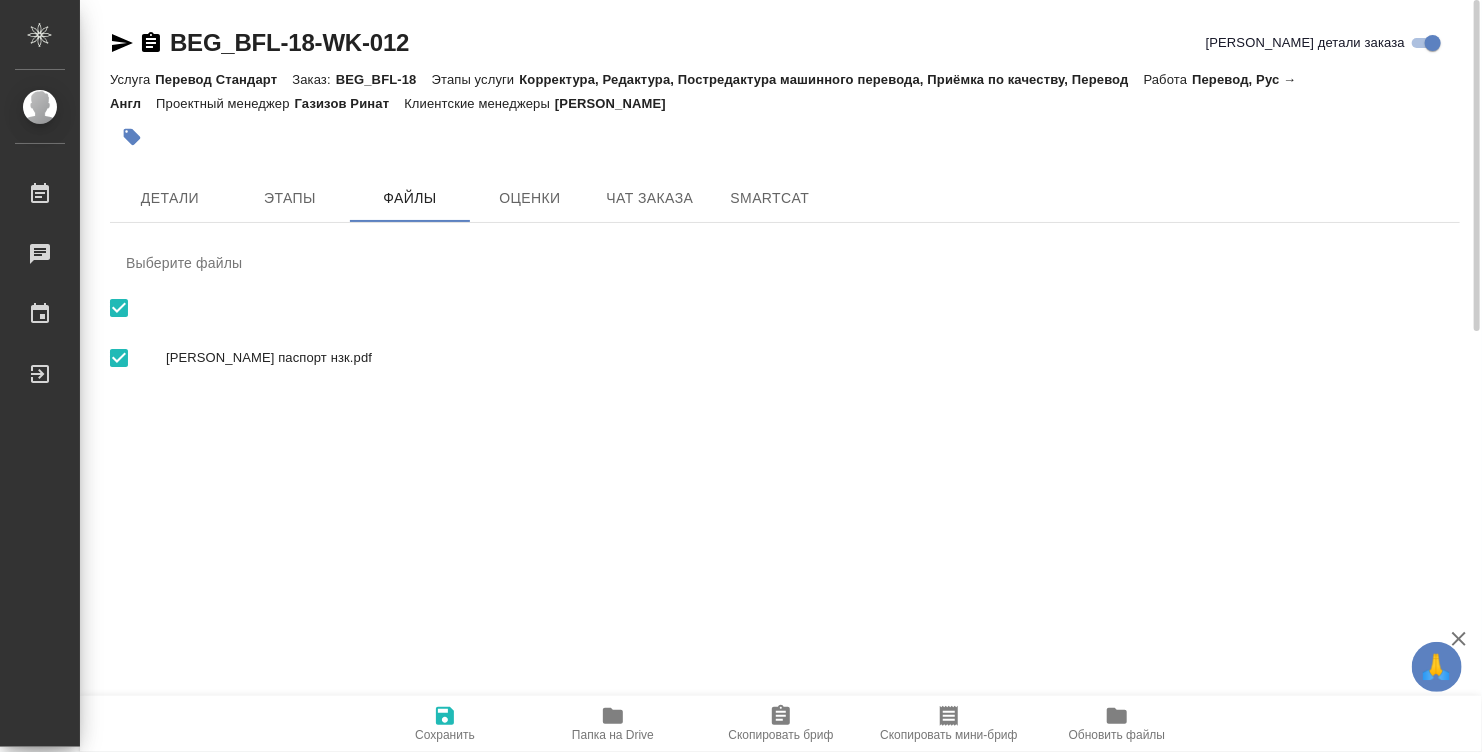 click on "Щулькин паспорт нзк.pdf" at bounding box center [805, 358] 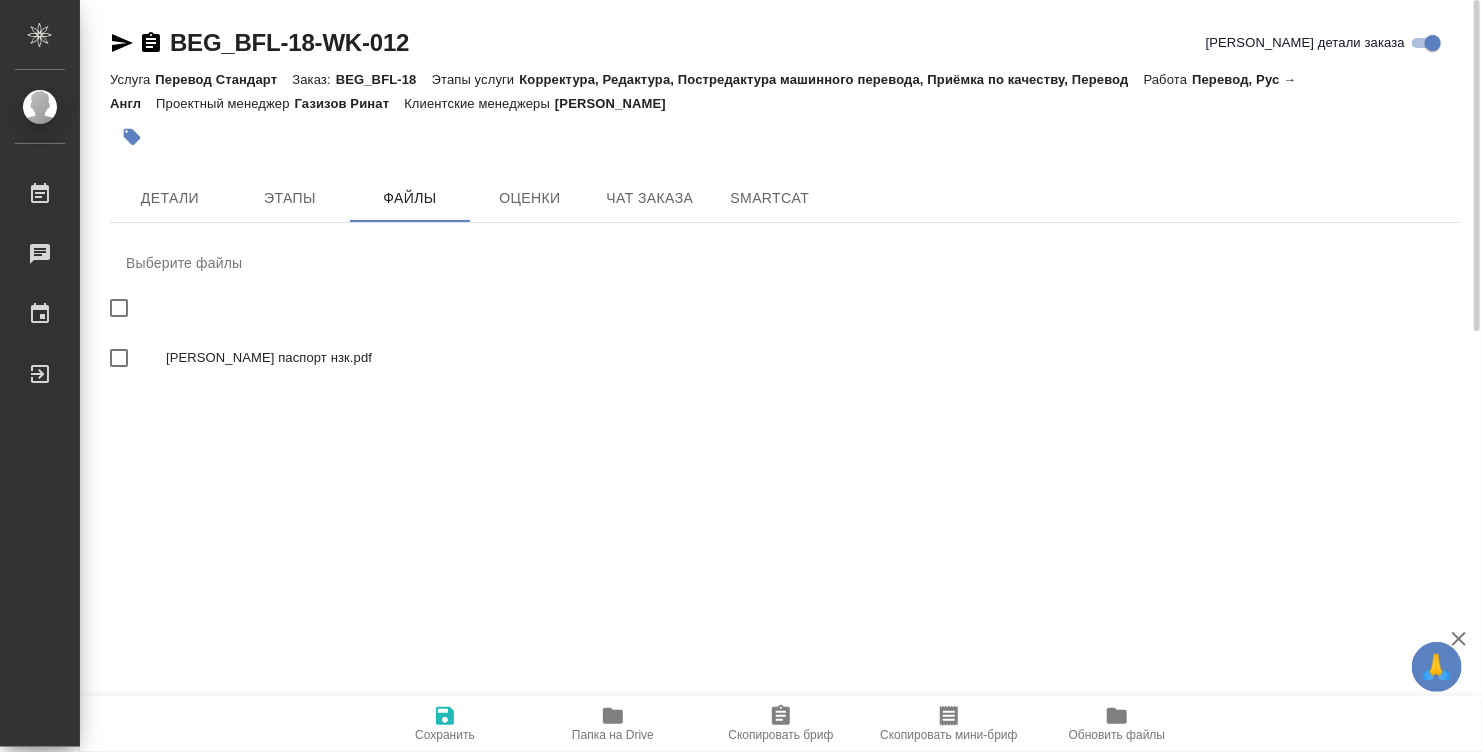 click on "Щулькин паспорт нзк.pdf" at bounding box center [805, 358] 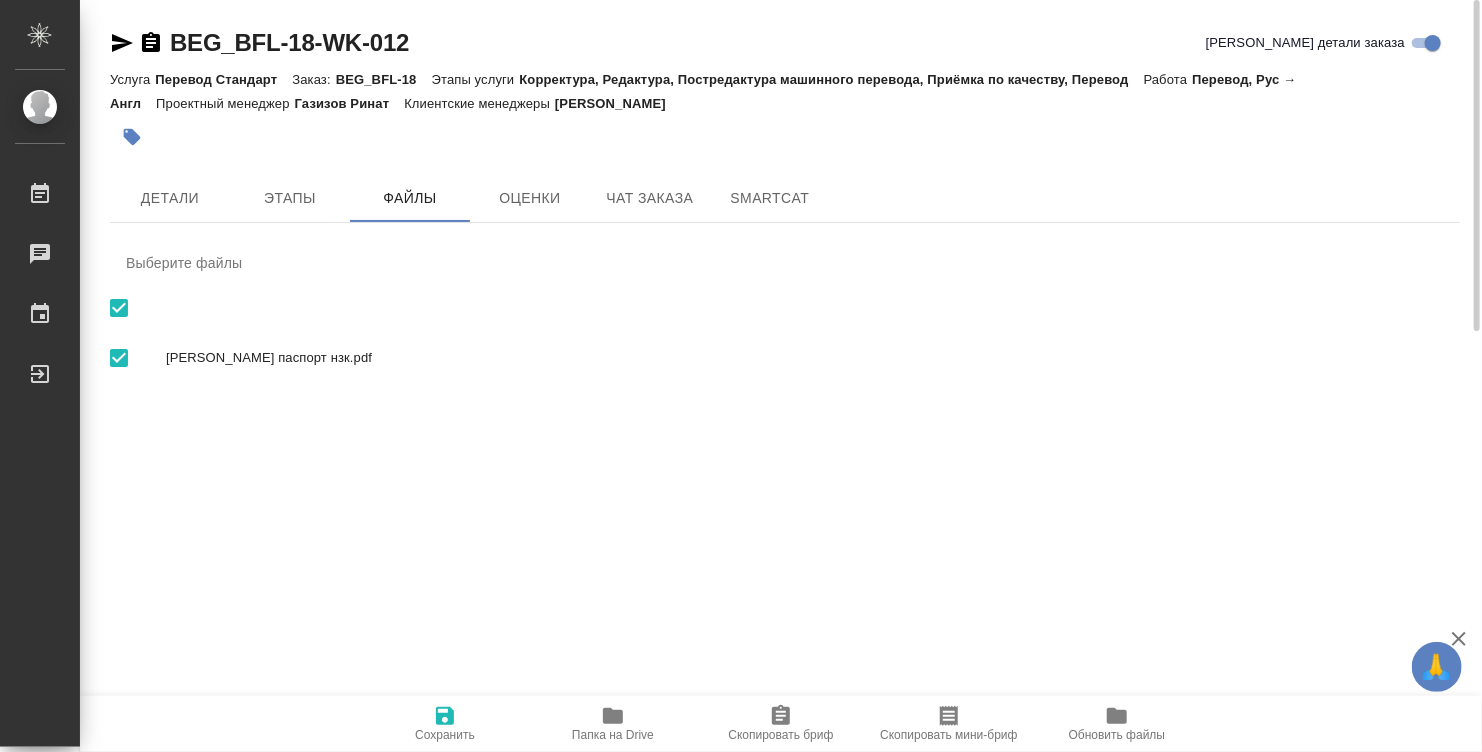 click on "Щулькин паспорт нзк.pdf" at bounding box center (805, 358) 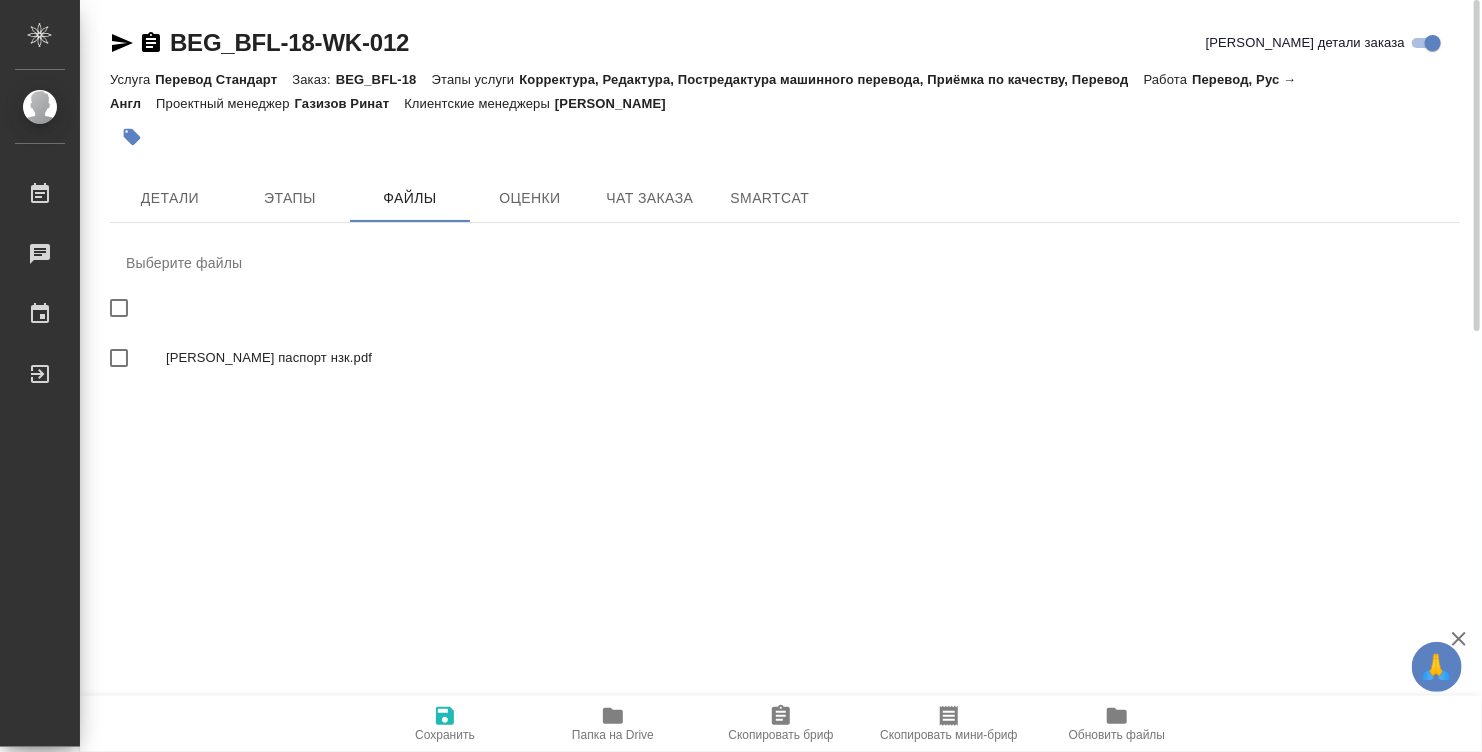 click on "Щулькин паспорт нзк.pdf" at bounding box center [805, 358] 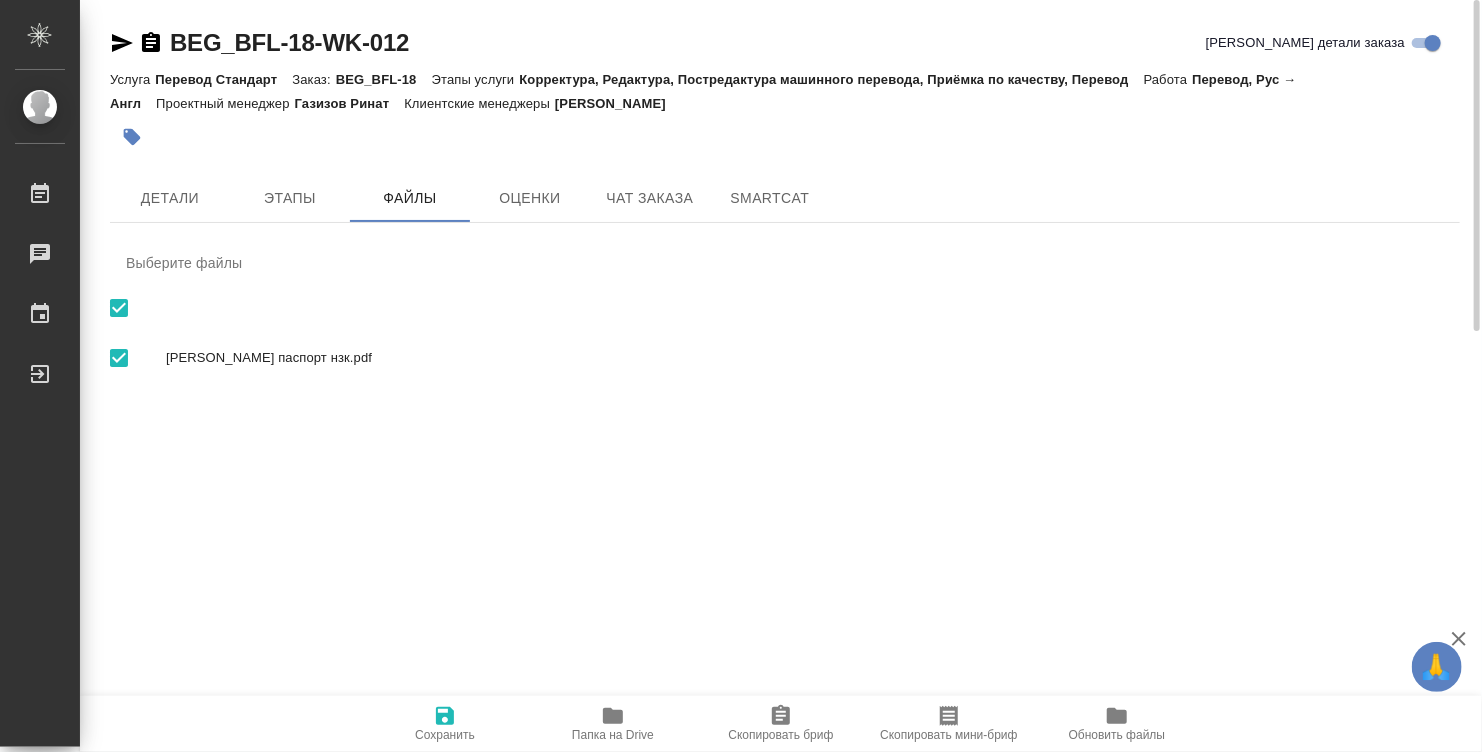 click on "Щулькин паспорт нзк.pdf" at bounding box center [805, 358] 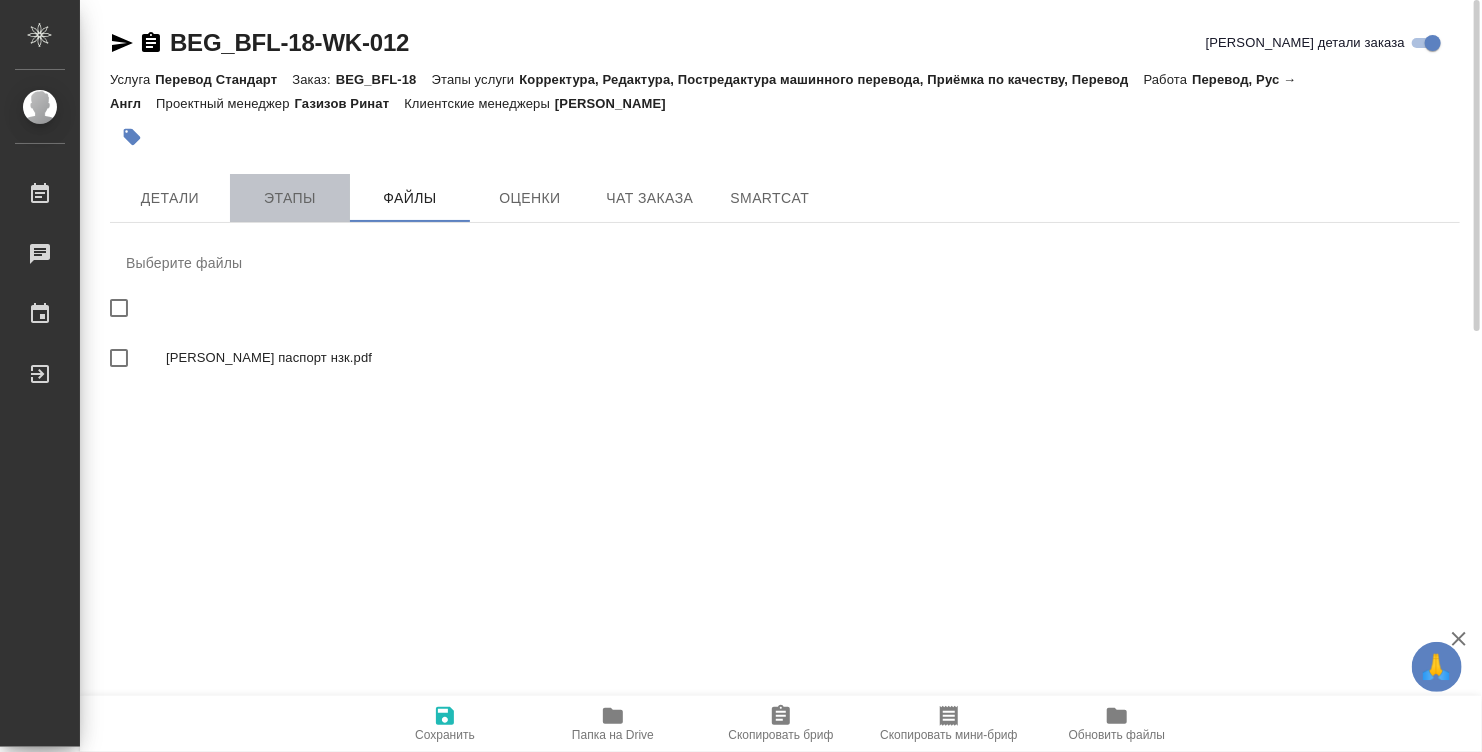 click on "Этапы" at bounding box center [290, 198] 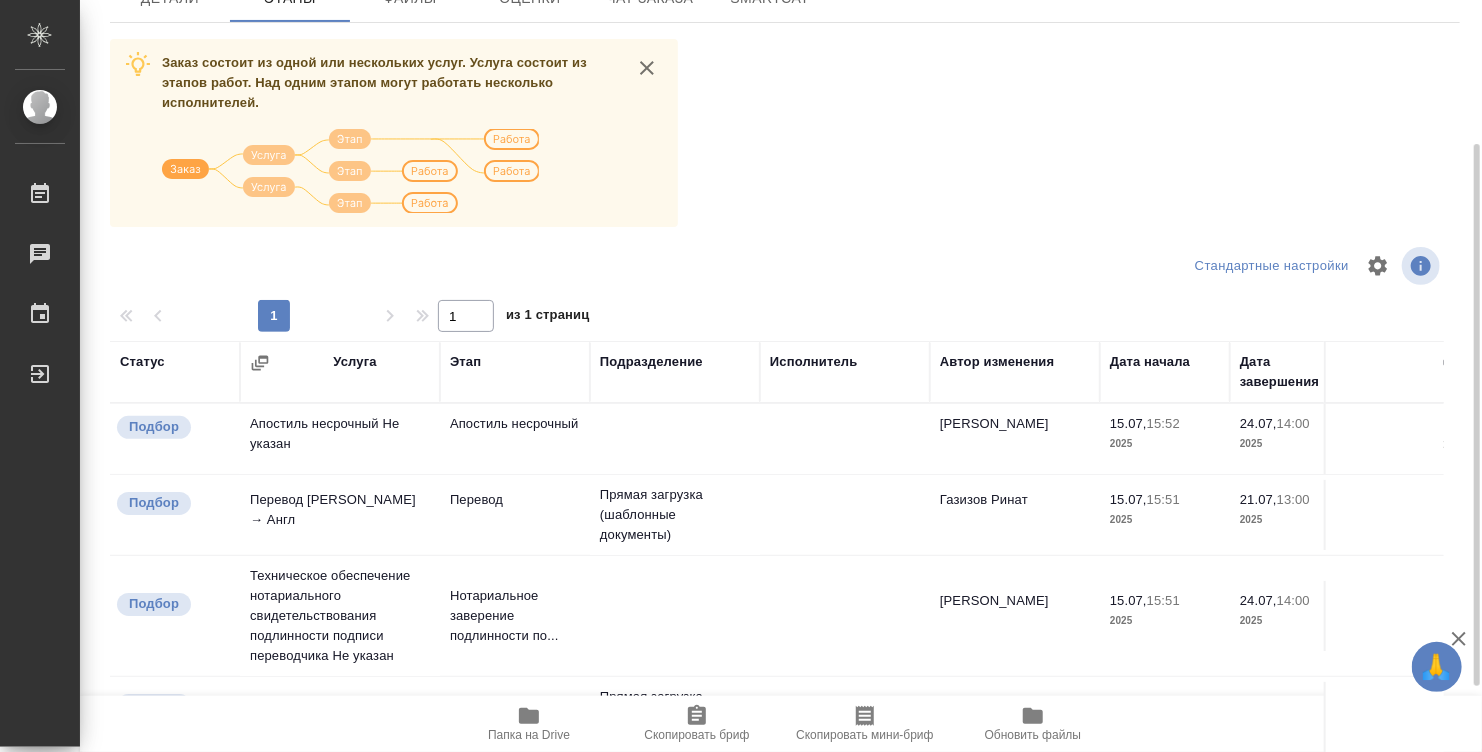 scroll, scrollTop: 290, scrollLeft: 0, axis: vertical 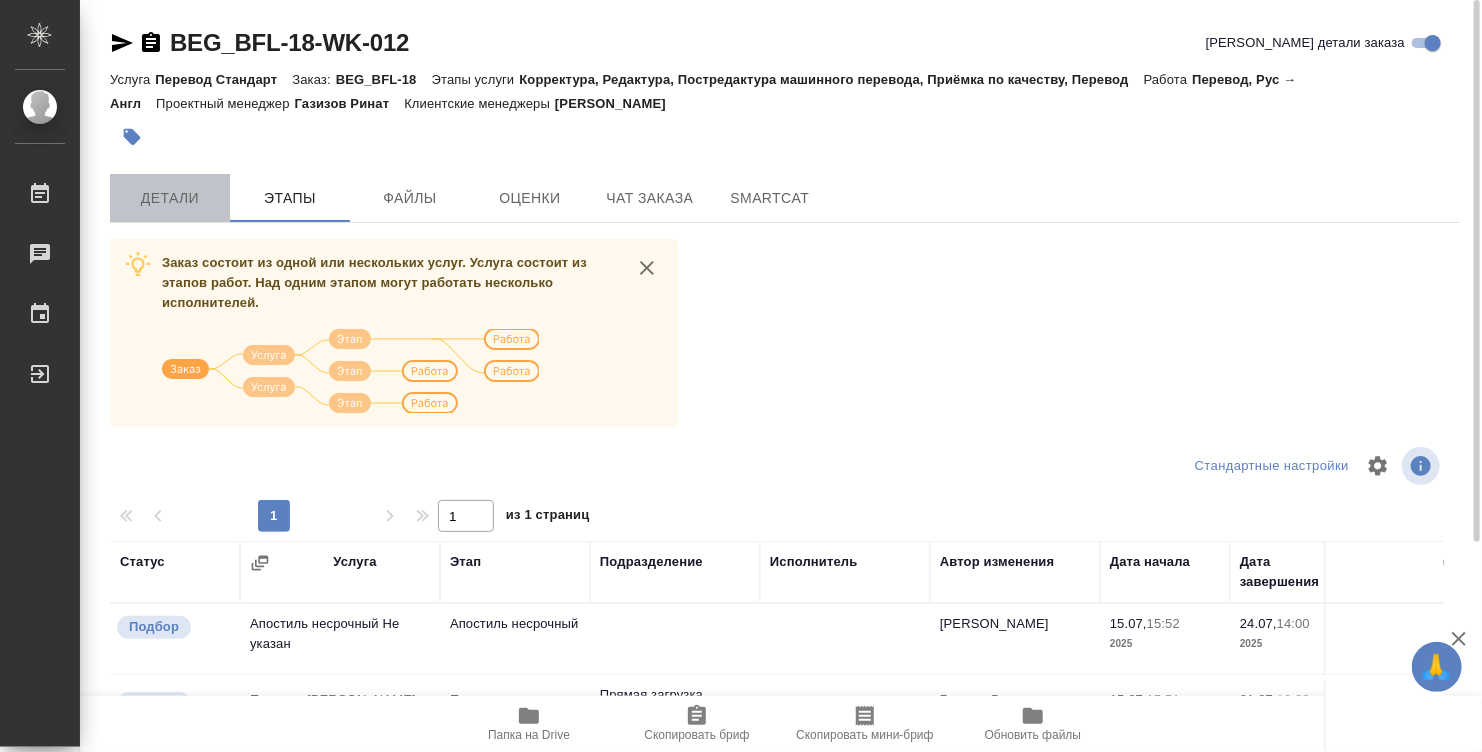 click on "Детали" at bounding box center (170, 198) 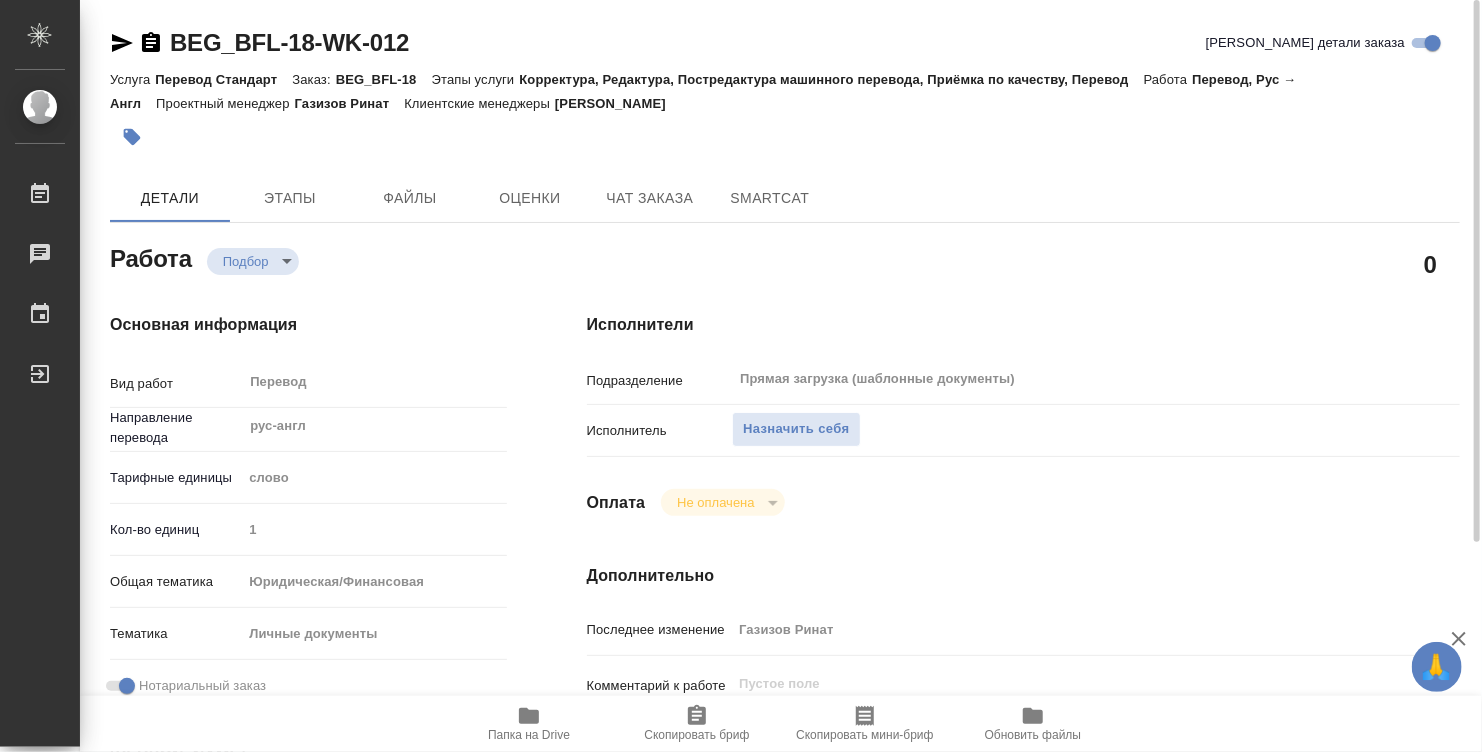 type on "x" 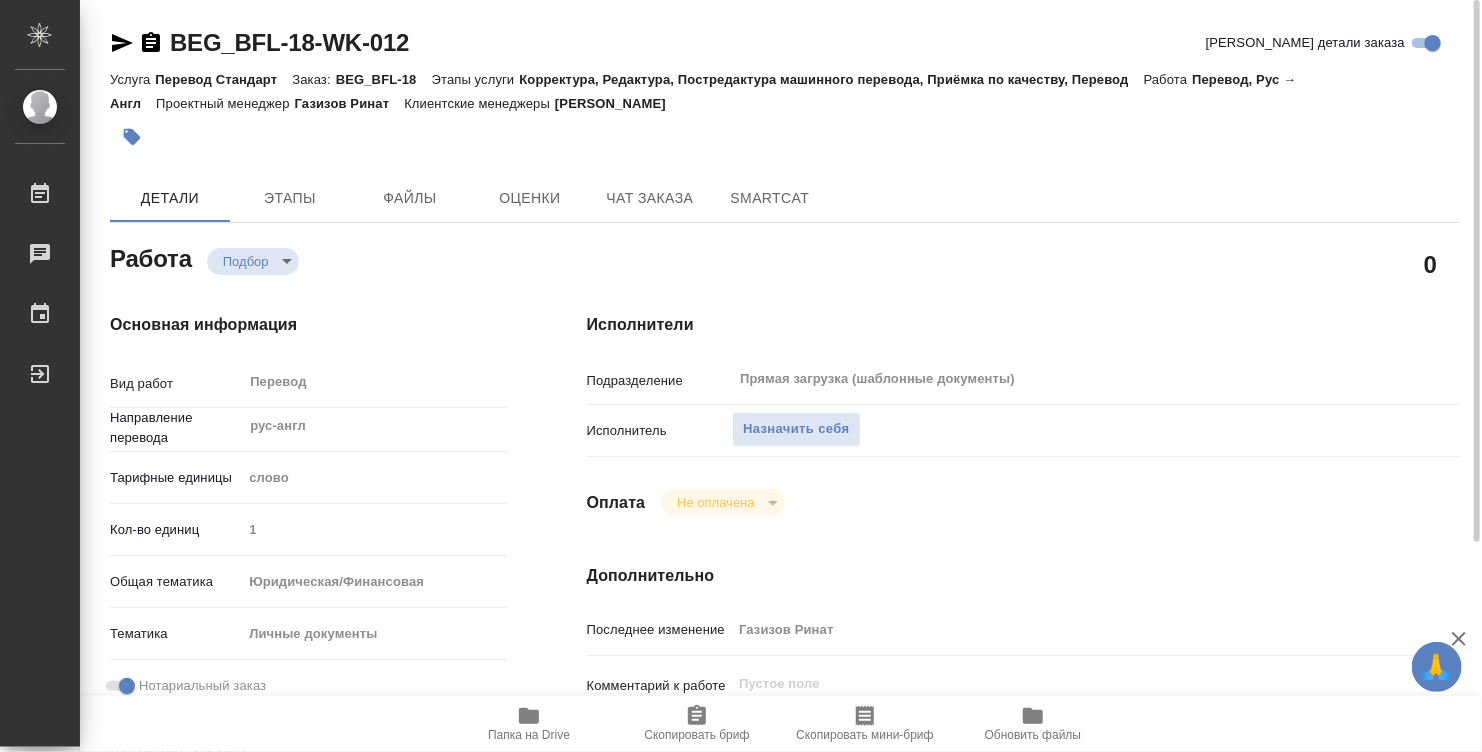 type on "x" 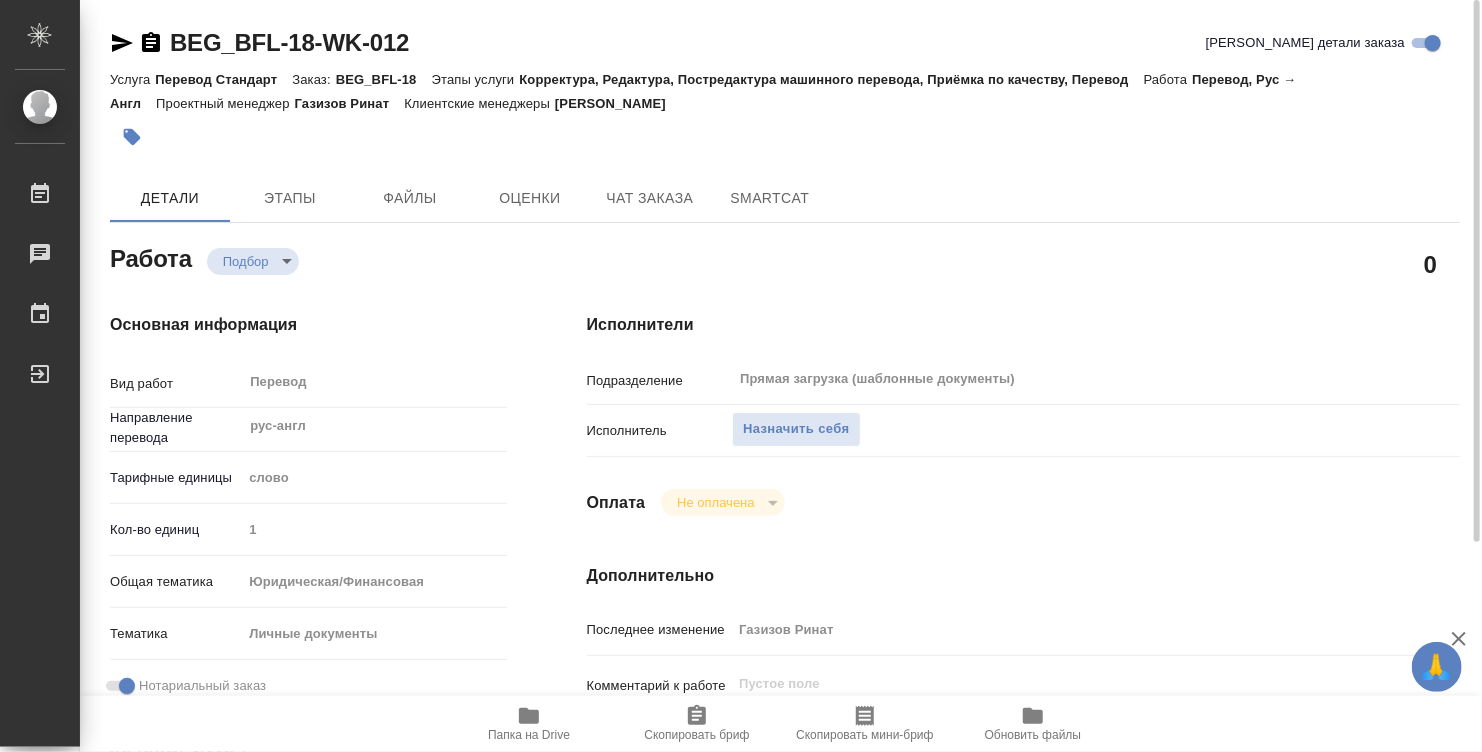 type on "x" 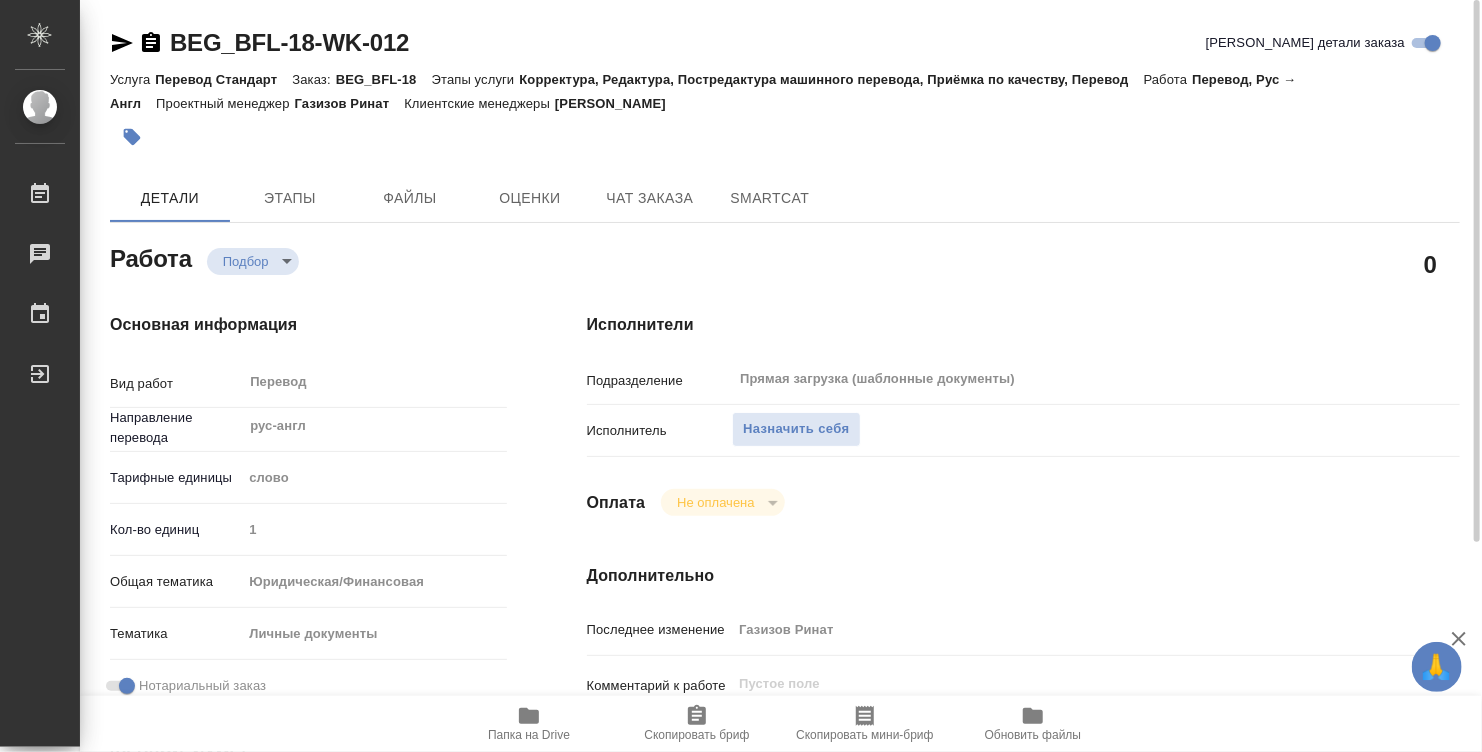 type on "x" 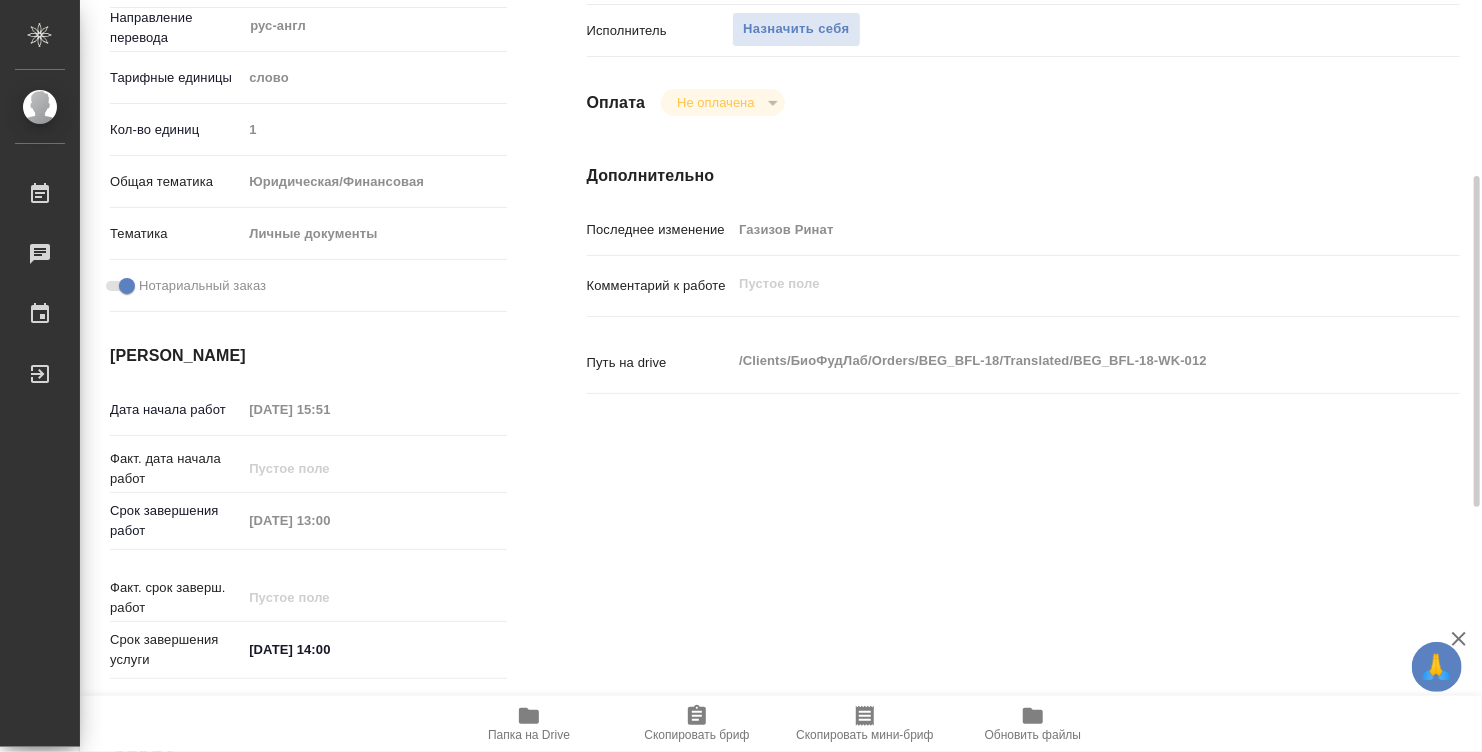 type on "x" 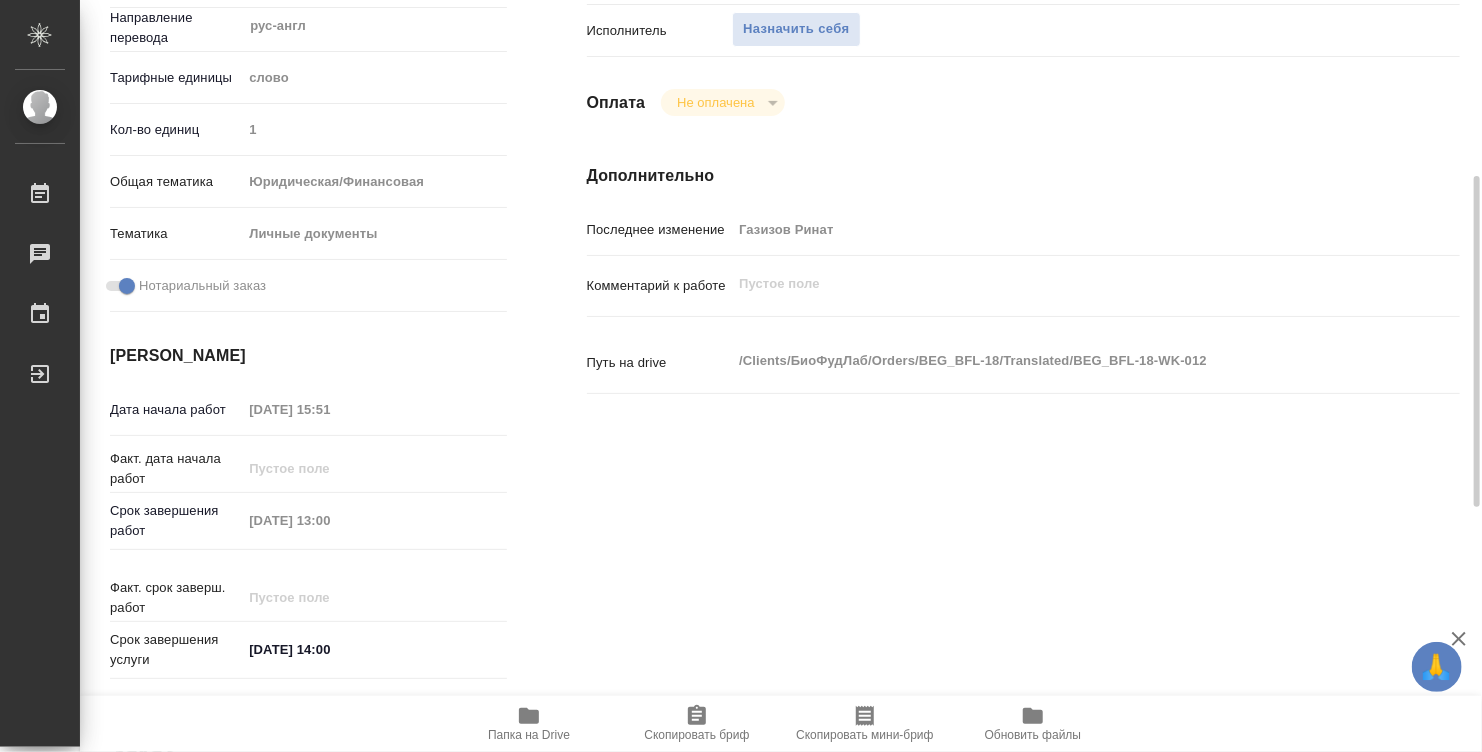 type on "x" 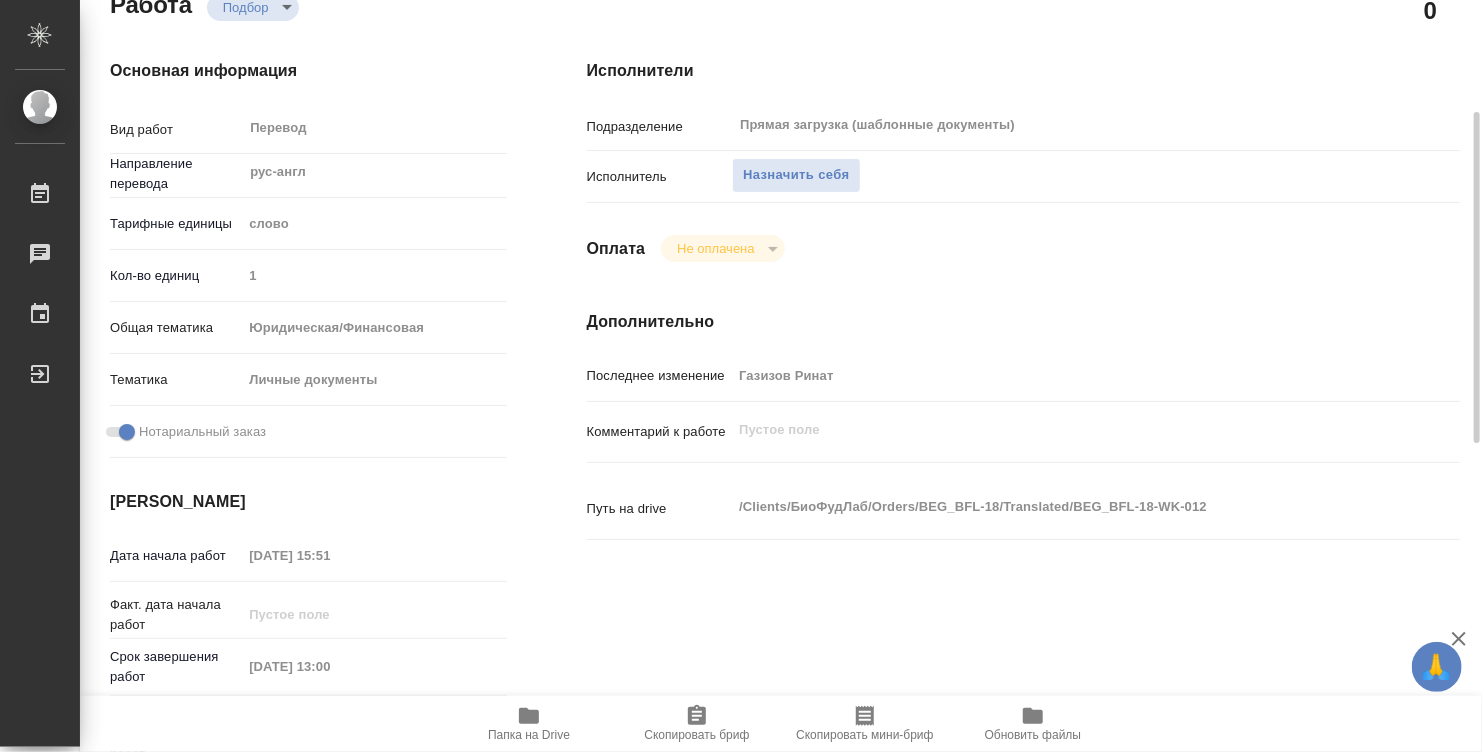 scroll, scrollTop: 0, scrollLeft: 0, axis: both 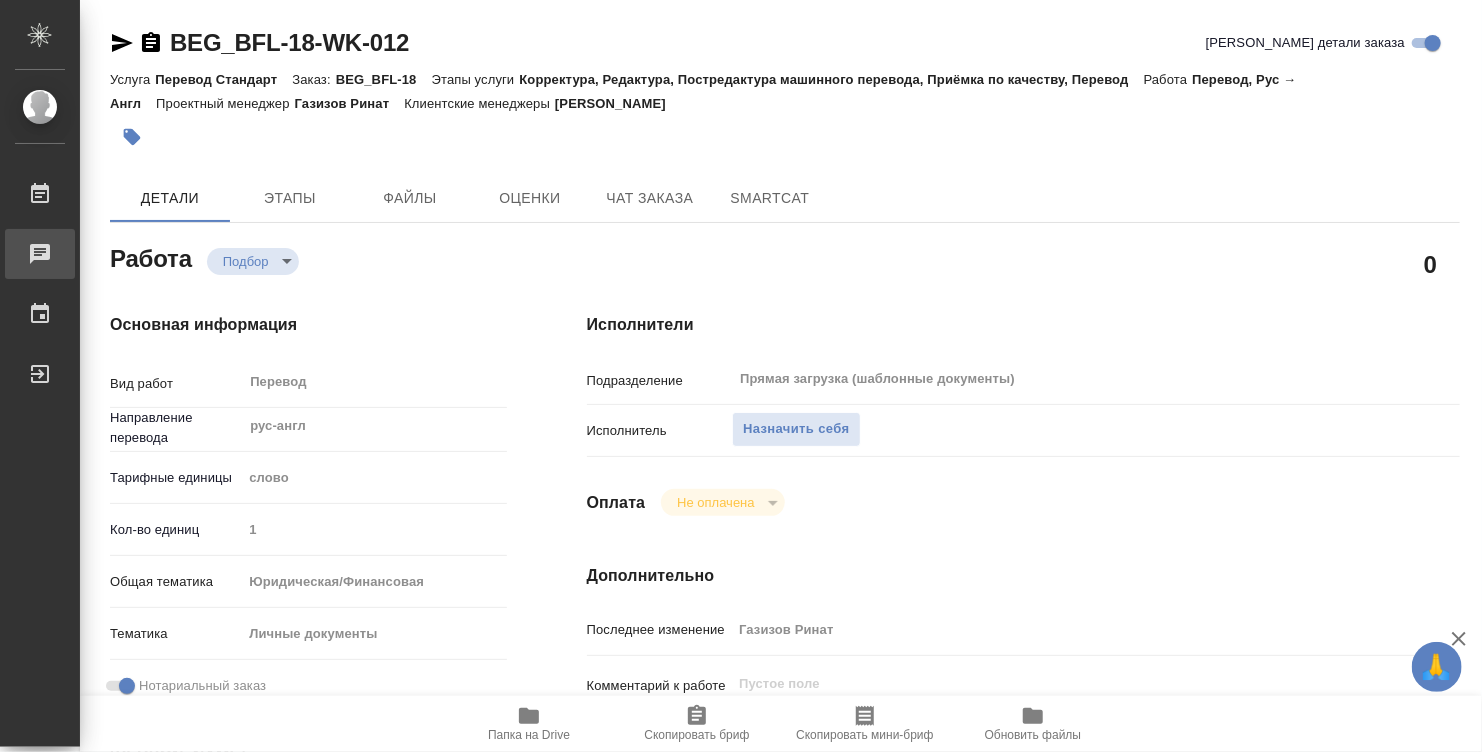 type on "x" 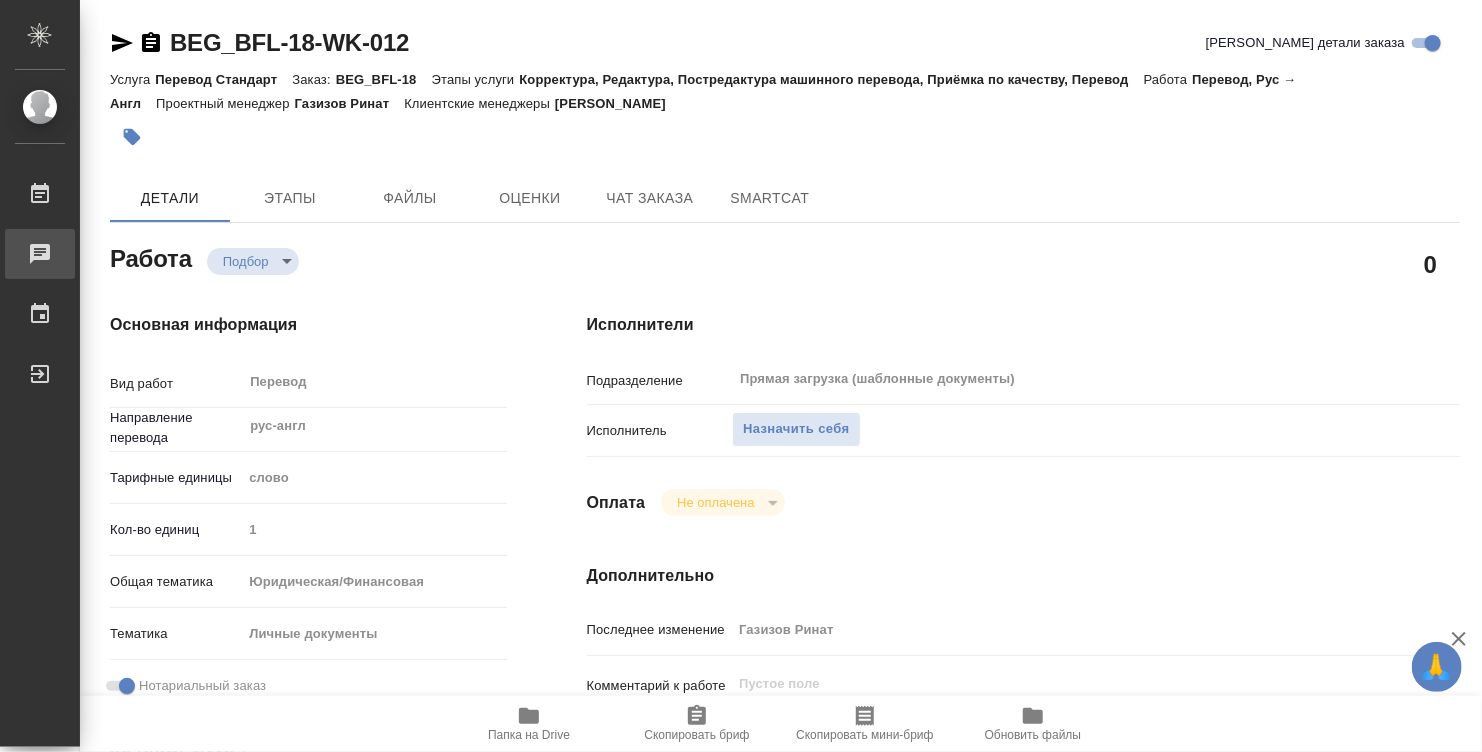 type on "x" 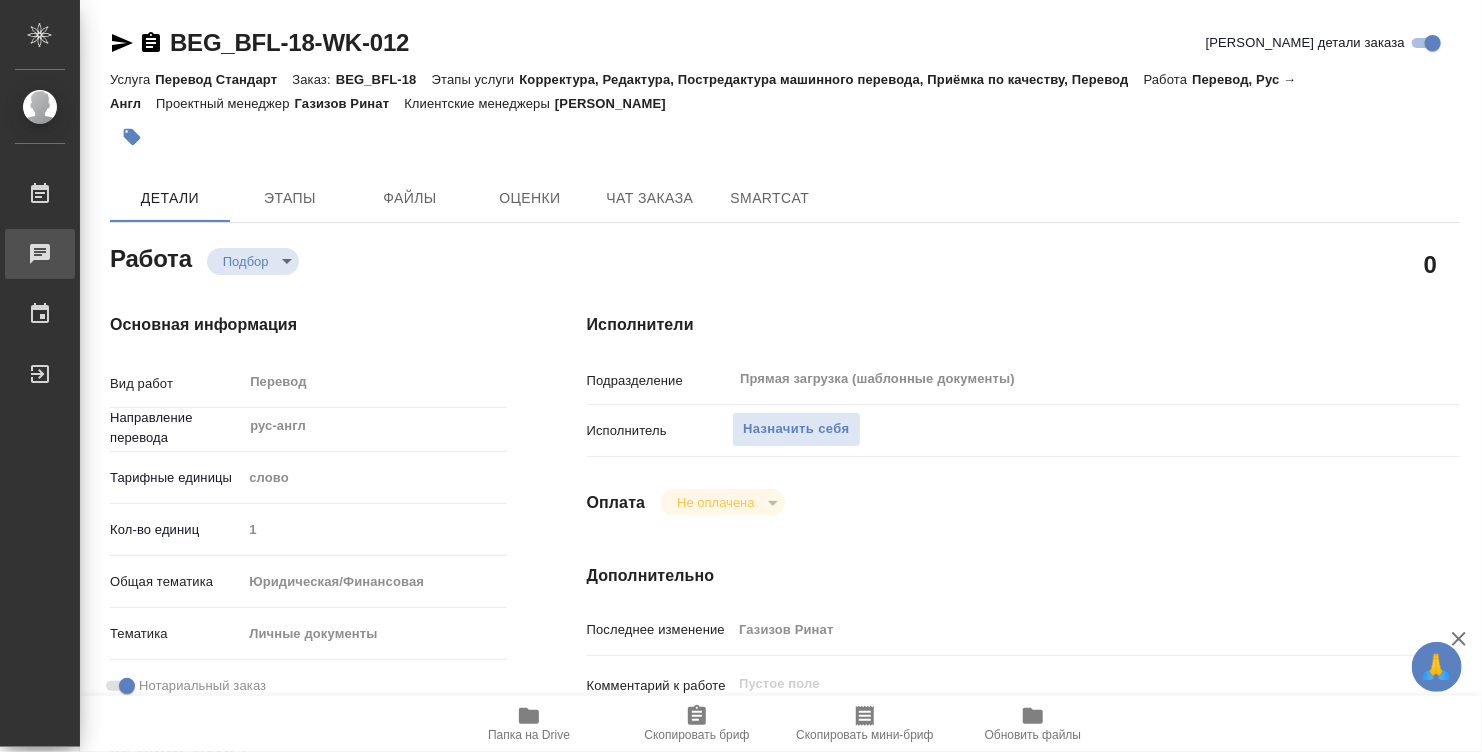 type on "x" 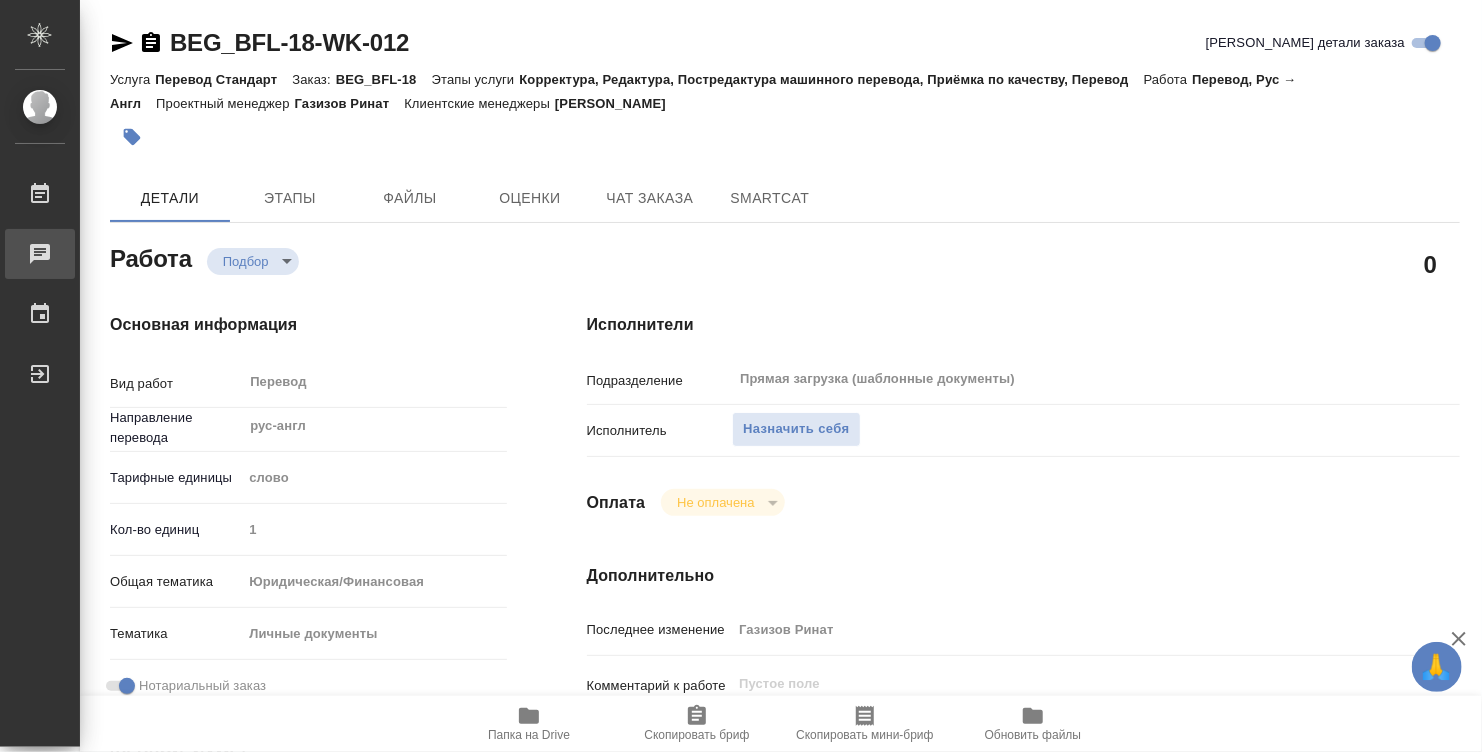 type on "x" 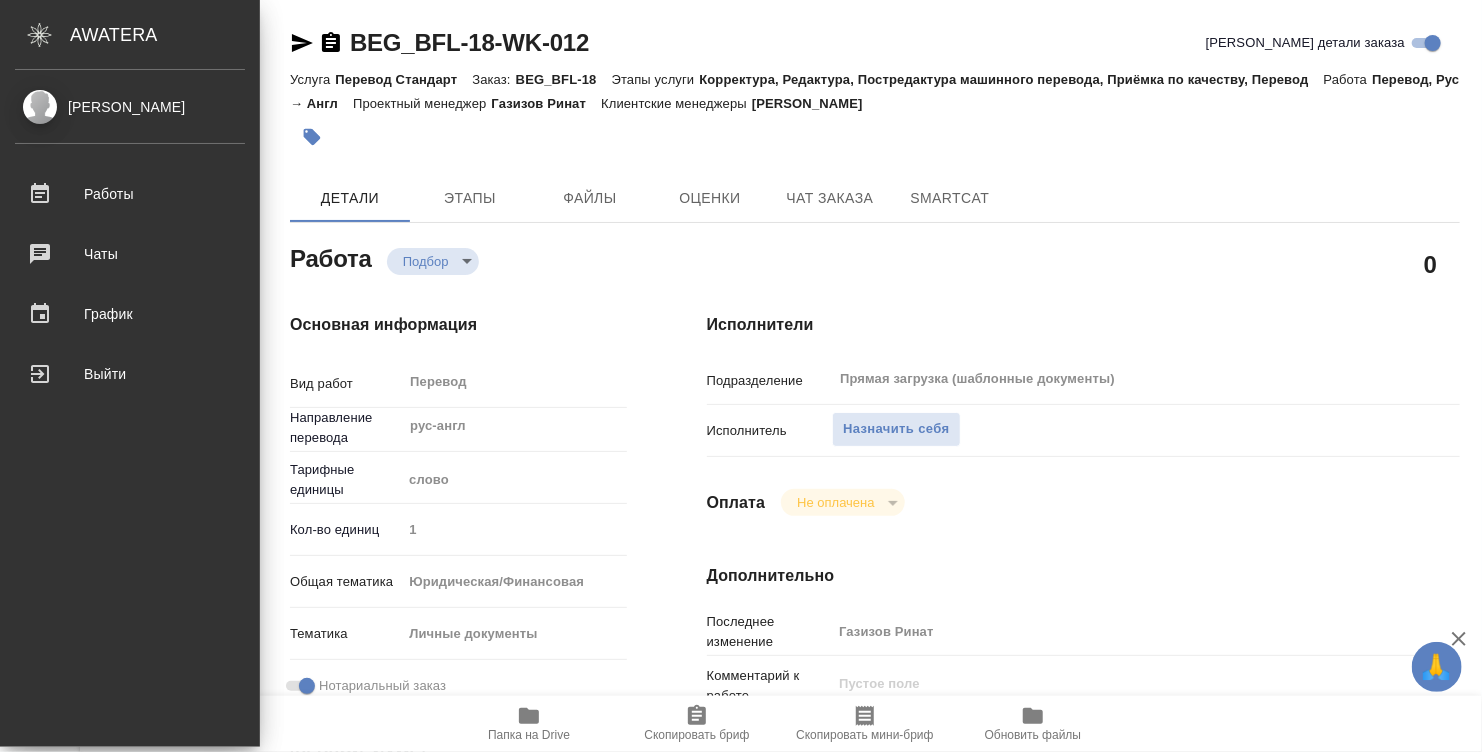 type on "x" 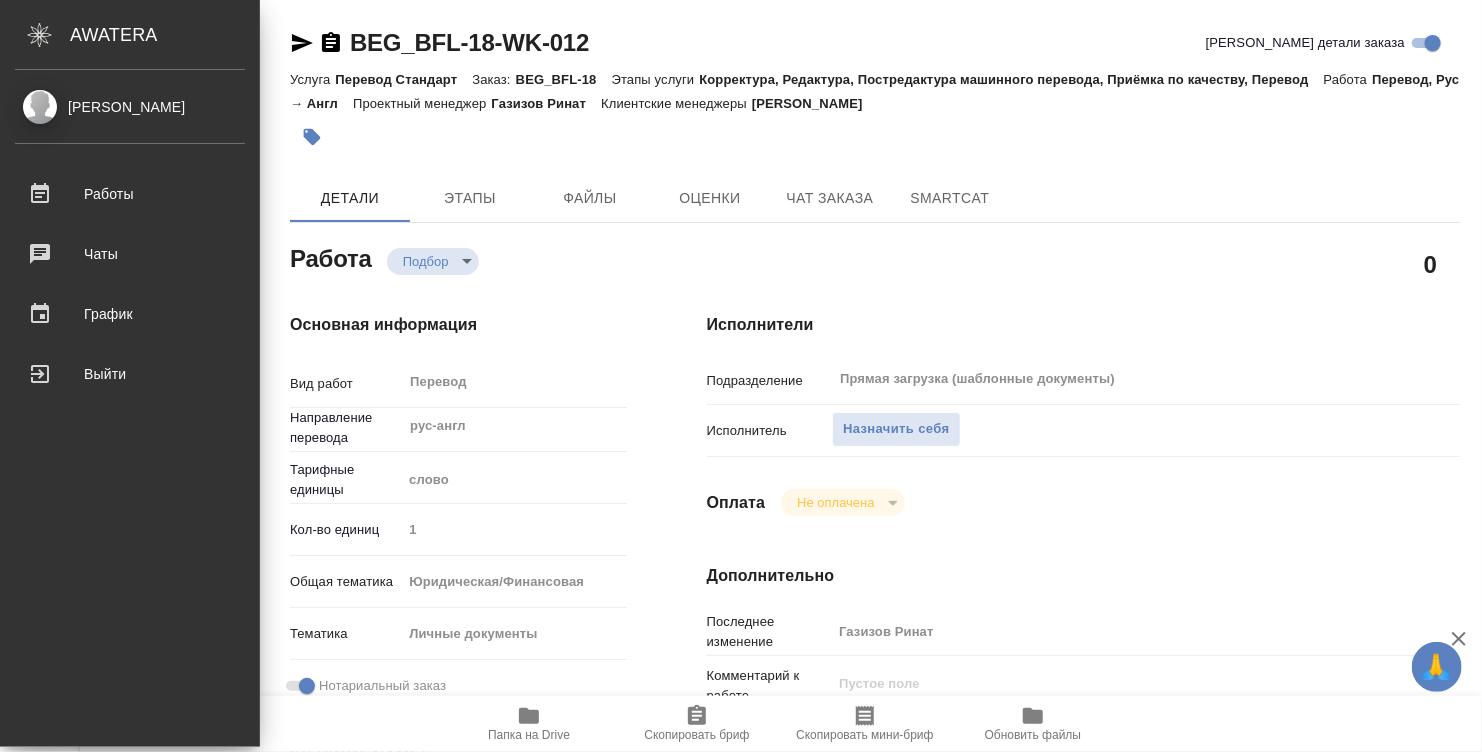 type on "x" 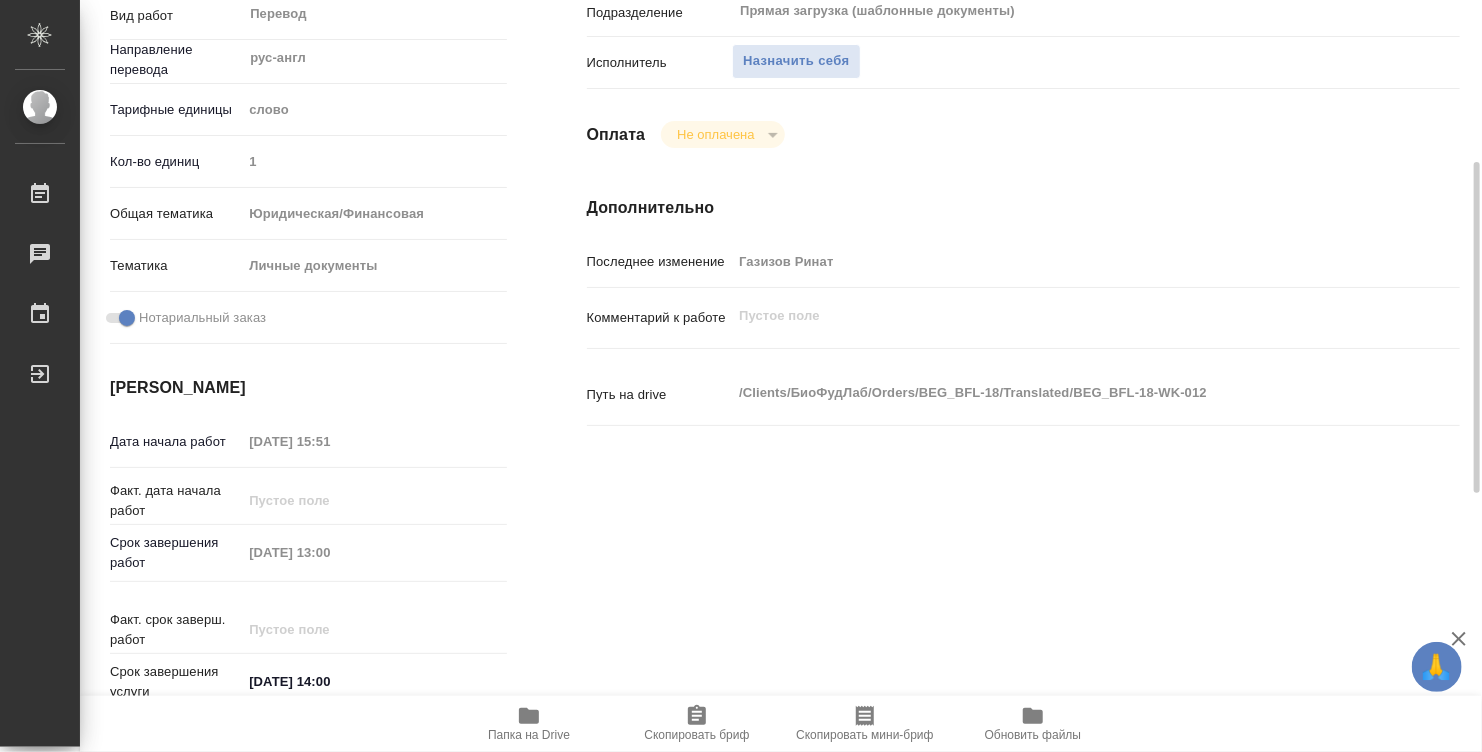 scroll, scrollTop: 0, scrollLeft: 0, axis: both 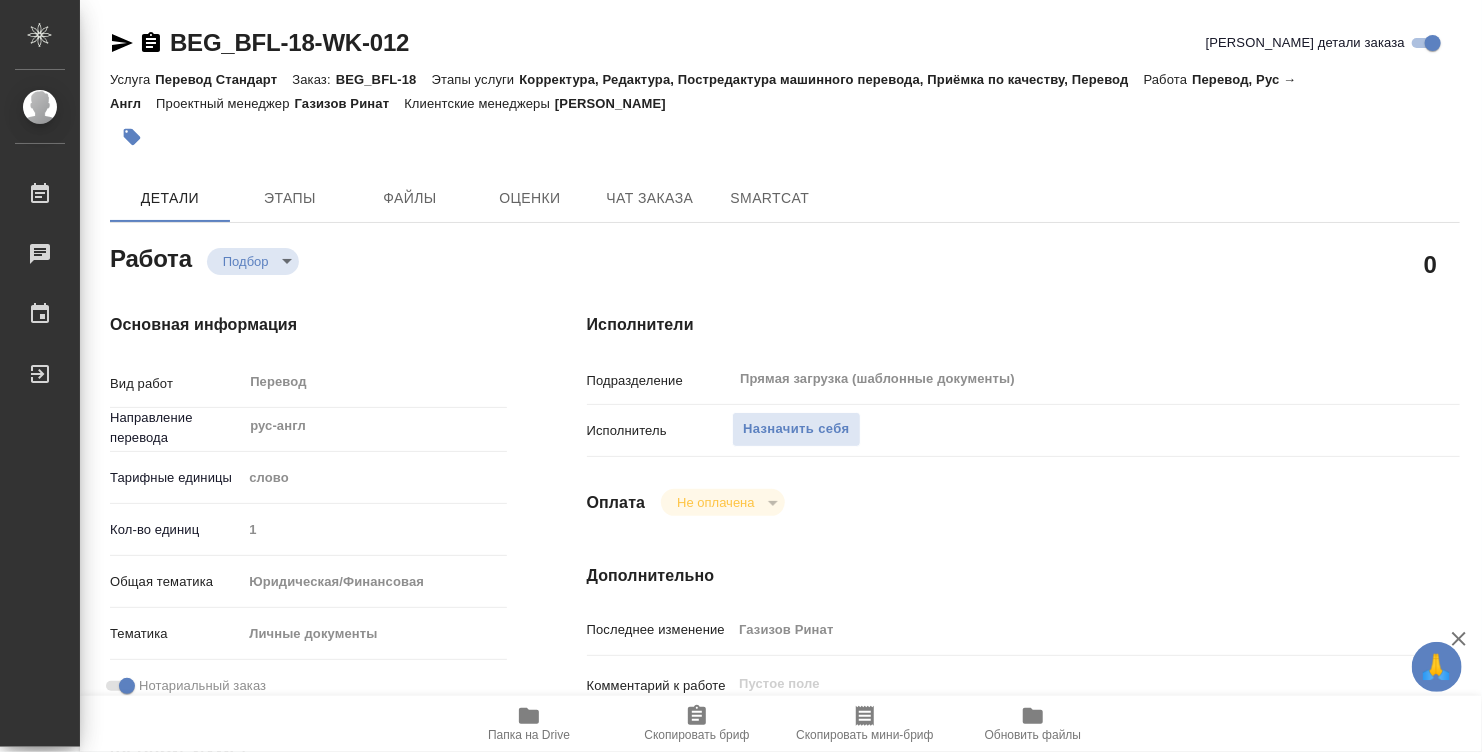click on "BEG_BFL-18-WK-012" at bounding box center (289, 42) 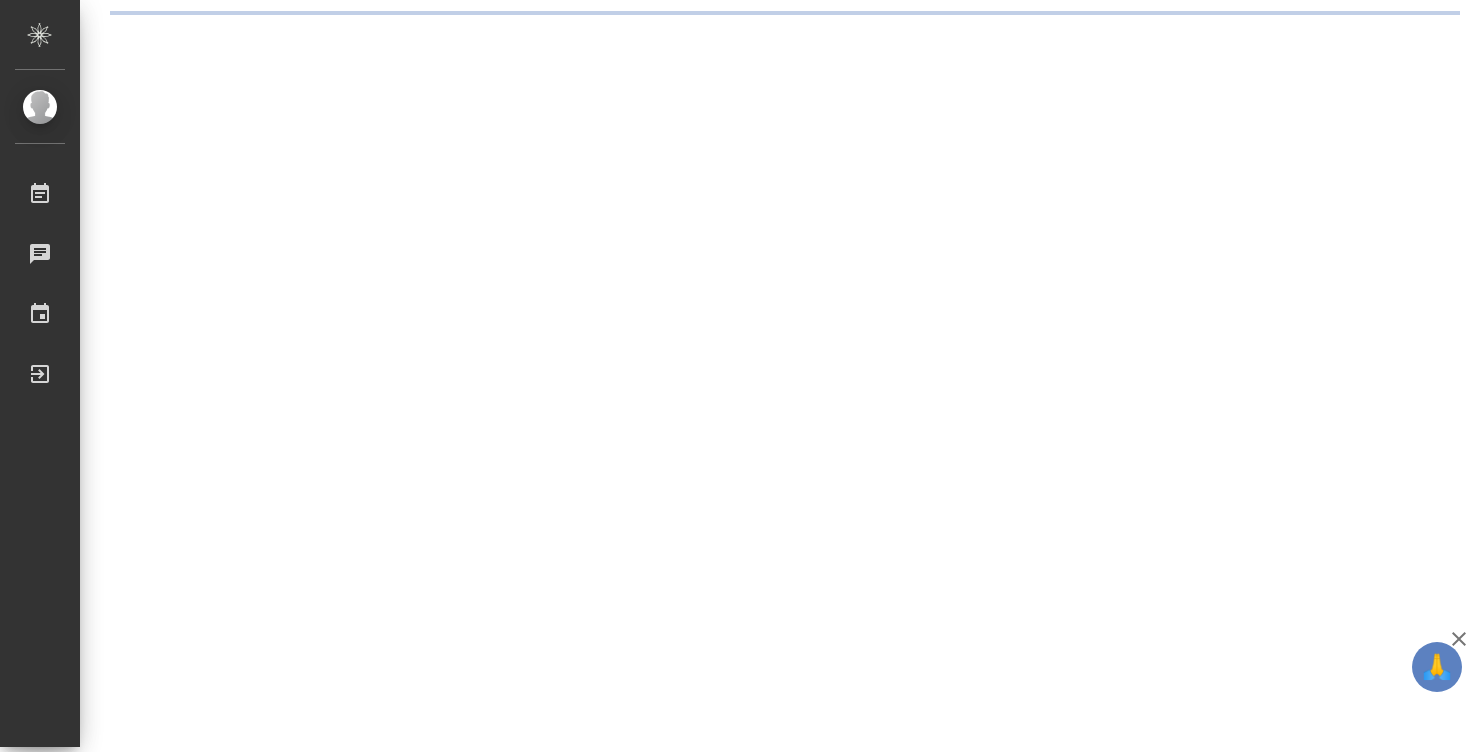 scroll, scrollTop: 0, scrollLeft: 0, axis: both 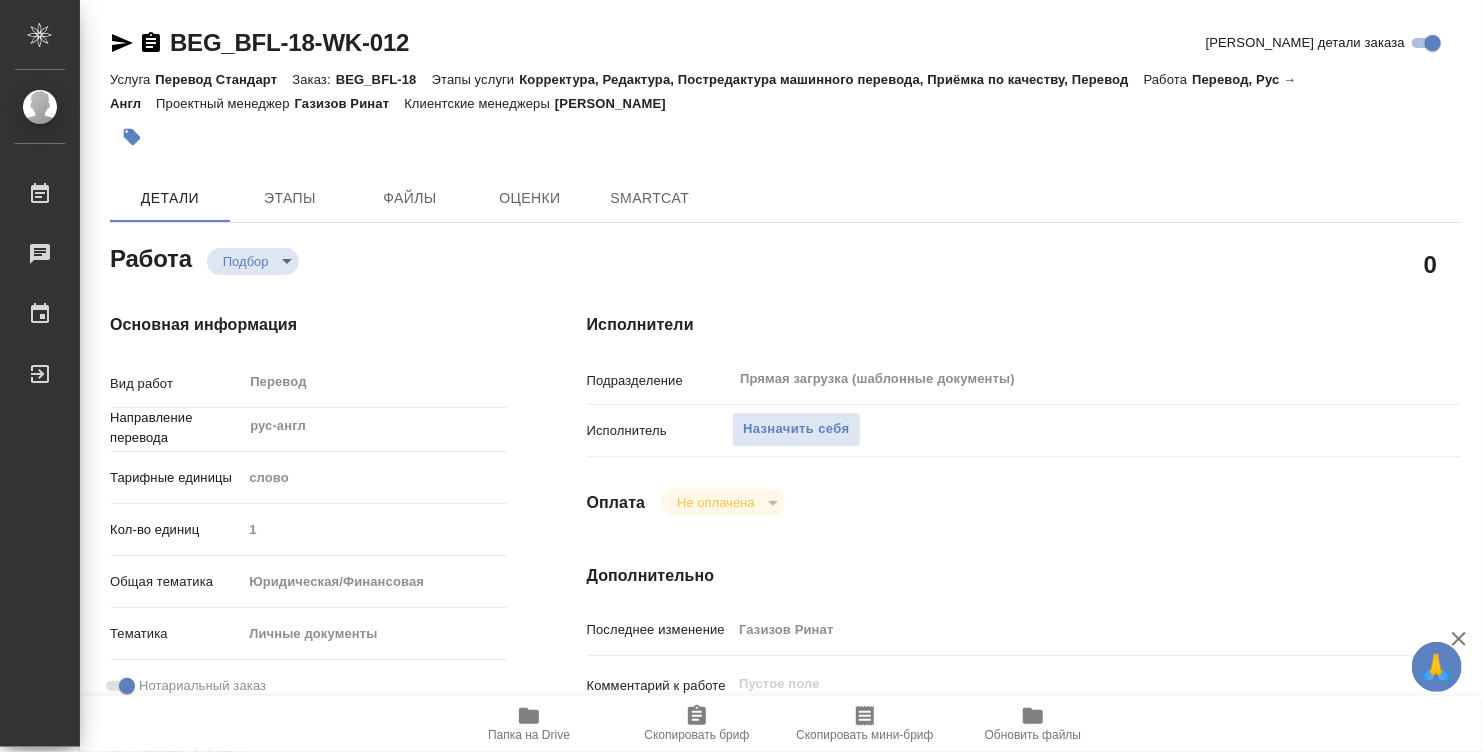 type on "x" 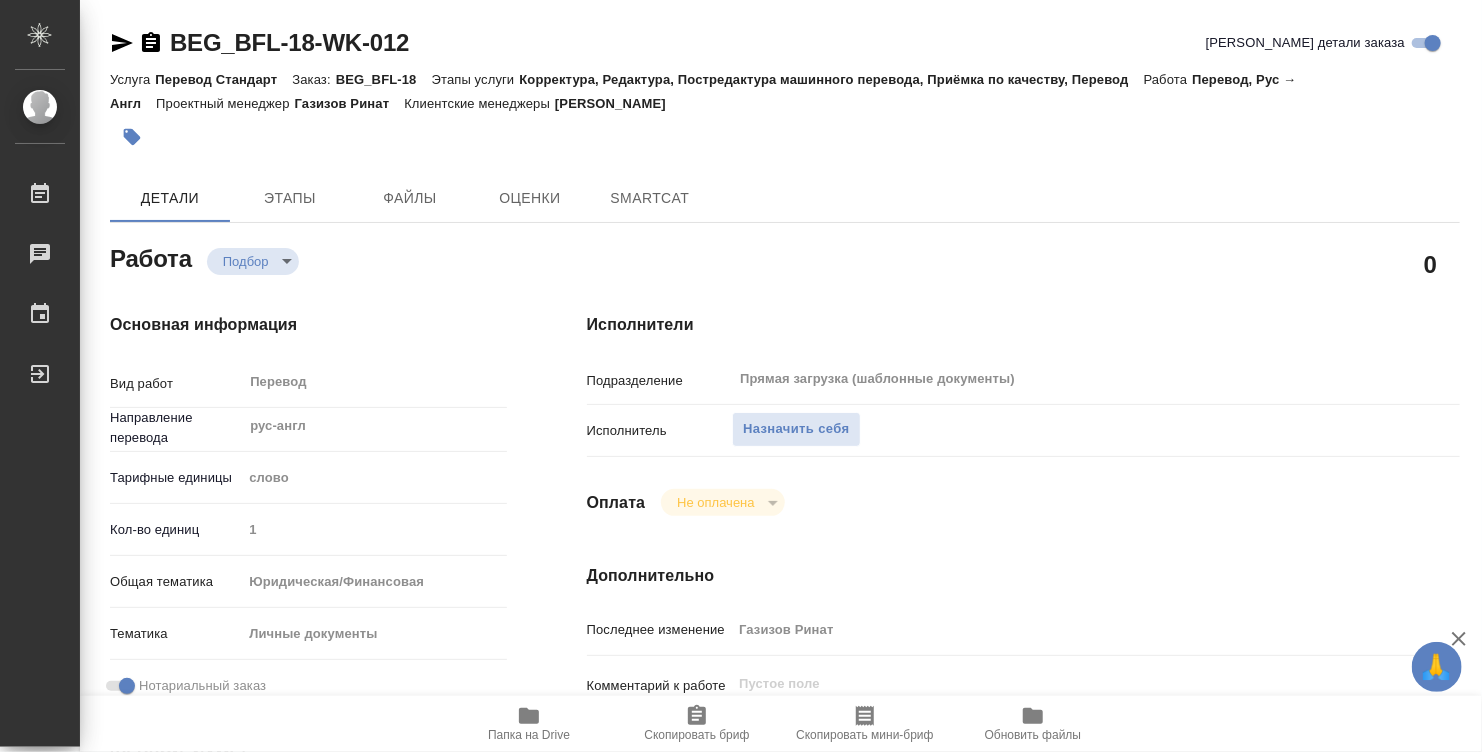 type on "x" 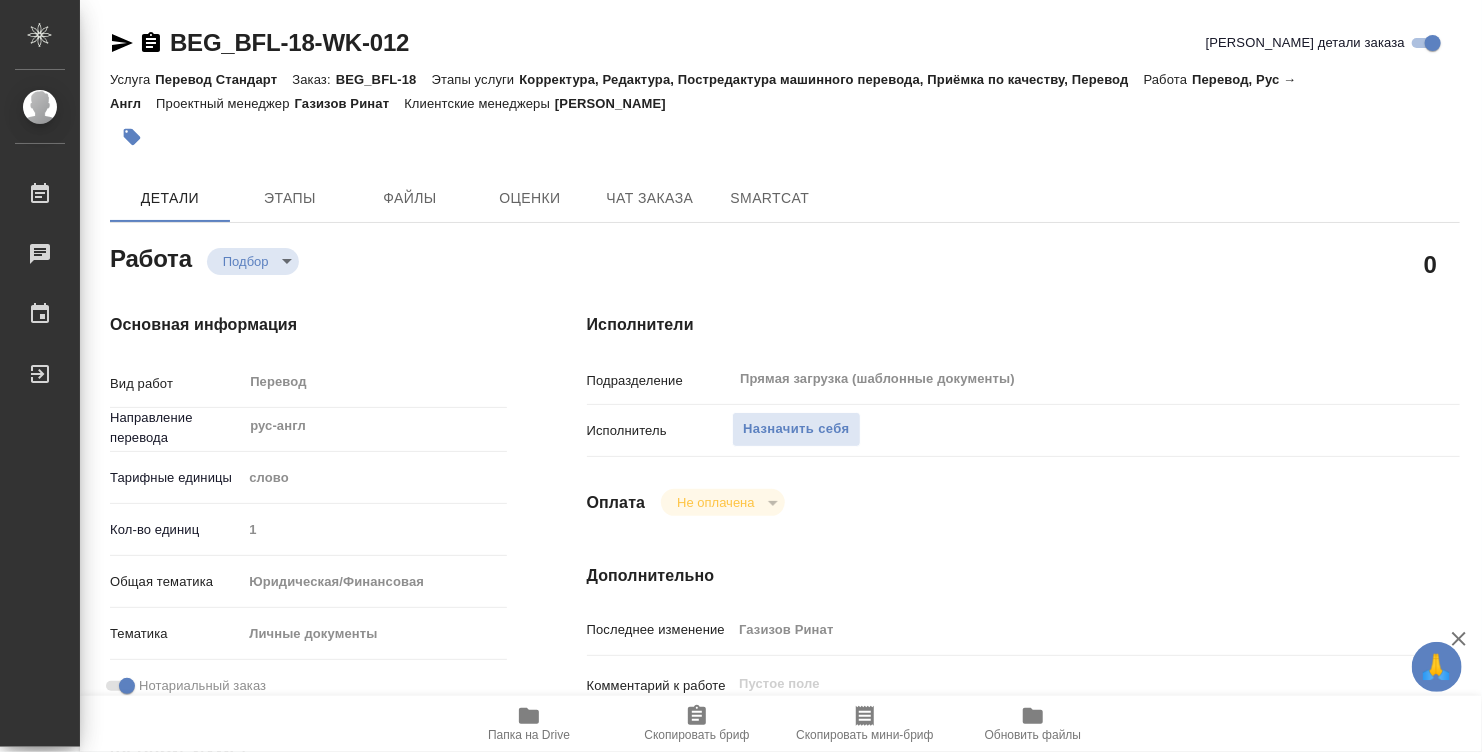 type on "x" 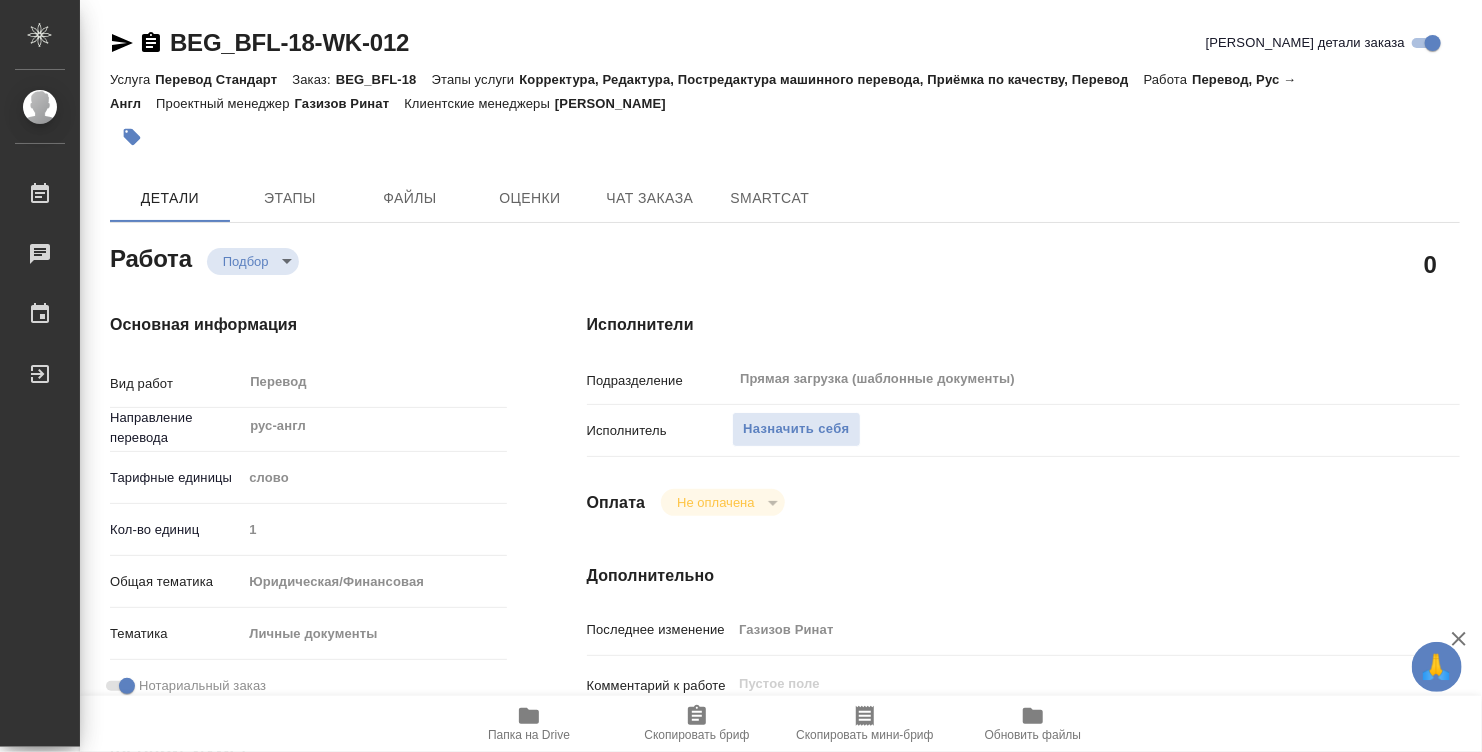 type on "x" 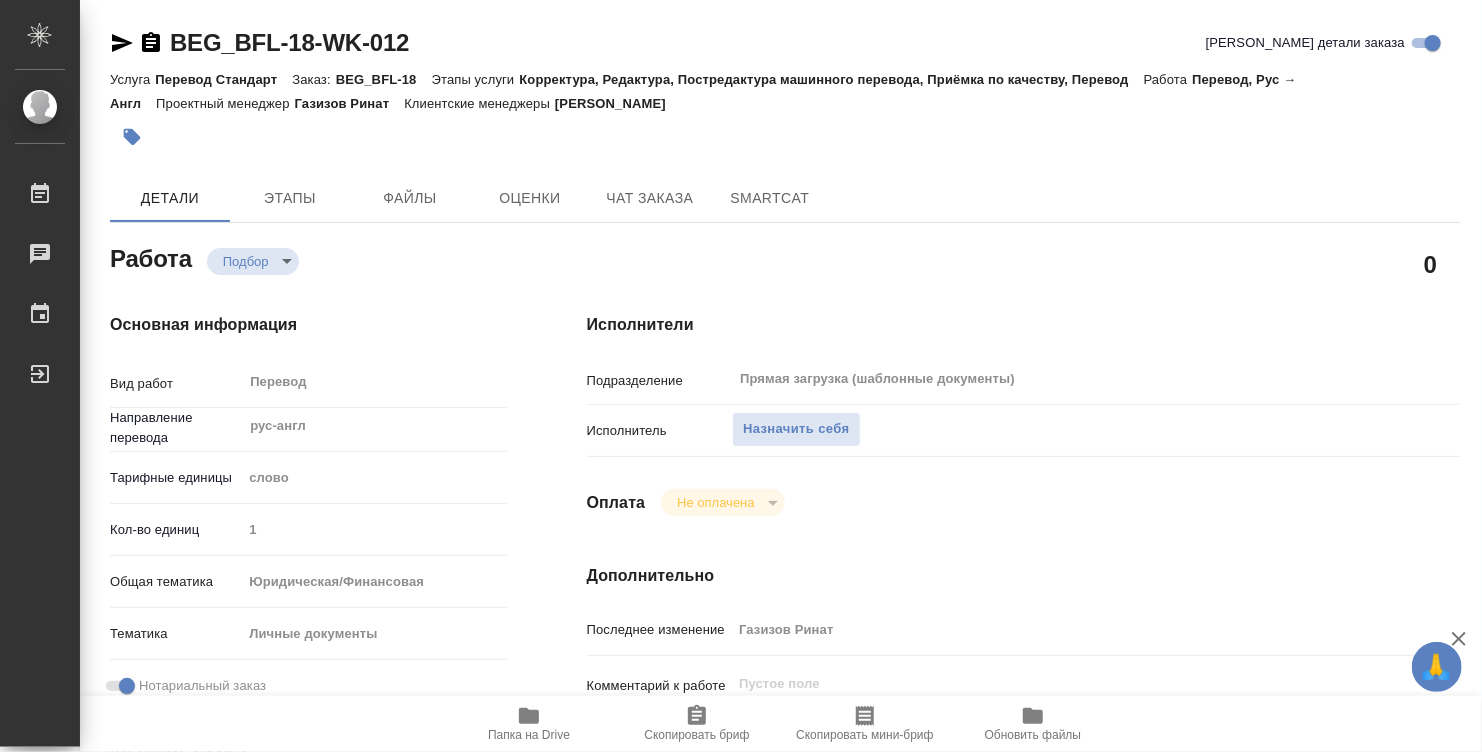 type on "x" 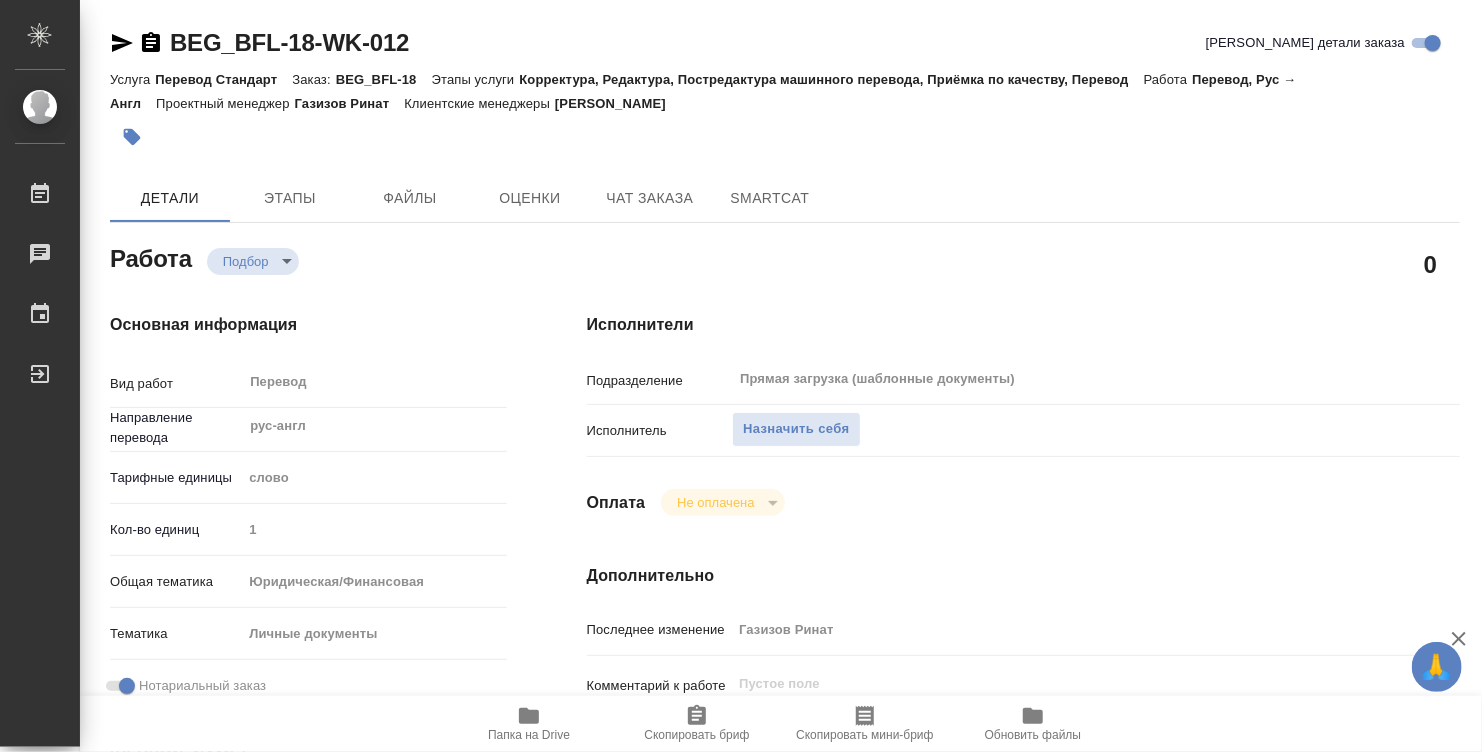 type on "x" 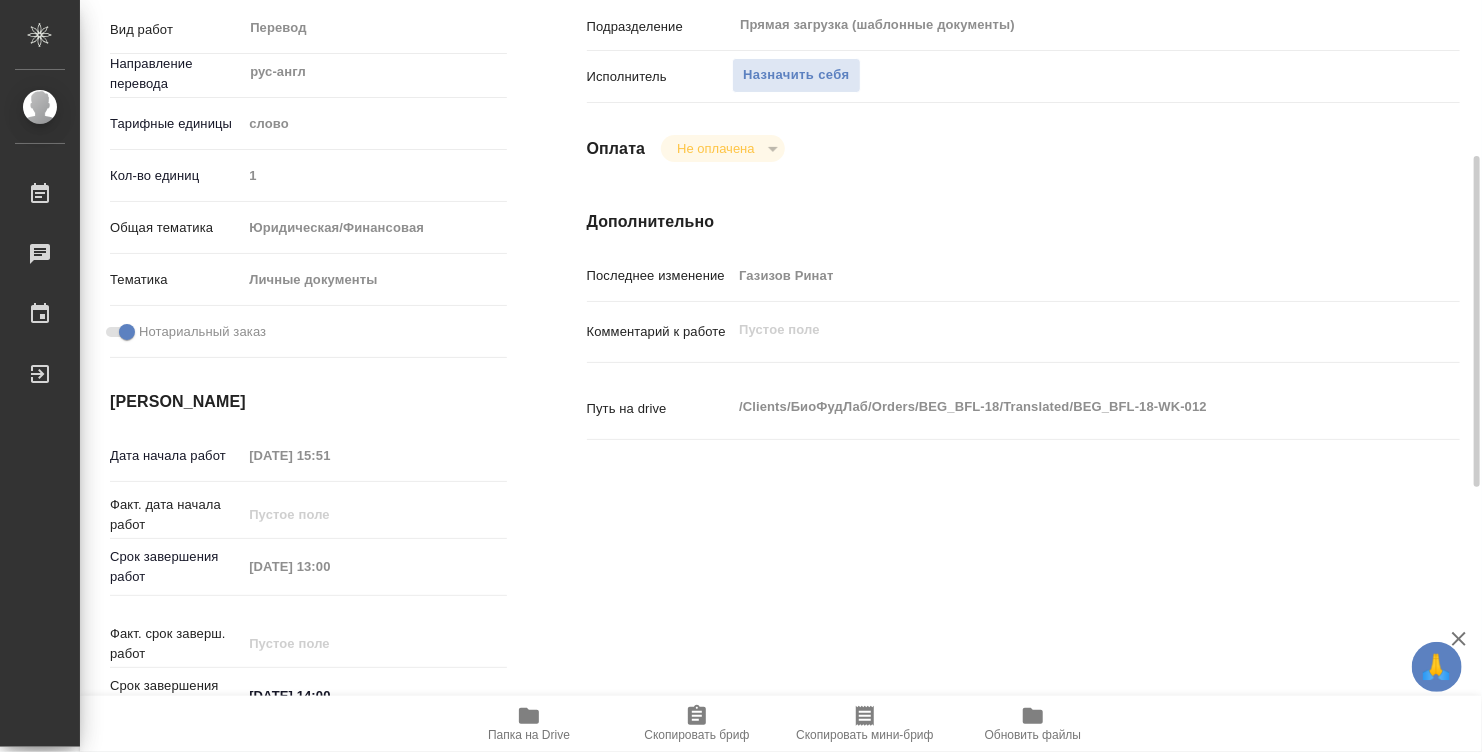 scroll, scrollTop: 0, scrollLeft: 0, axis: both 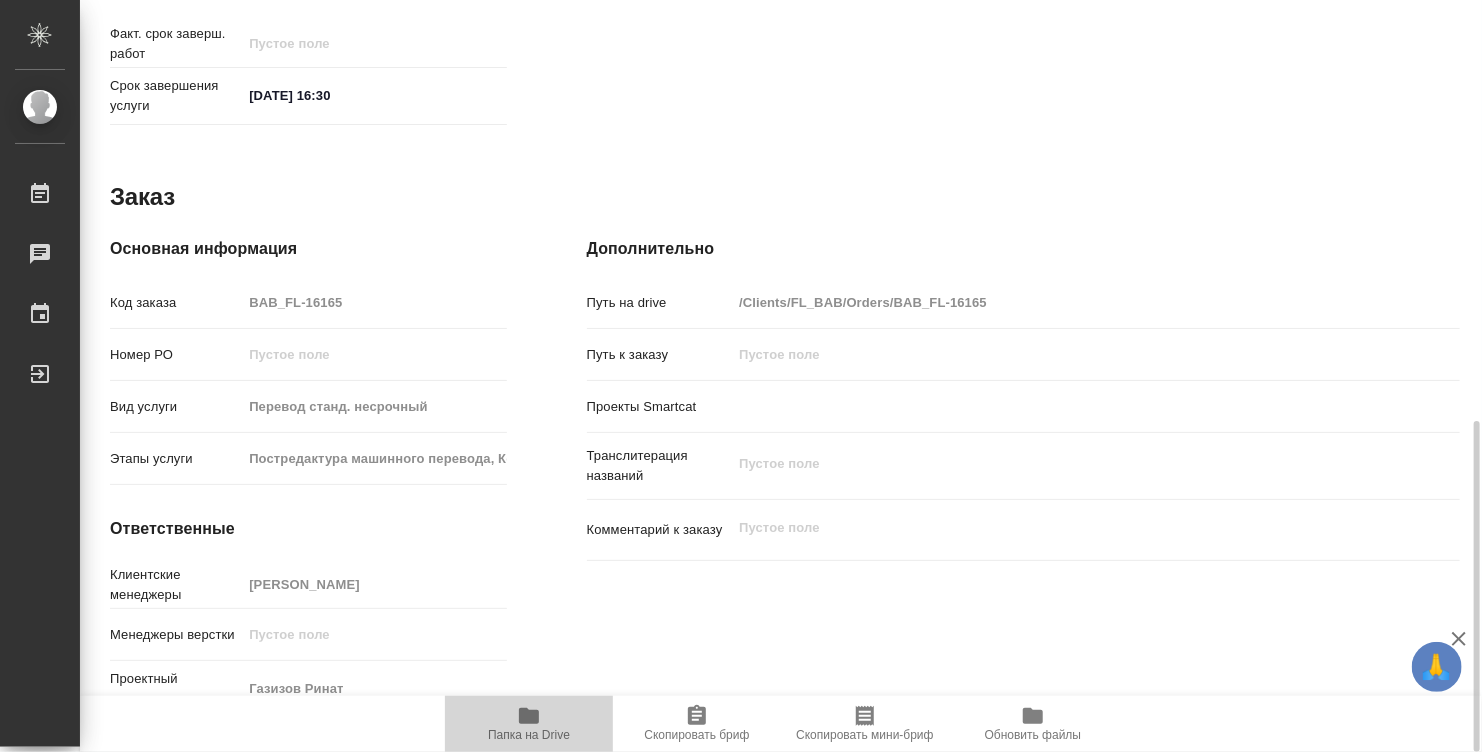 click on "Папка на Drive" at bounding box center (529, 735) 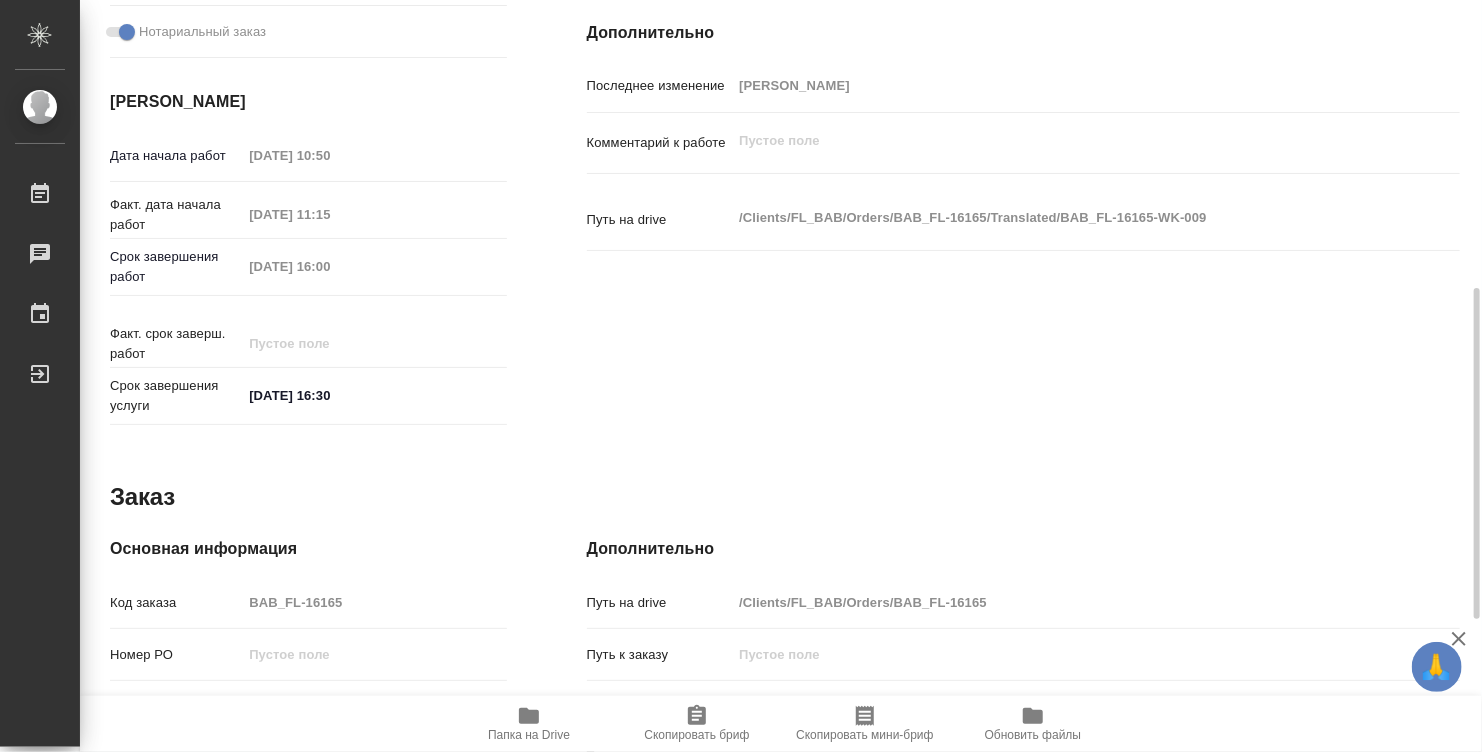 scroll, scrollTop: 854, scrollLeft: 0, axis: vertical 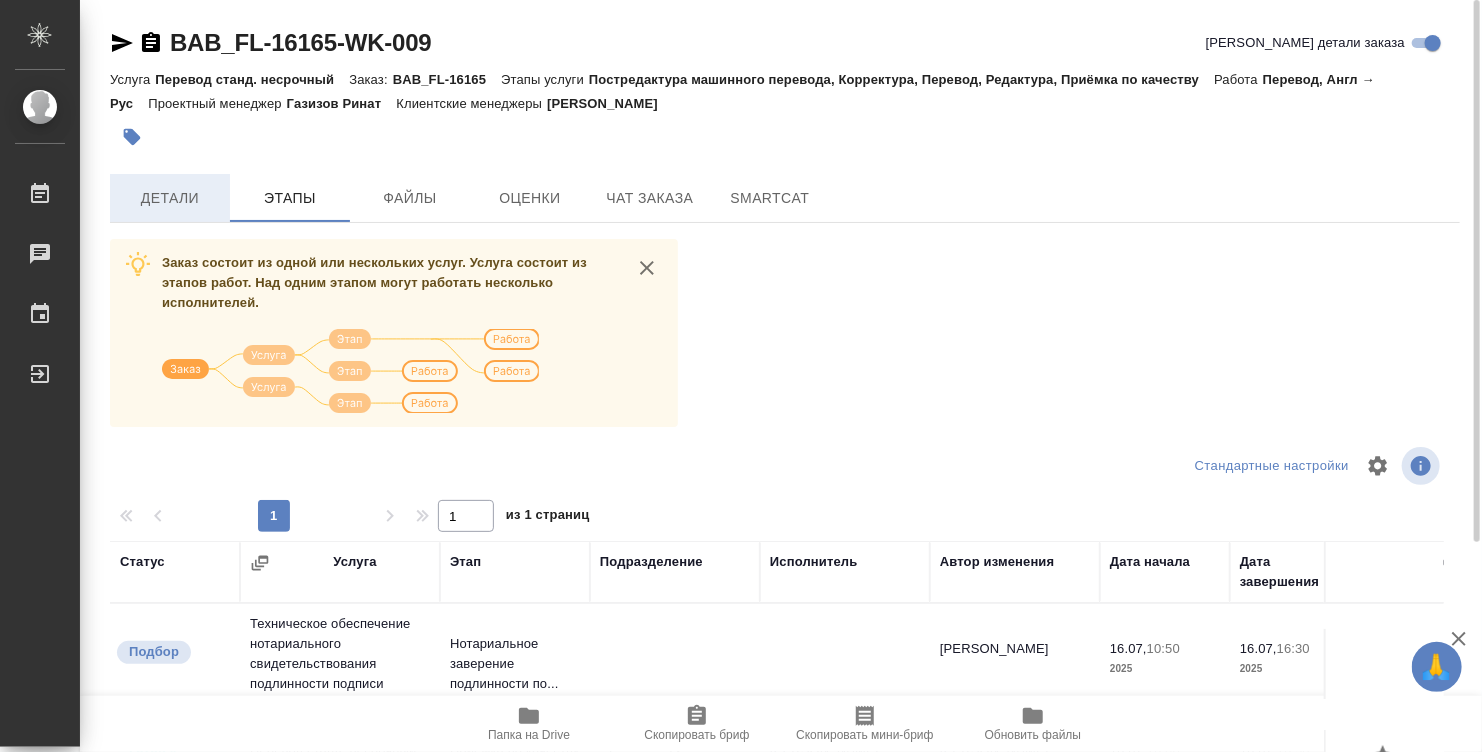 click on "Детали" at bounding box center (170, 198) 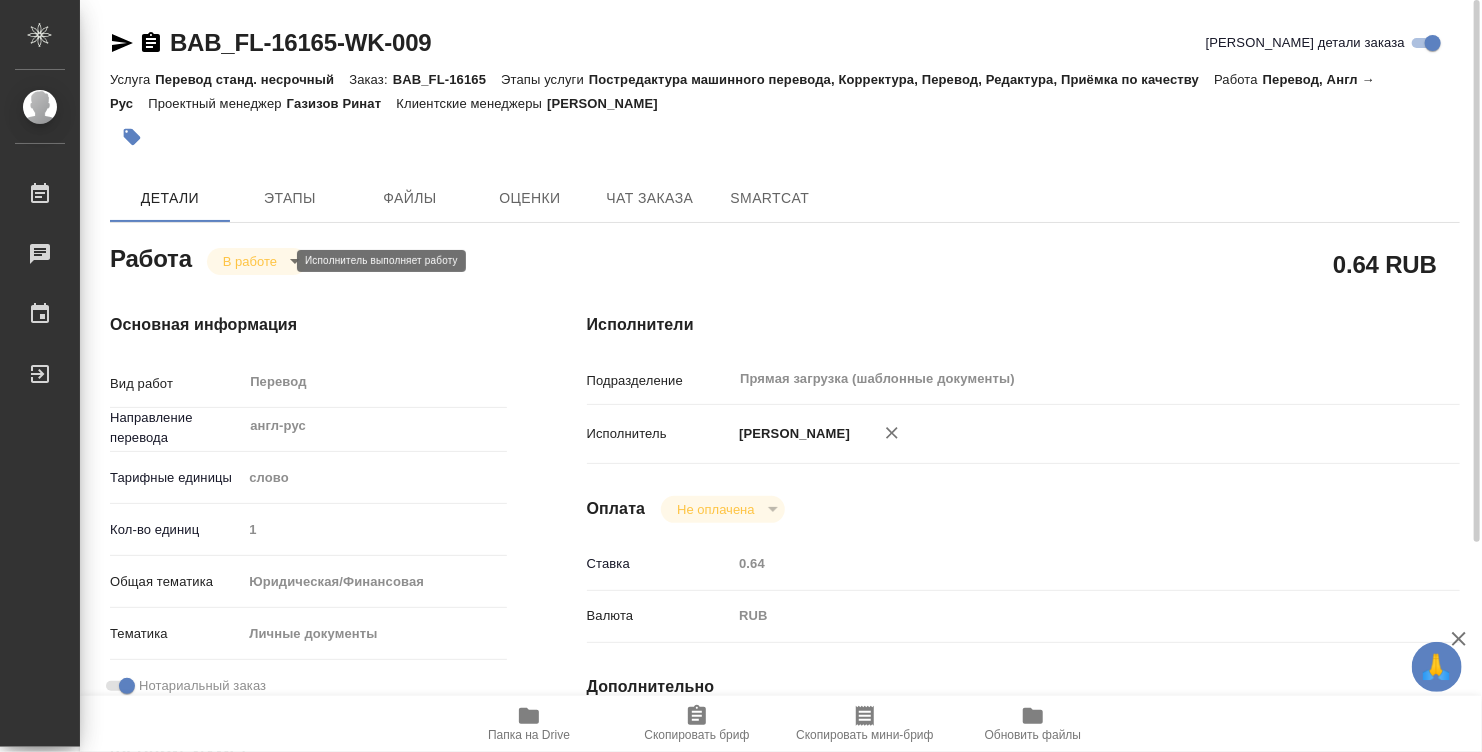 type on "x" 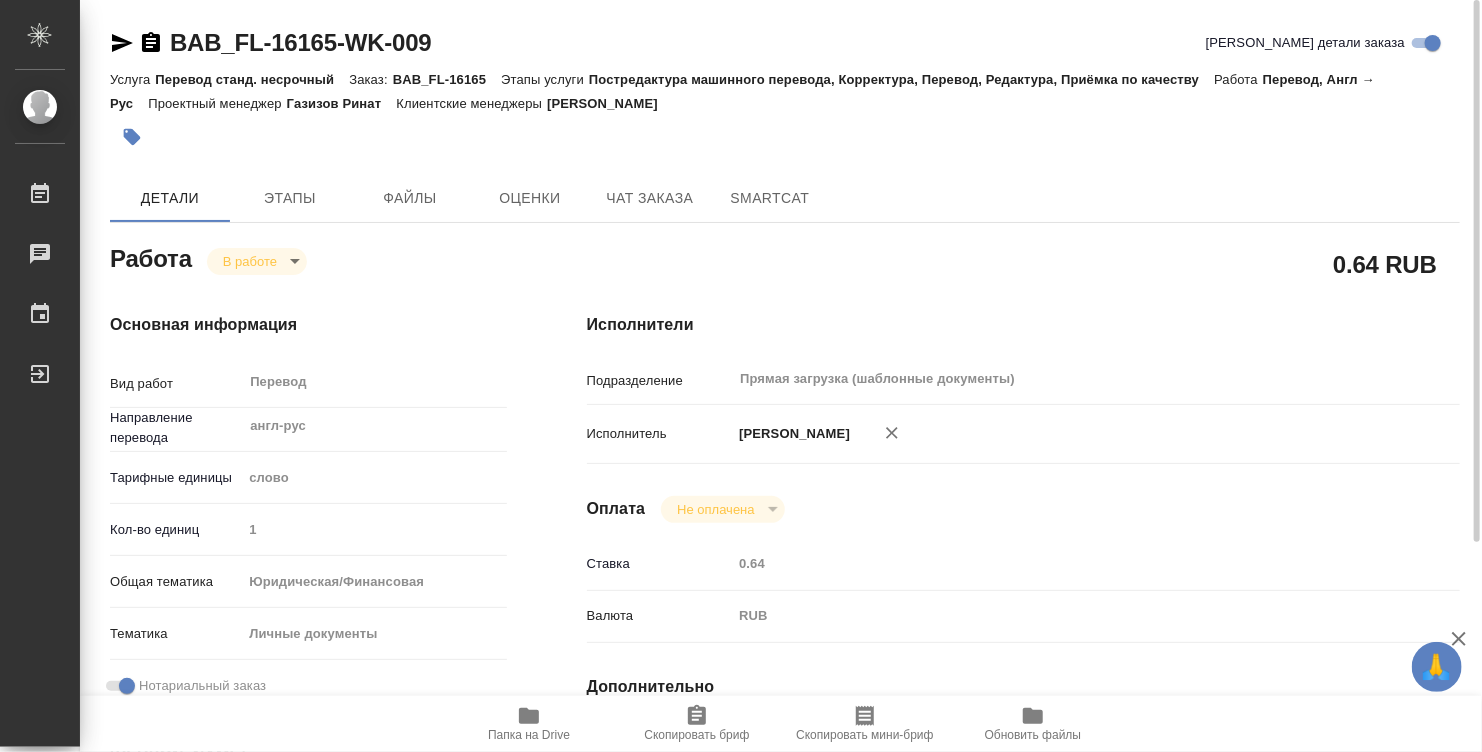 type on "x" 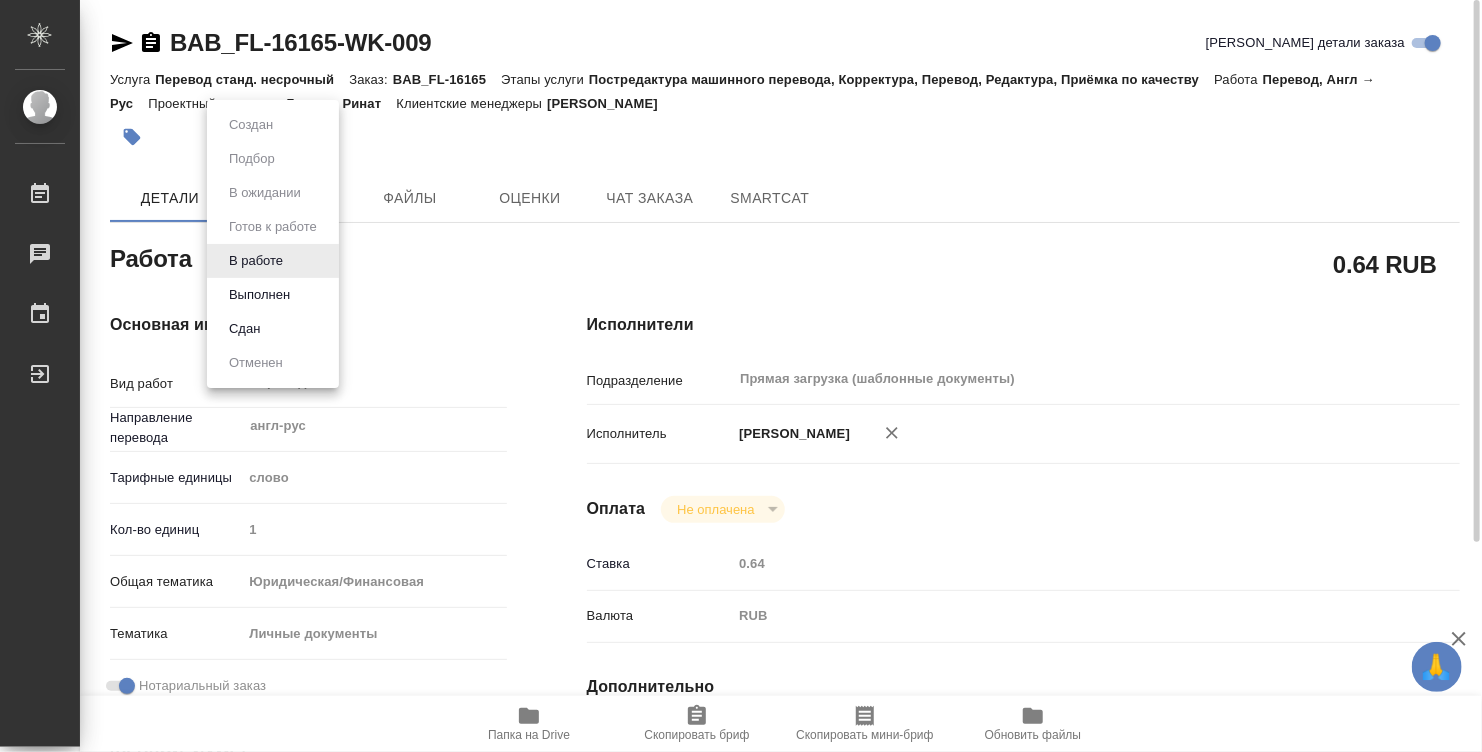 click on "🙏 .cls-1
fill:#fff;
AWATERA Denisova Elina Работы 0 Чаты График Выйти BAB_FL-16165-WK-009 Кратко детали заказа Услуга Перевод станд. несрочный Заказ: BAB_FL-16165 Этапы услуги Постредактура машинного перевода, Корректура, Перевод, Редактура, Приёмка по качеству Работа Перевод, Англ → Рус Проектный менеджер Газизов Ринат Клиентские менеджеры Голубев Дмитрий Детали Этапы Файлы Оценки Чат заказа SmartCat Работа В работе inProgress 0.64 RUB Основная информация Вид работ Перевод x ​ Направление перевода англ-рус ​ Тарифные единицы слово 5a8b1489cc6b4906c91bfd90 Кол-во единиц 1 Общая тематика yr-fn x" at bounding box center (741, 376) 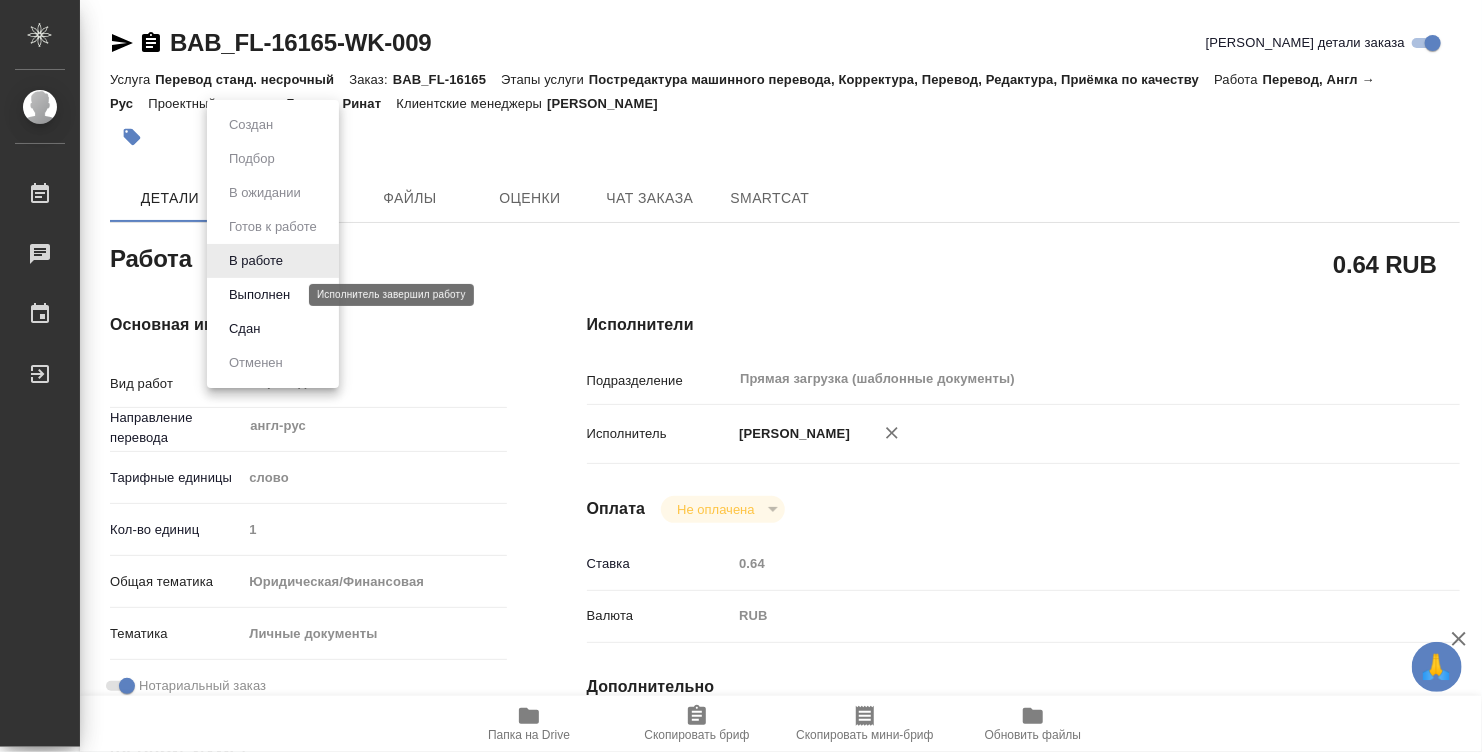 click on "Выполнен" at bounding box center [259, 295] 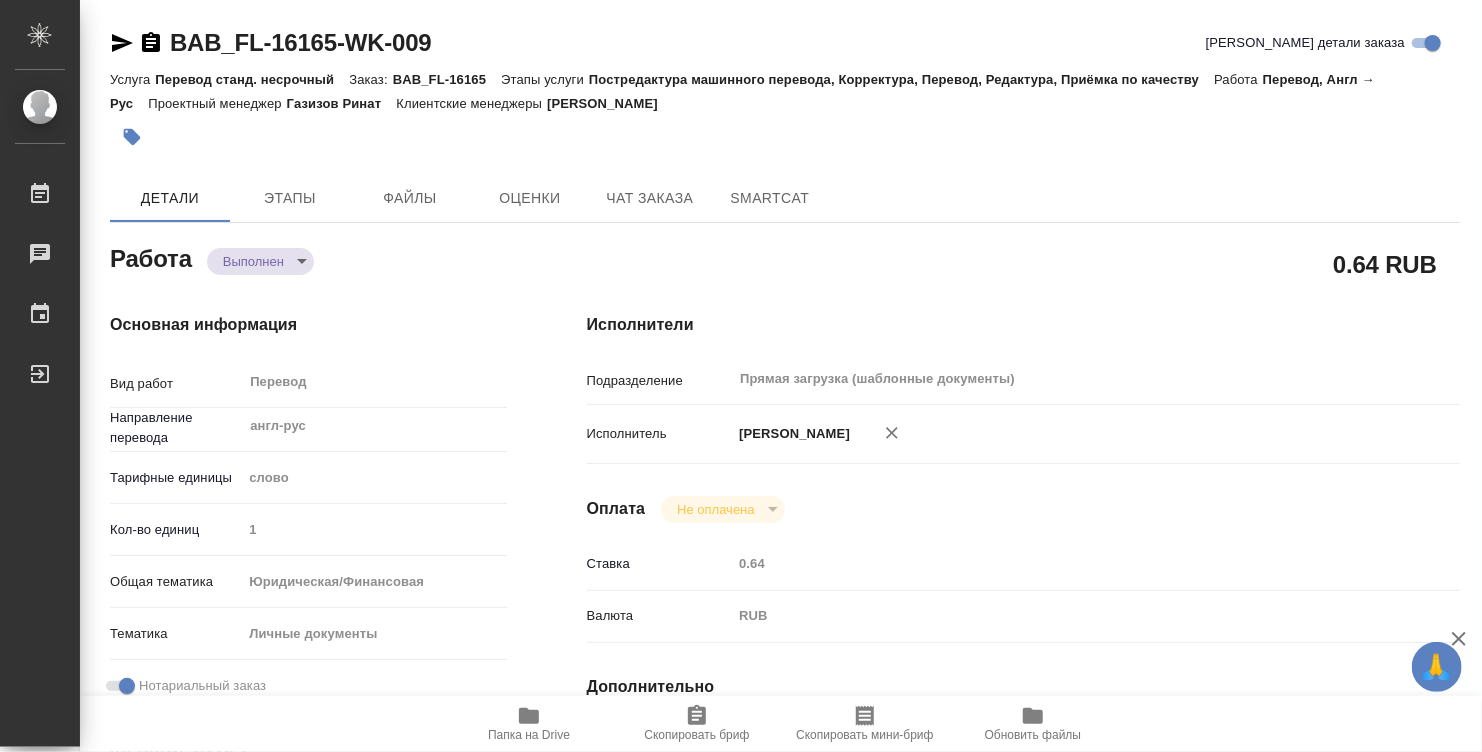 type on "x" 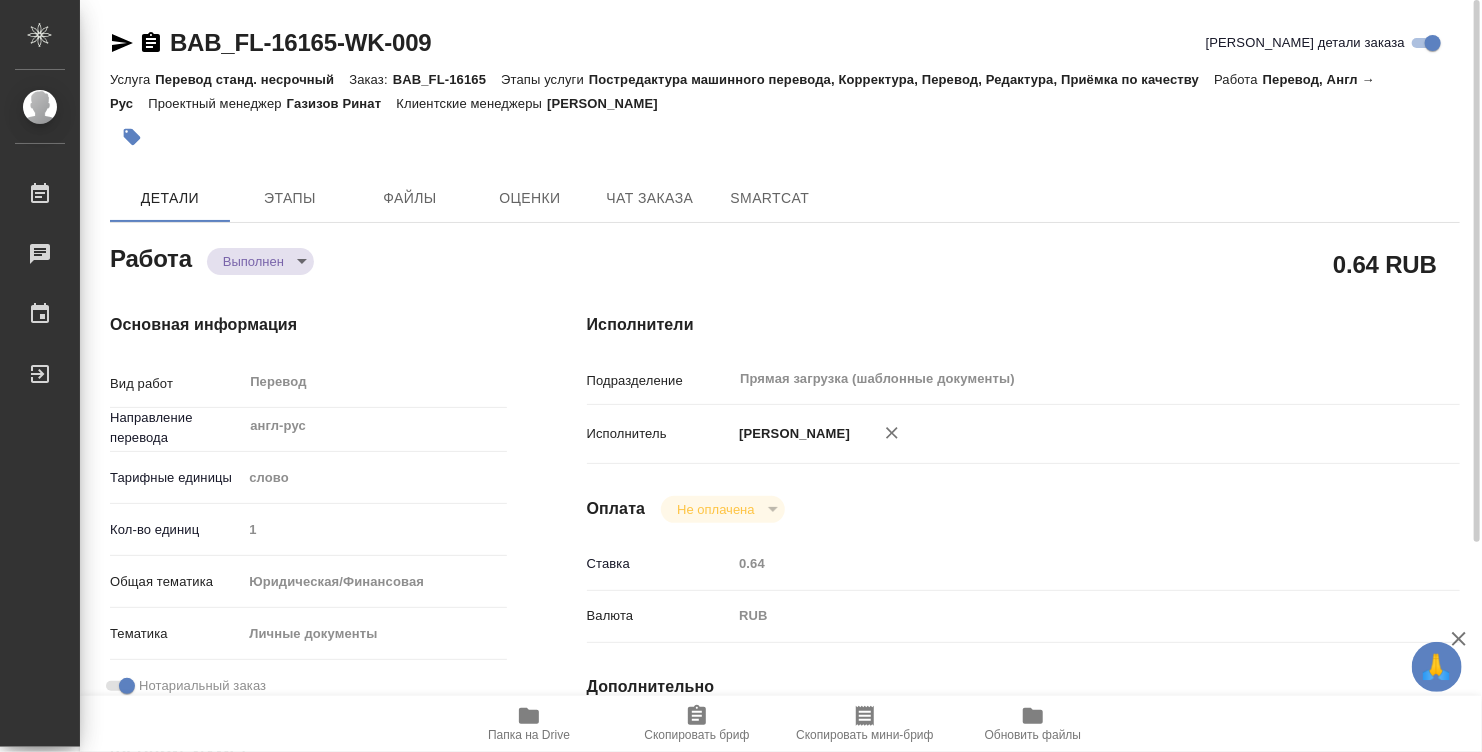 type on "x" 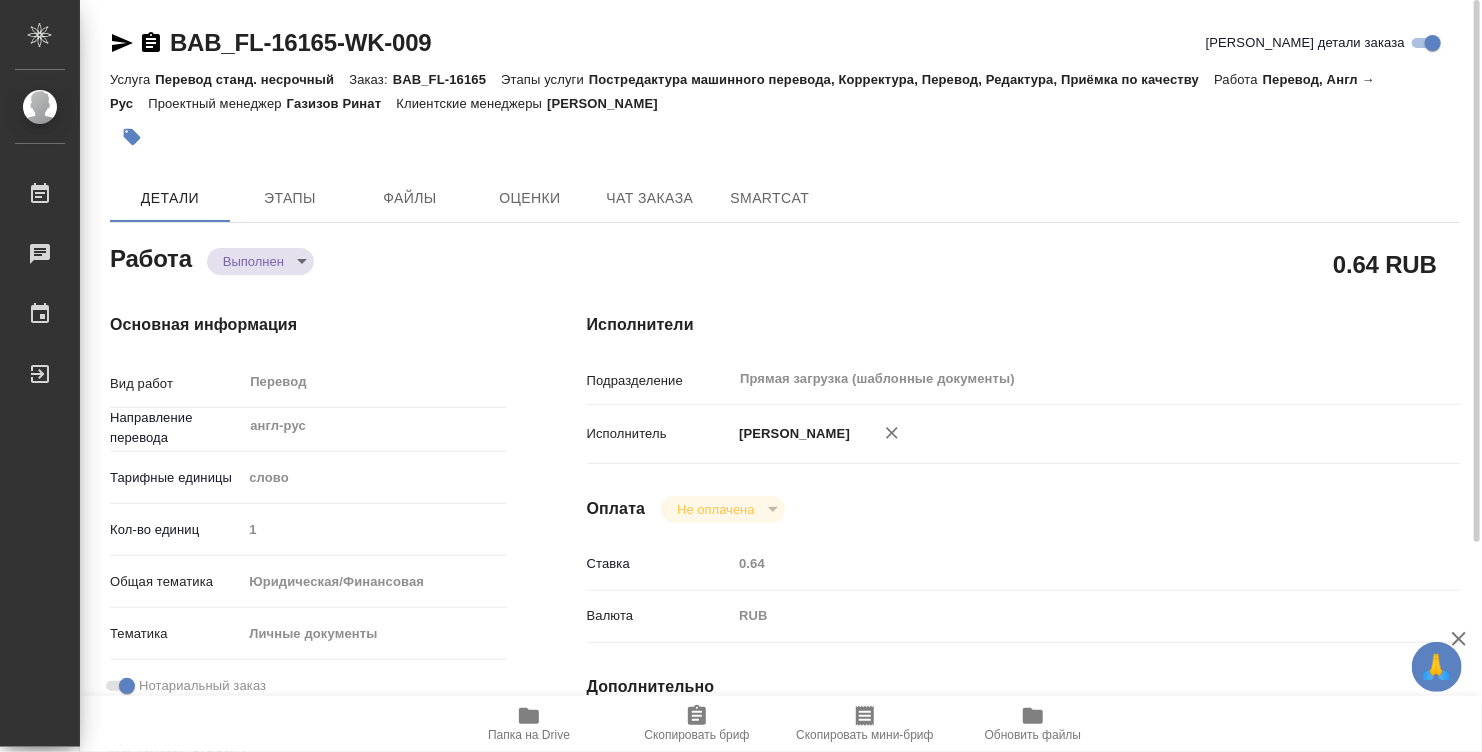 click on "🙏 .cls-1
fill:#fff;
AWATERA Denisova Elina Работы 0 Чаты График Выйти BAB_FL-16165-WK-009 Кратко детали заказа Услуга Перевод станд. несрочный Заказ: BAB_FL-16165 Этапы услуги Постредактура машинного перевода, Корректура, Перевод, Редактура, Приёмка по качеству Работа Перевод, Англ → Рус Проектный менеджер Газизов Ринат Клиентские менеджеры Голубев Дмитрий Детали Этапы Файлы Оценки Чат заказа SmartCat Работа Выполнен completed 0.64 RUB Основная информация Вид работ Перевод x ​ Направление перевода англ-рус ​ Тарифные единицы слово 5a8b1489cc6b4906c91bfd90 Кол-во единиц 1 Общая тематика yr-fn x" at bounding box center [741, 376] 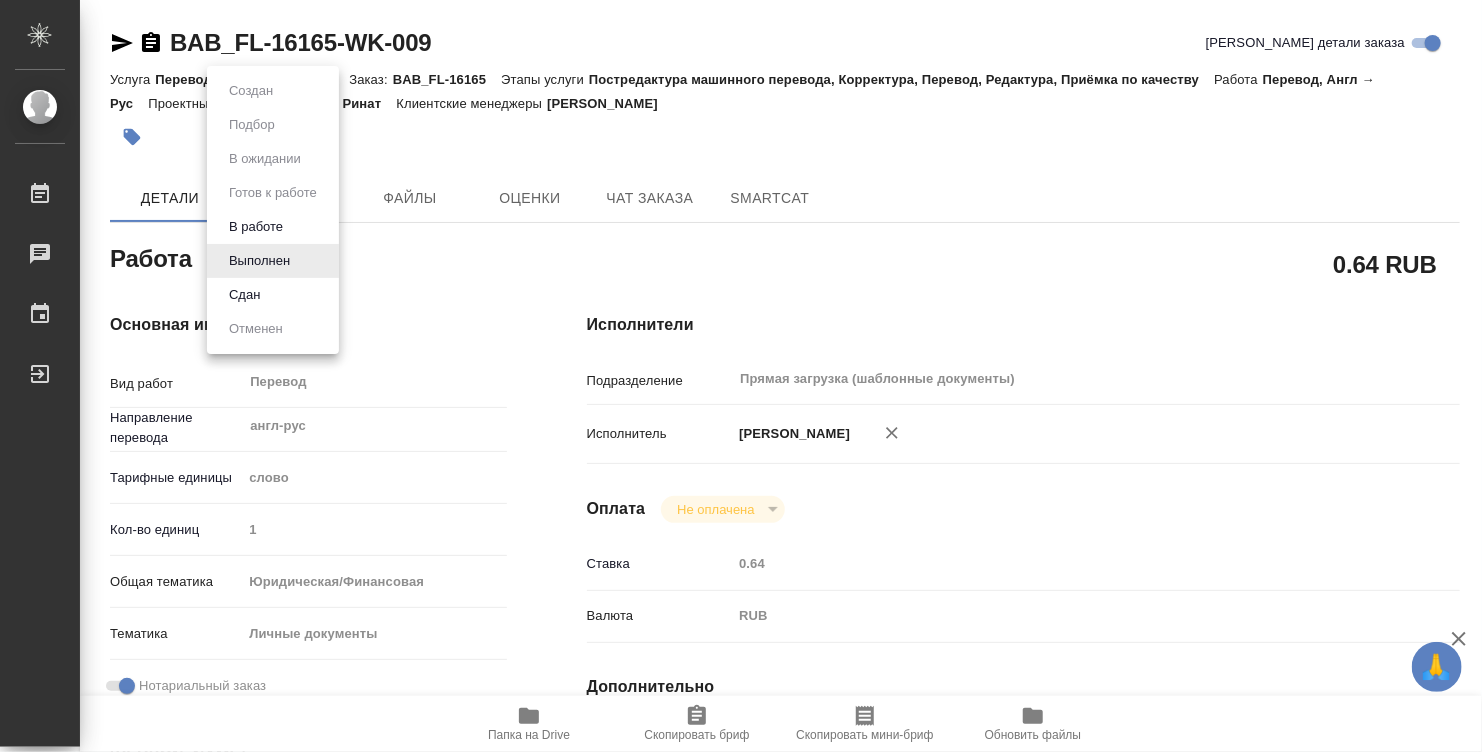 click at bounding box center [741, 376] 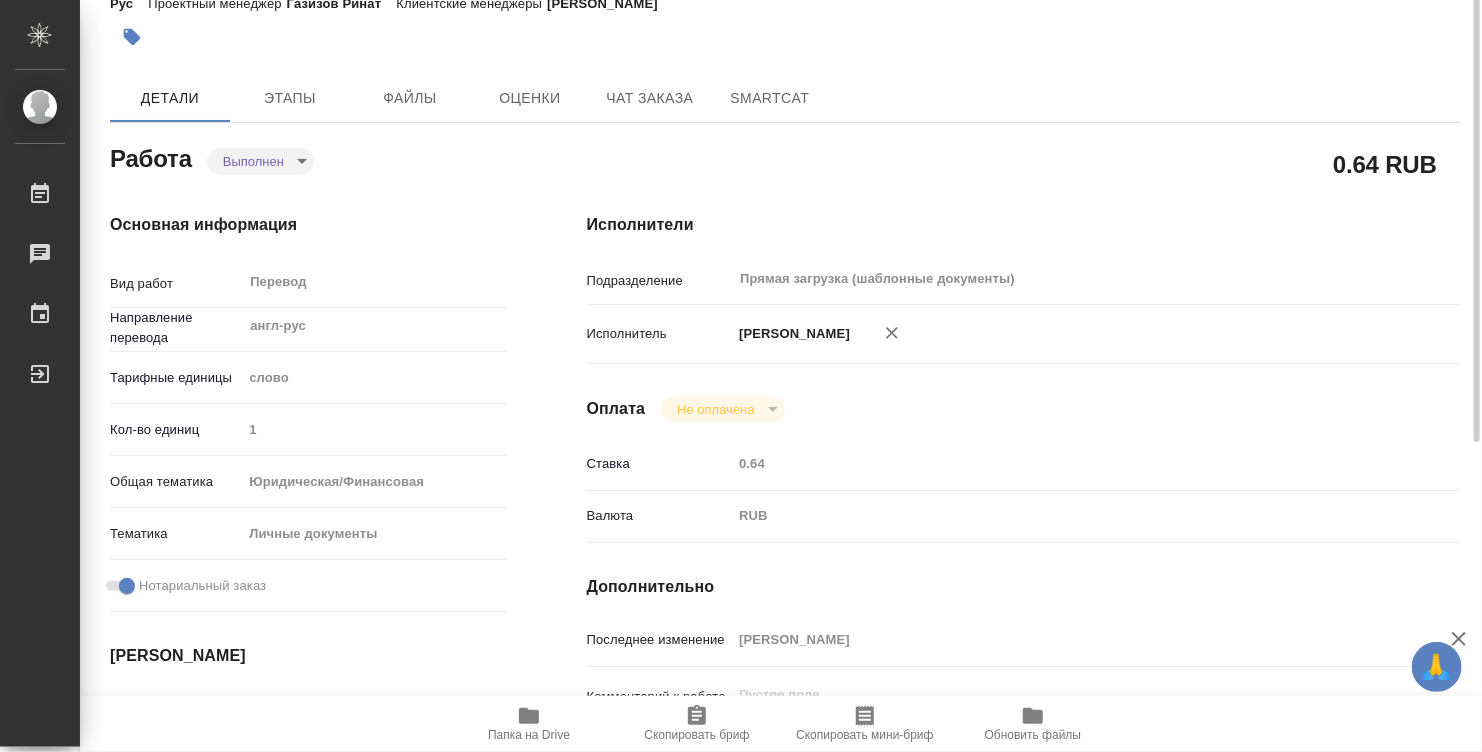 scroll, scrollTop: 300, scrollLeft: 0, axis: vertical 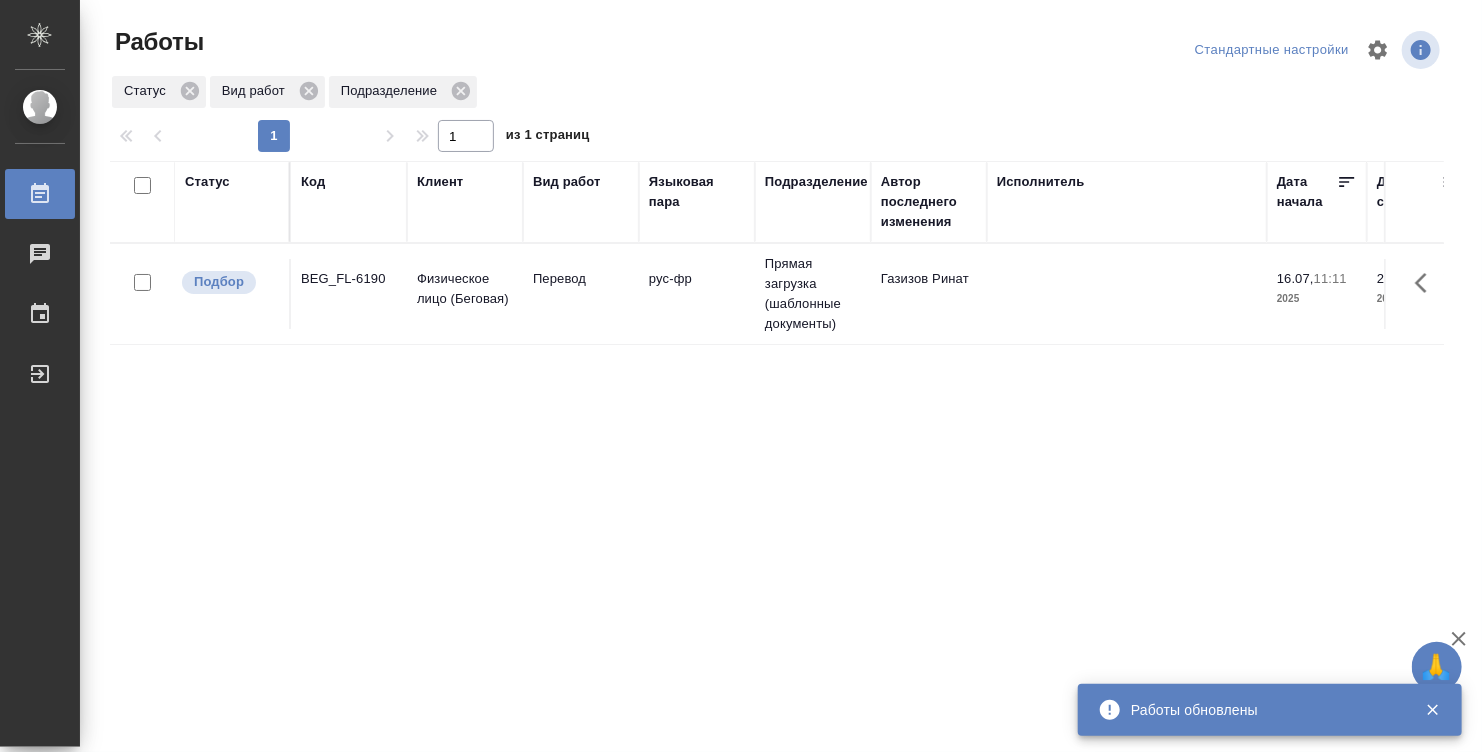 click on "Работы" at bounding box center [15, 194] 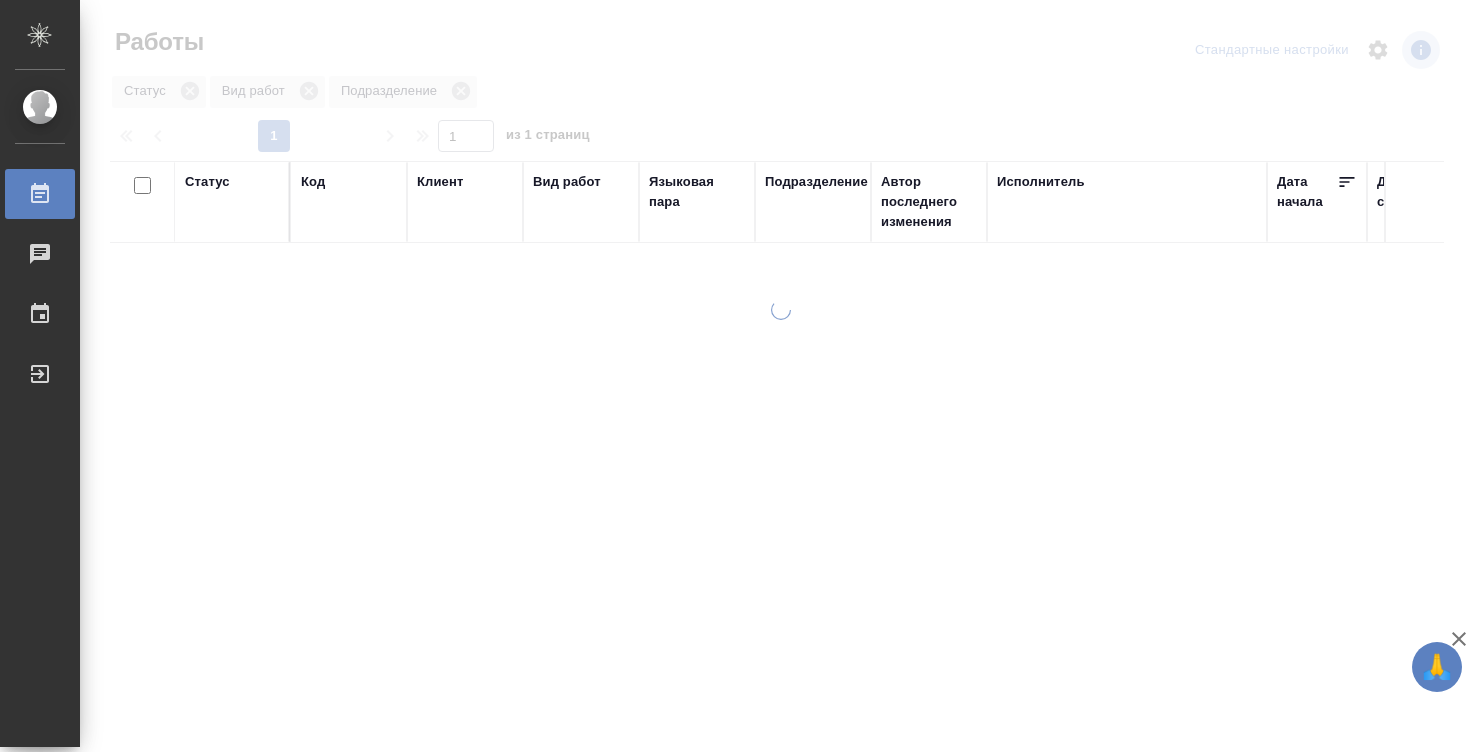 scroll, scrollTop: 0, scrollLeft: 0, axis: both 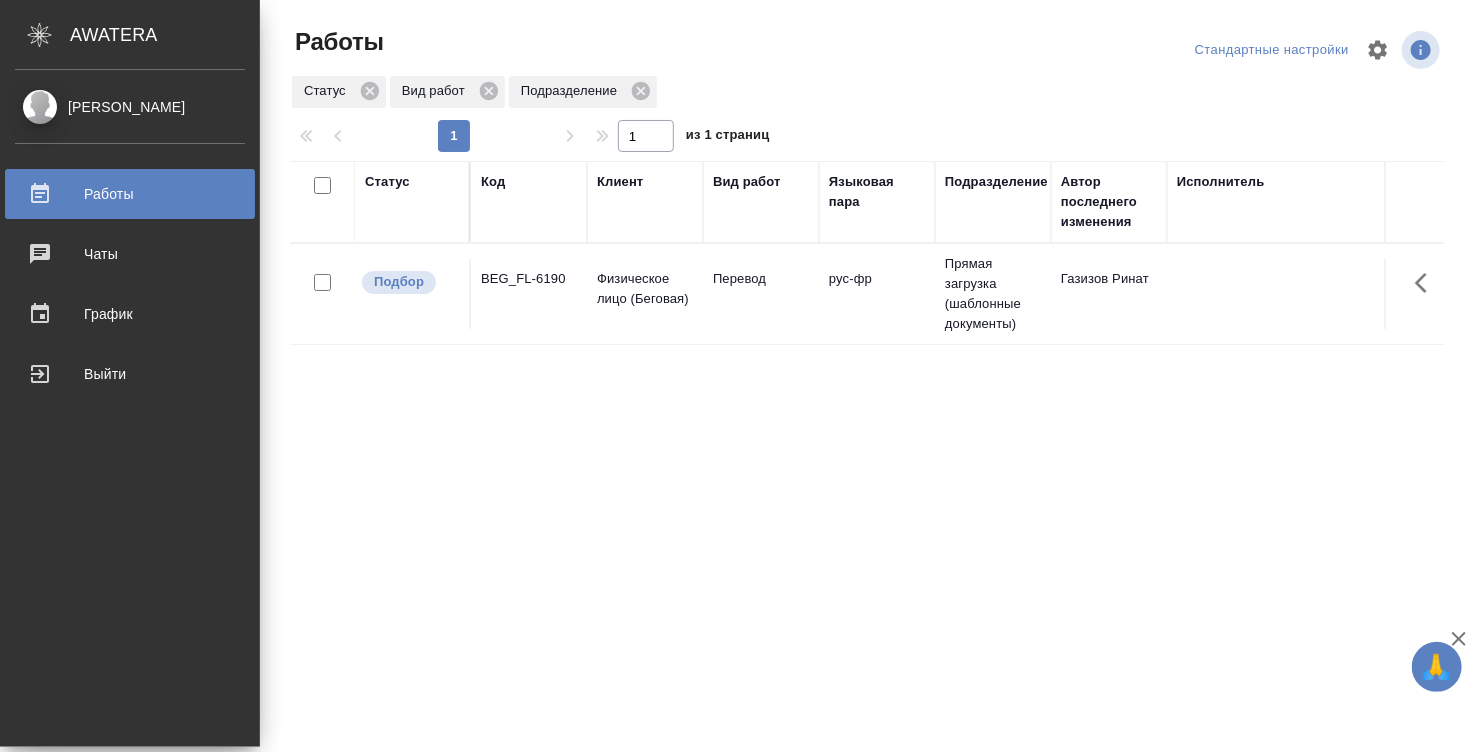 click on "[PERSON_NAME]" at bounding box center [130, 107] 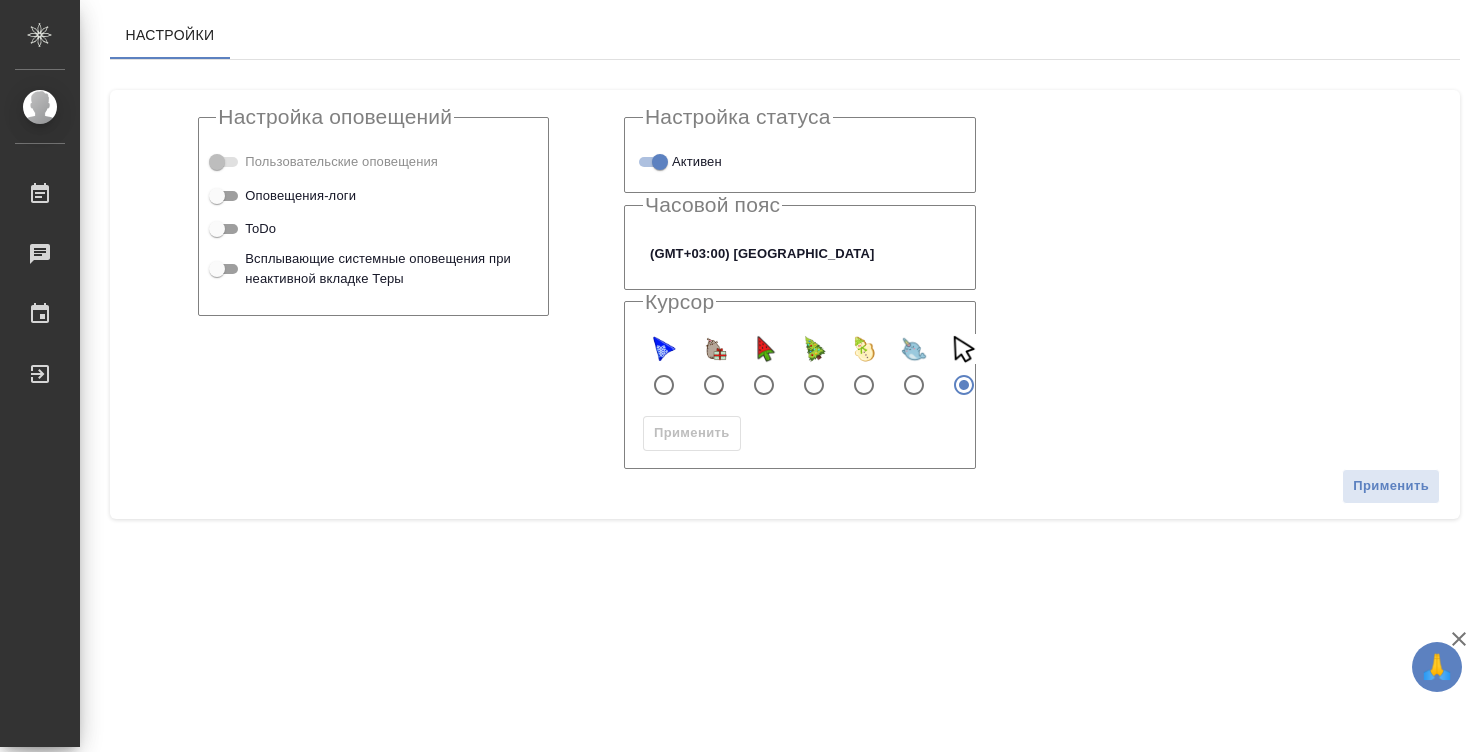 scroll, scrollTop: 0, scrollLeft: 0, axis: both 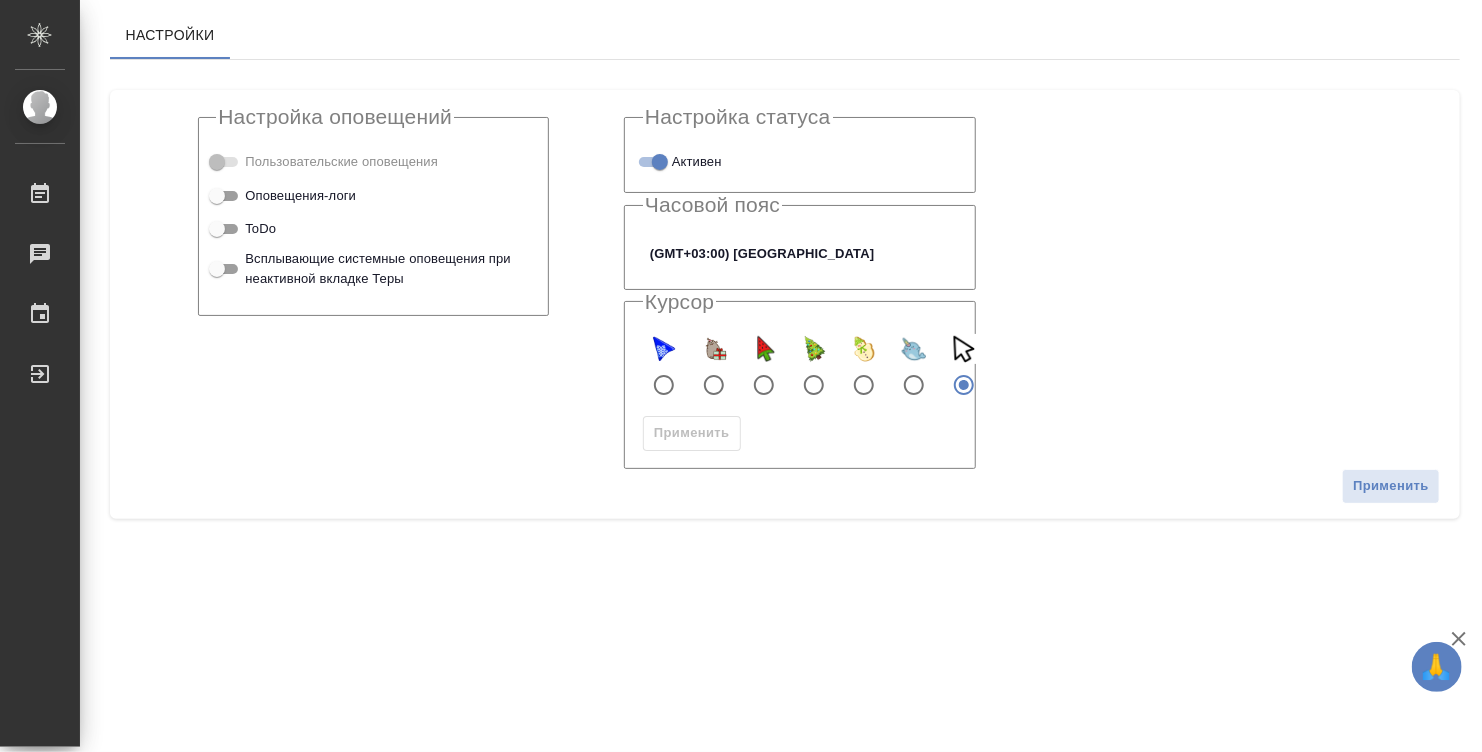checkbox on "true" 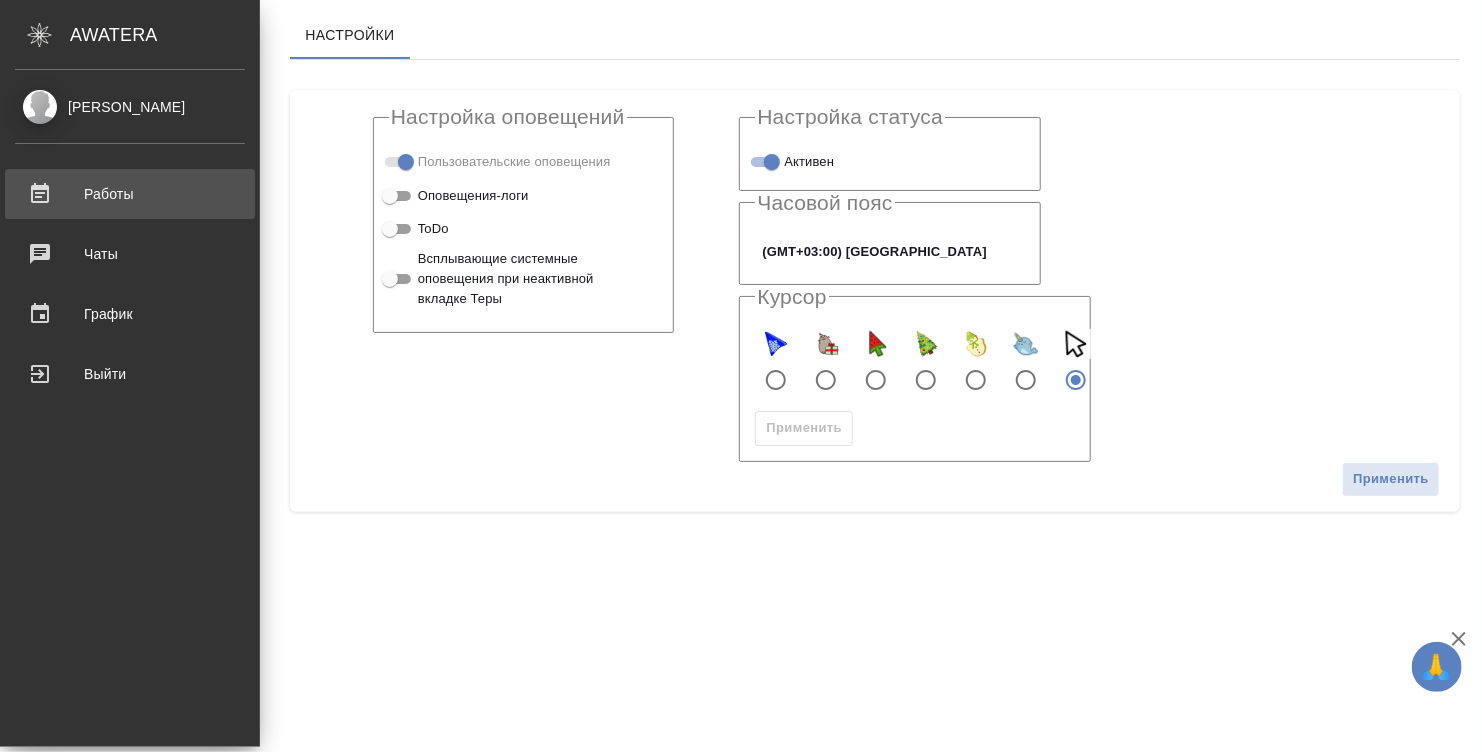 click on "Работы" at bounding box center (130, 194) 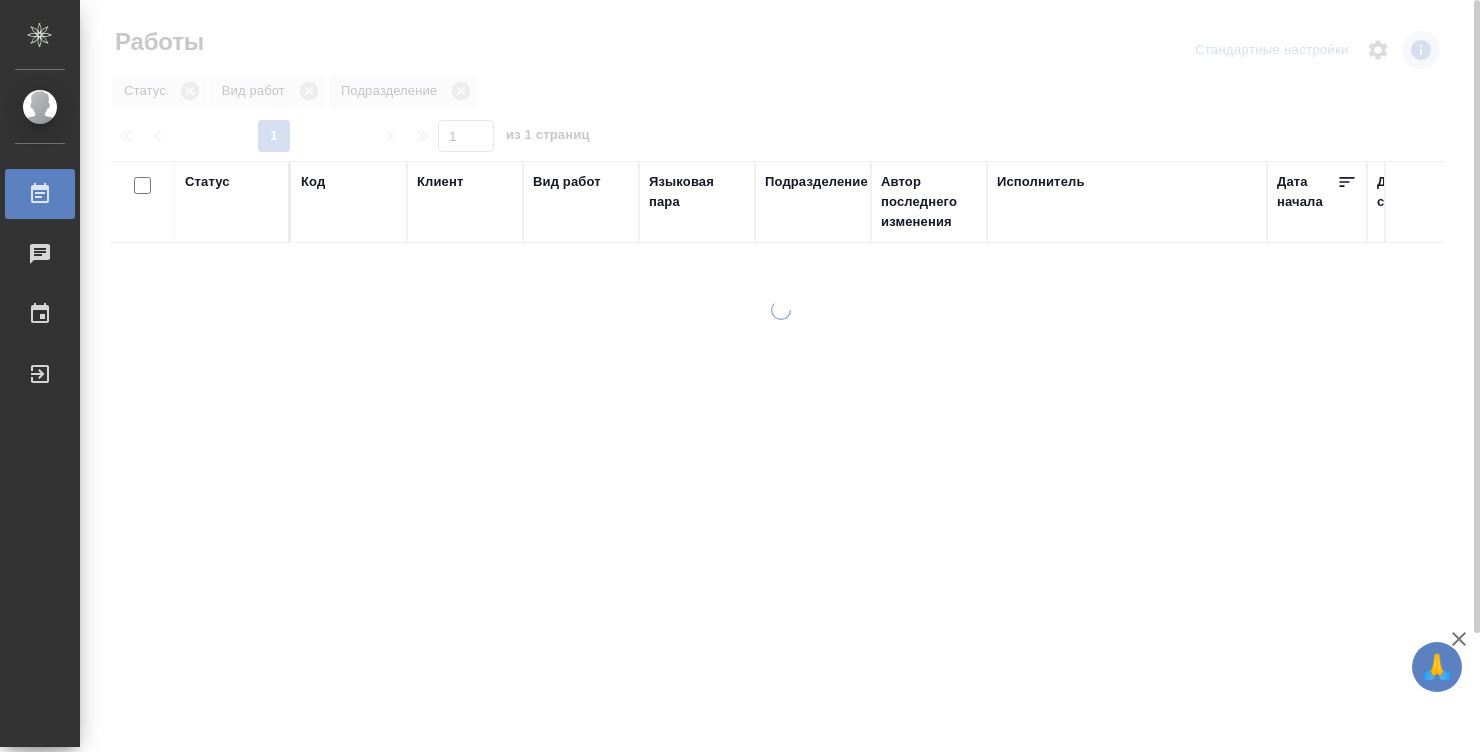 scroll, scrollTop: 0, scrollLeft: 0, axis: both 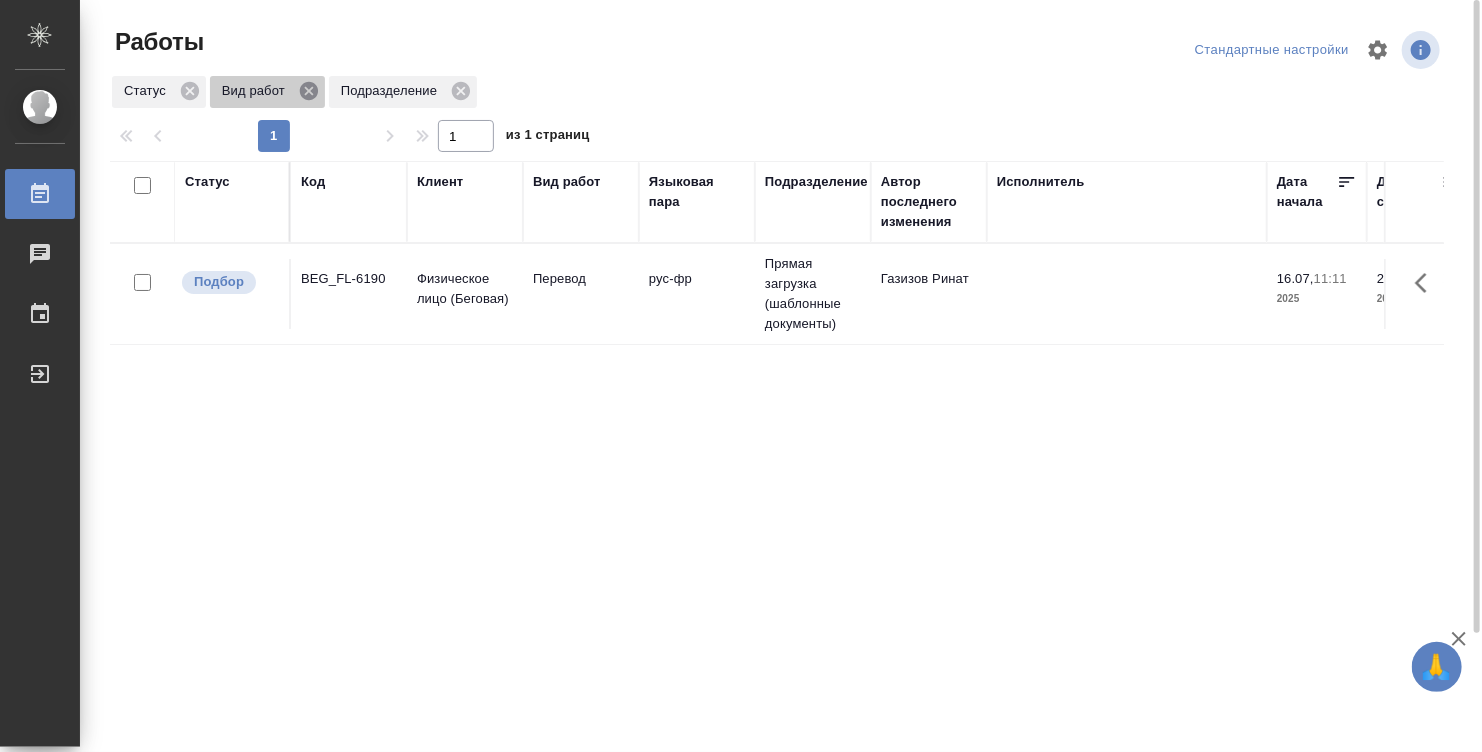 click 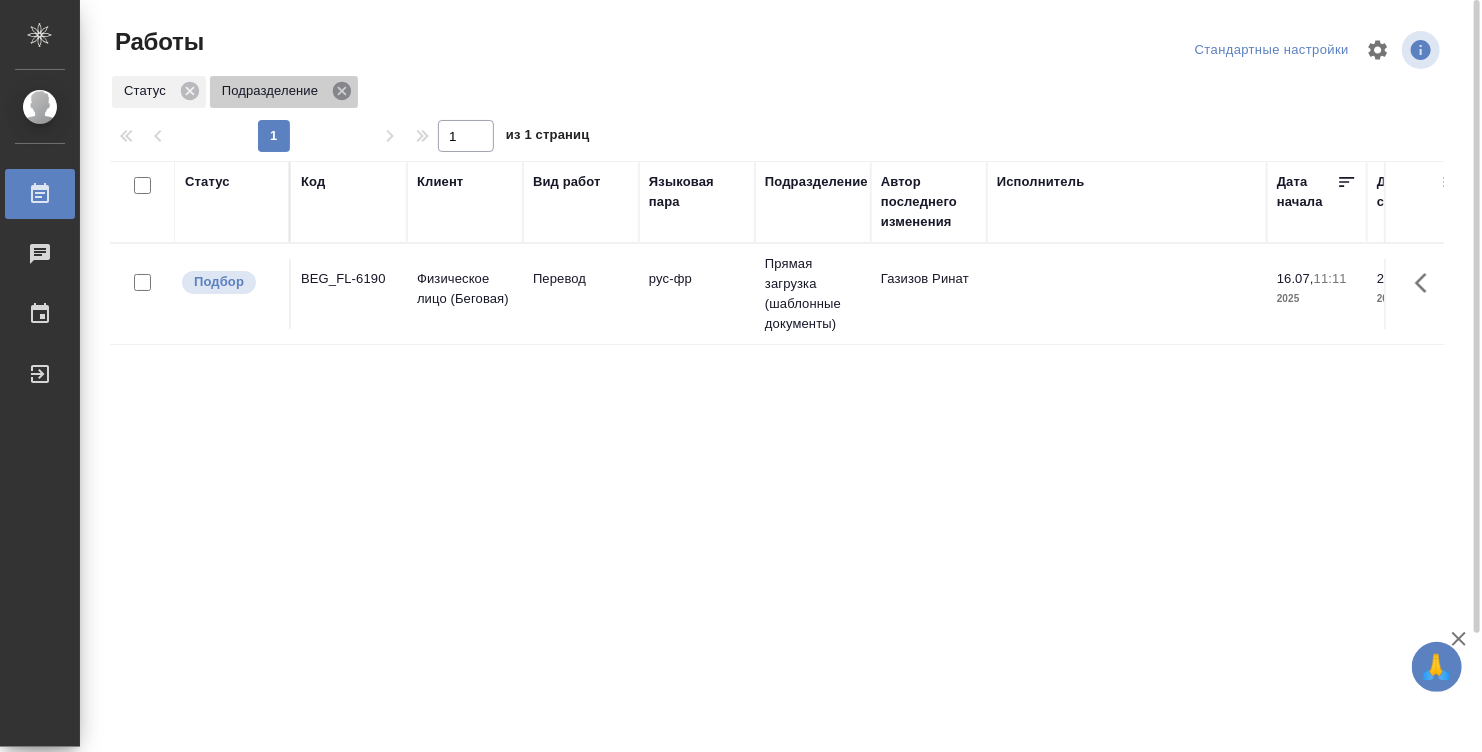 click 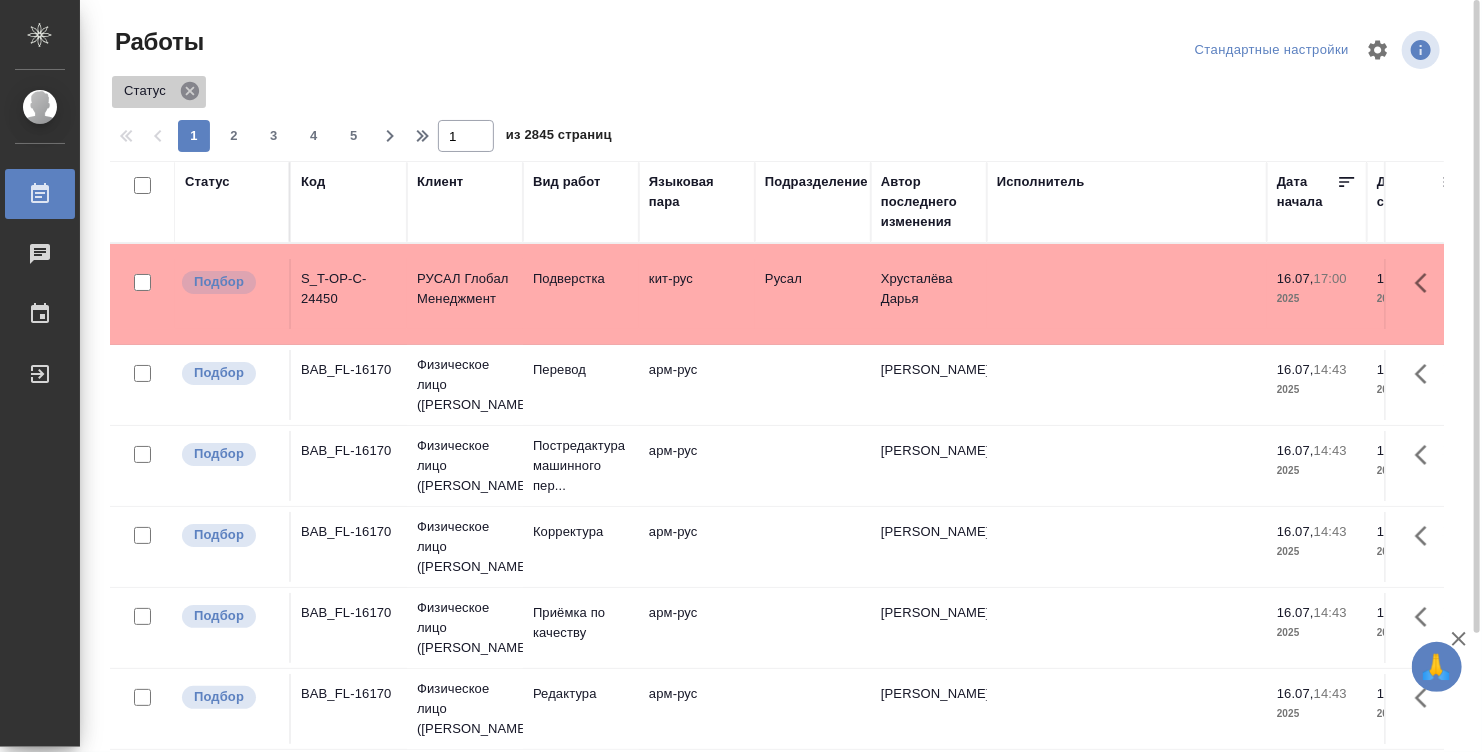 click 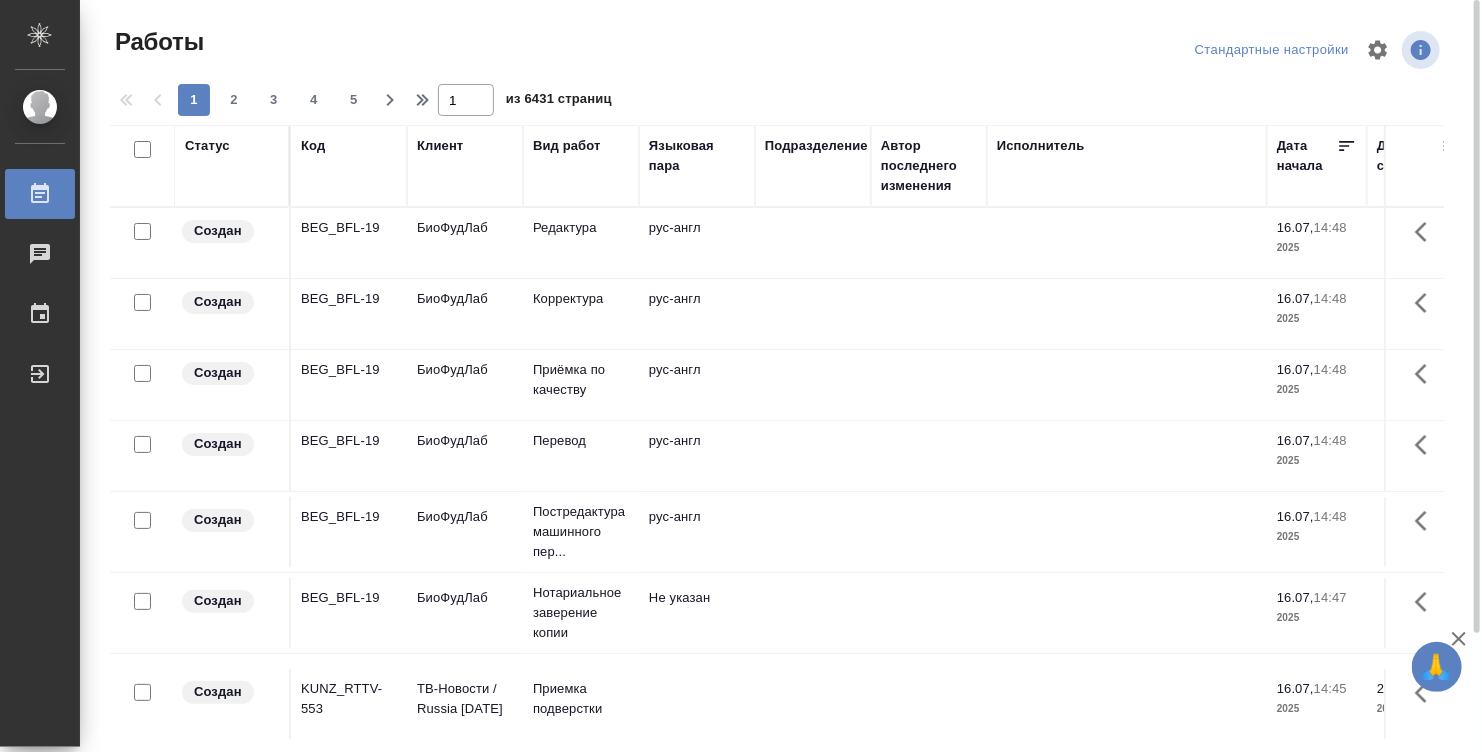 click on "Перевод" at bounding box center (581, 243) 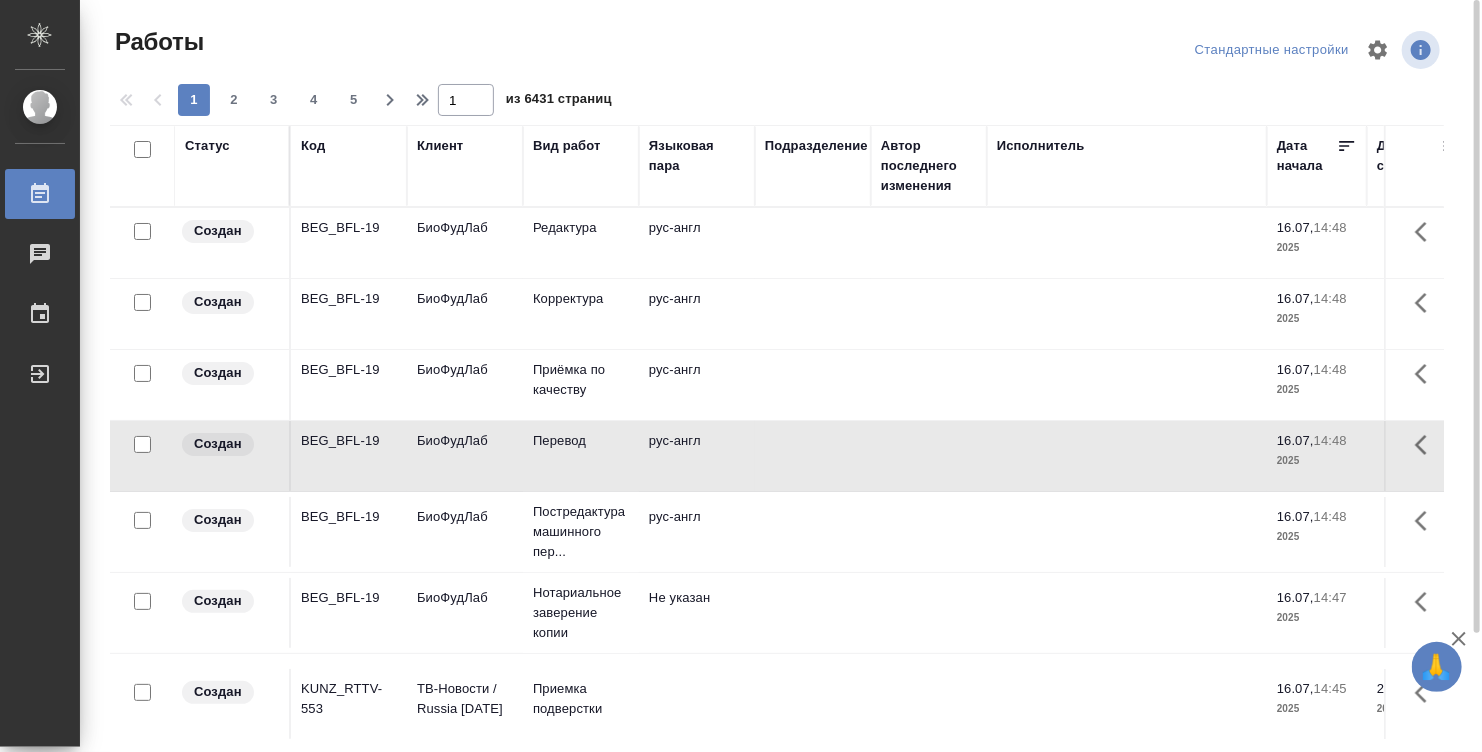 click on "Перевод" at bounding box center [581, 243] 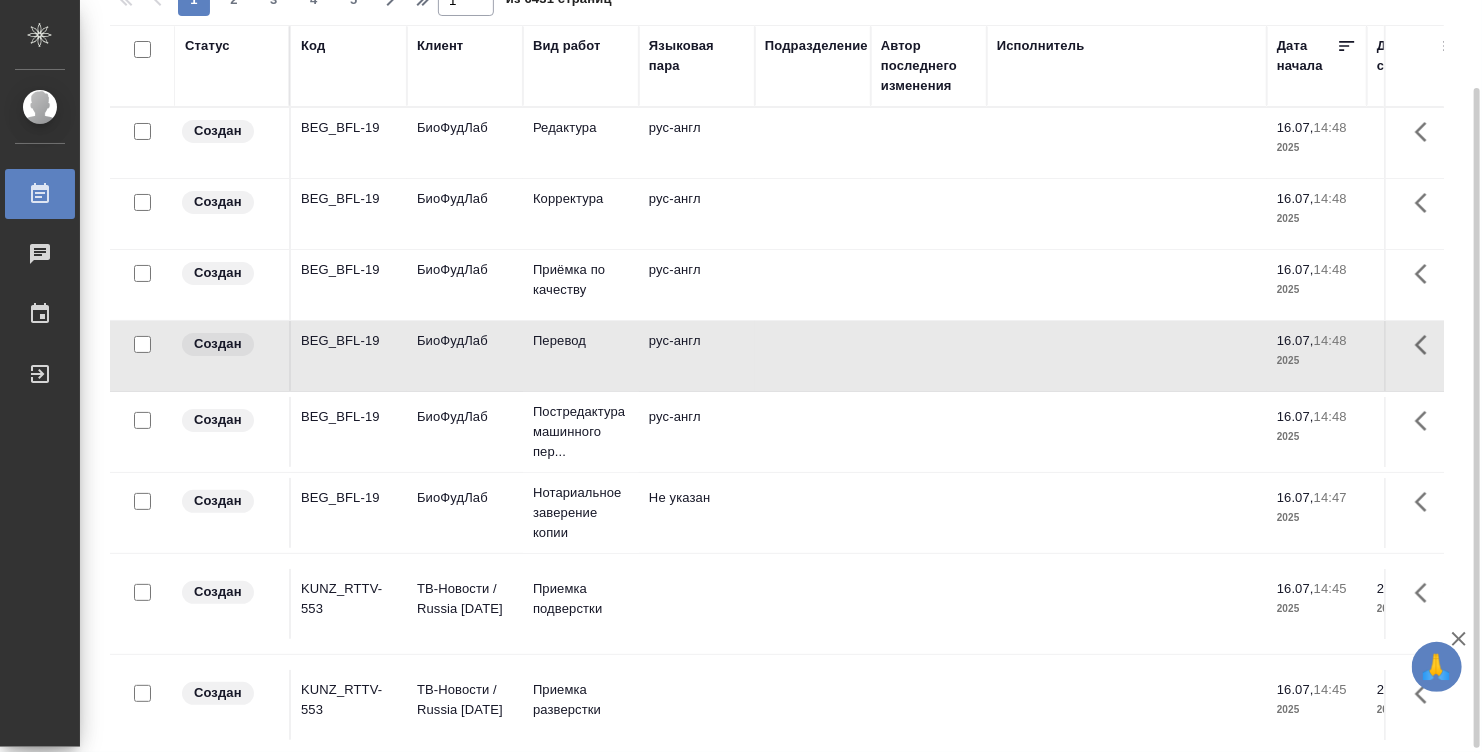 scroll, scrollTop: 104, scrollLeft: 0, axis: vertical 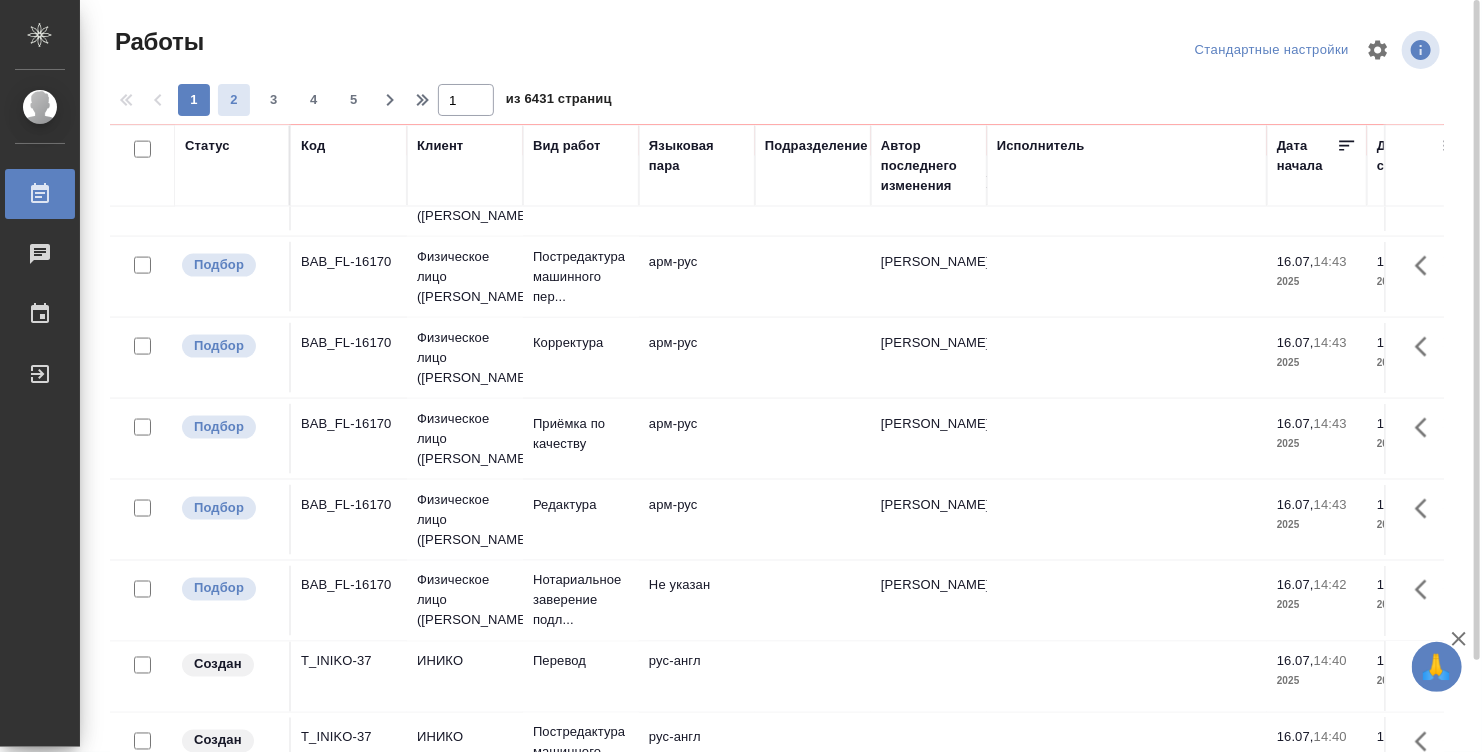 click on "2" at bounding box center (234, 100) 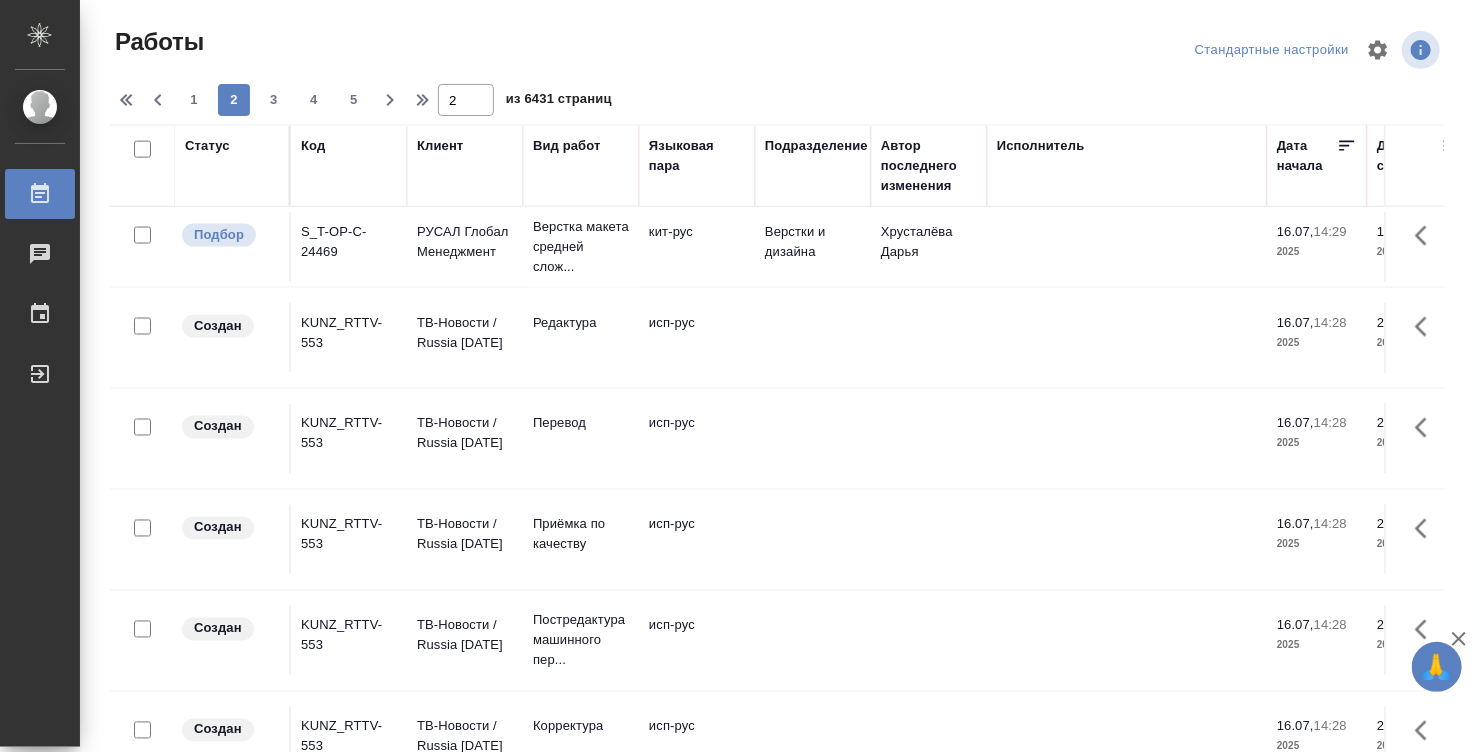 scroll, scrollTop: 1647, scrollLeft: 0, axis: vertical 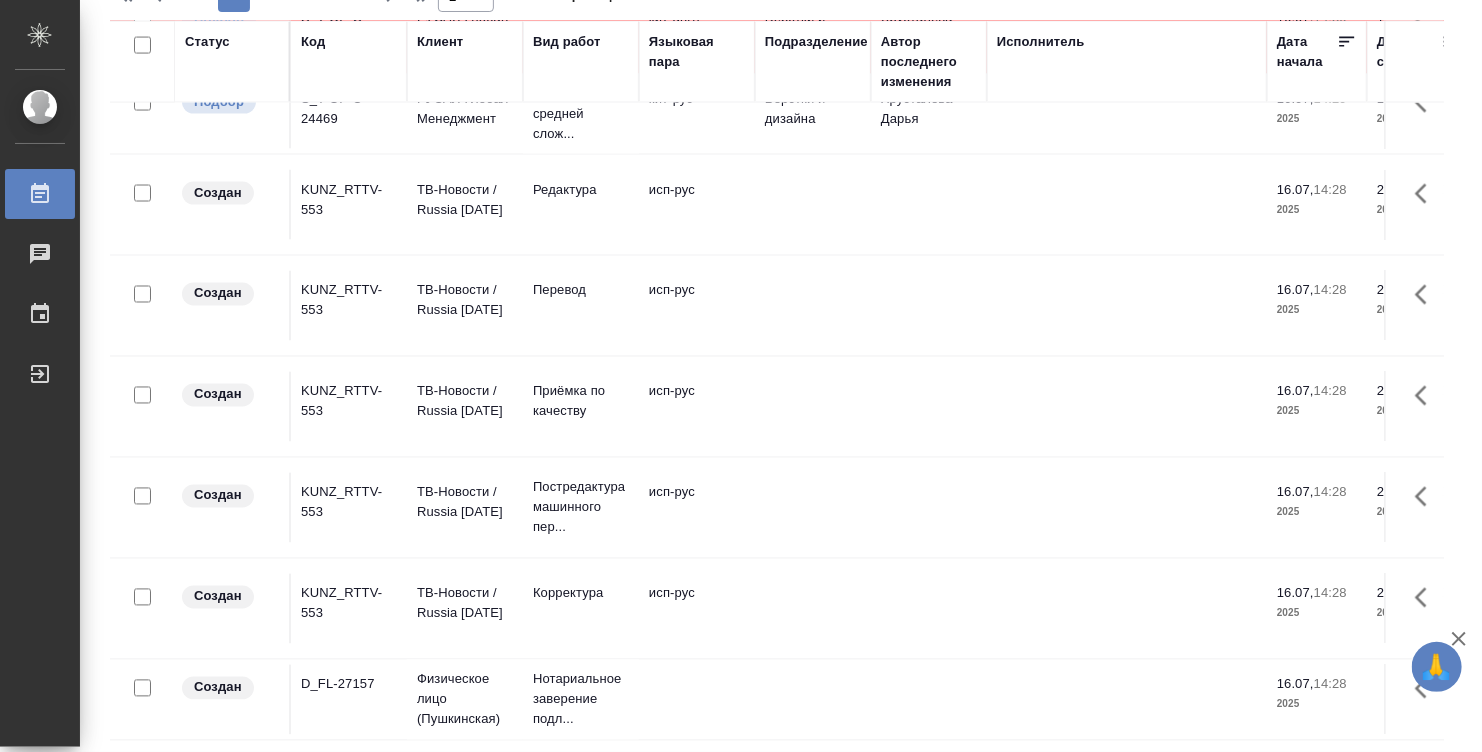 click on "Перевод" at bounding box center [581, -1499] 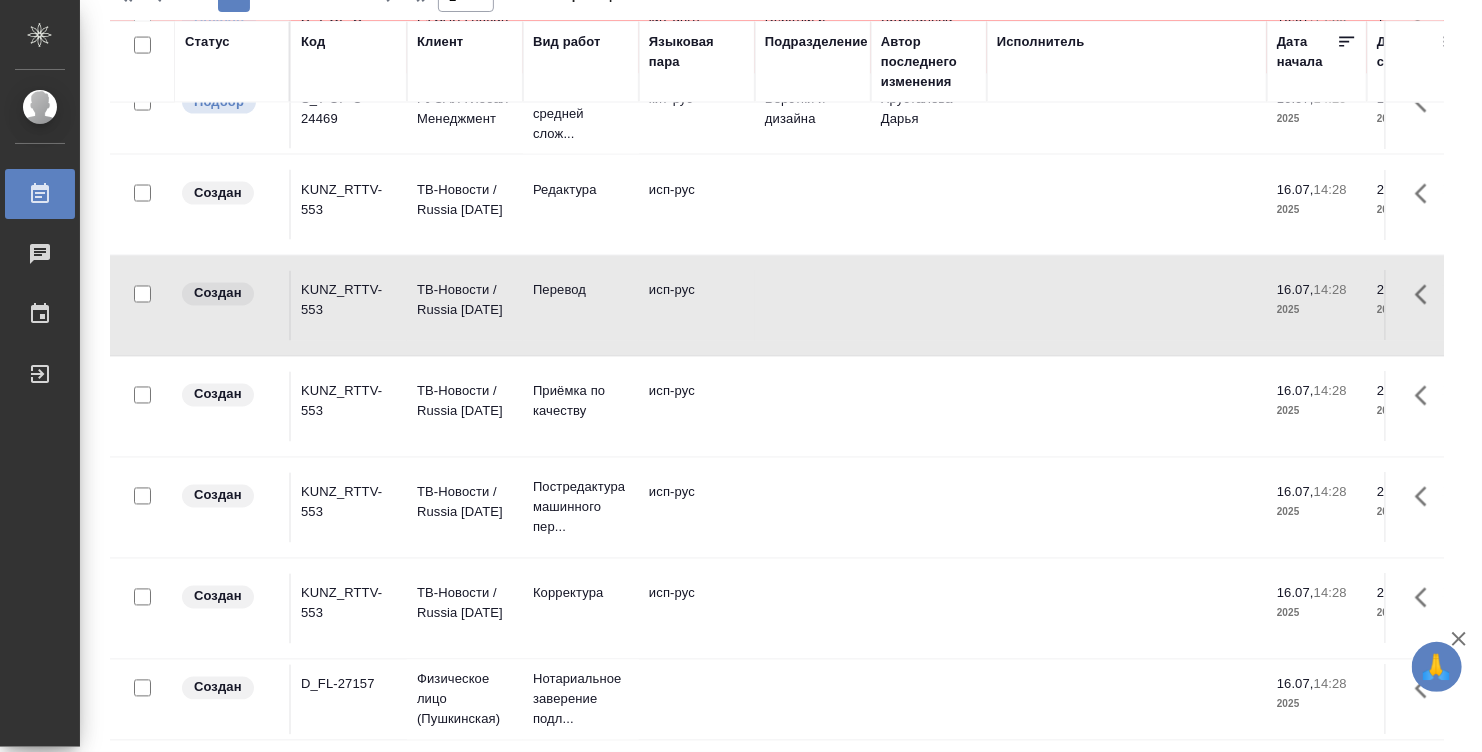 click on "Перевод" at bounding box center [581, -1499] 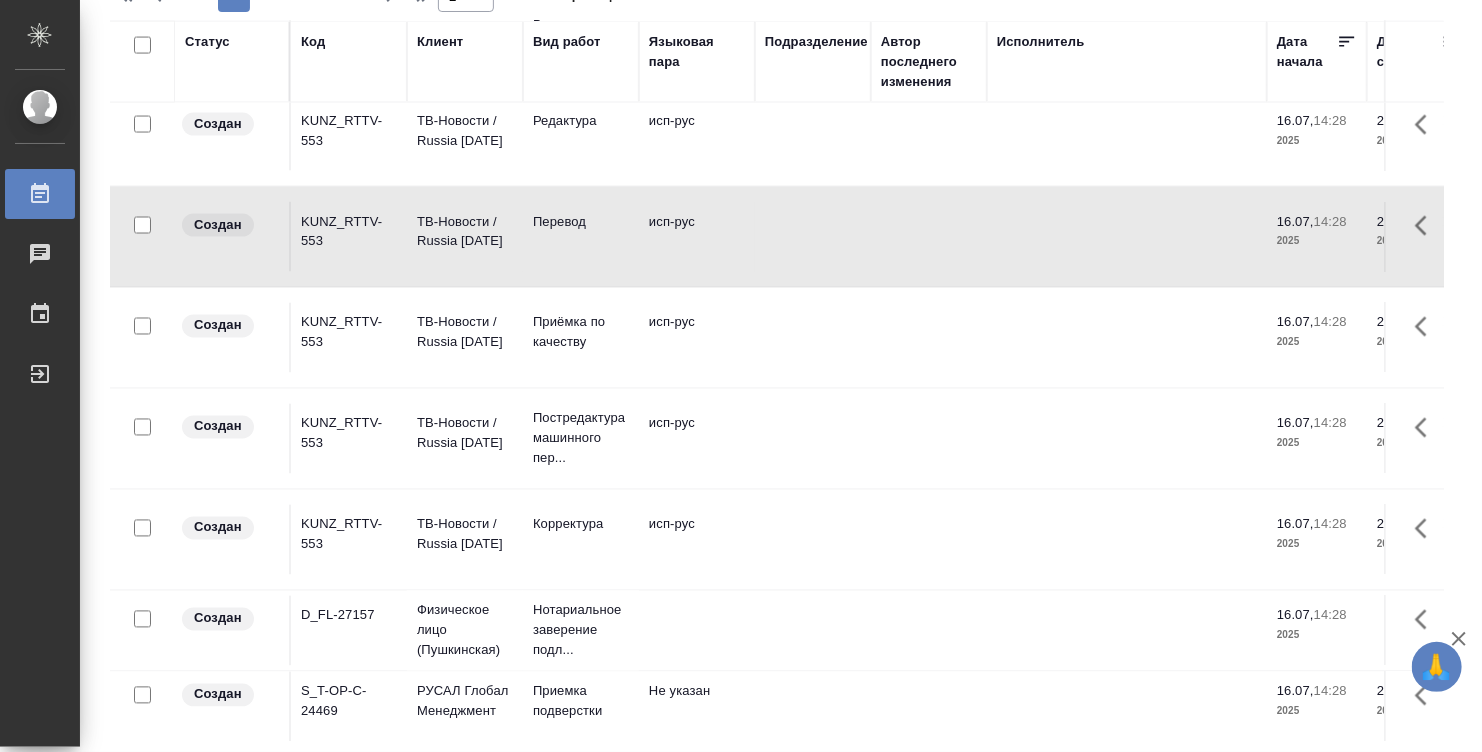 scroll, scrollTop: 1647, scrollLeft: 0, axis: vertical 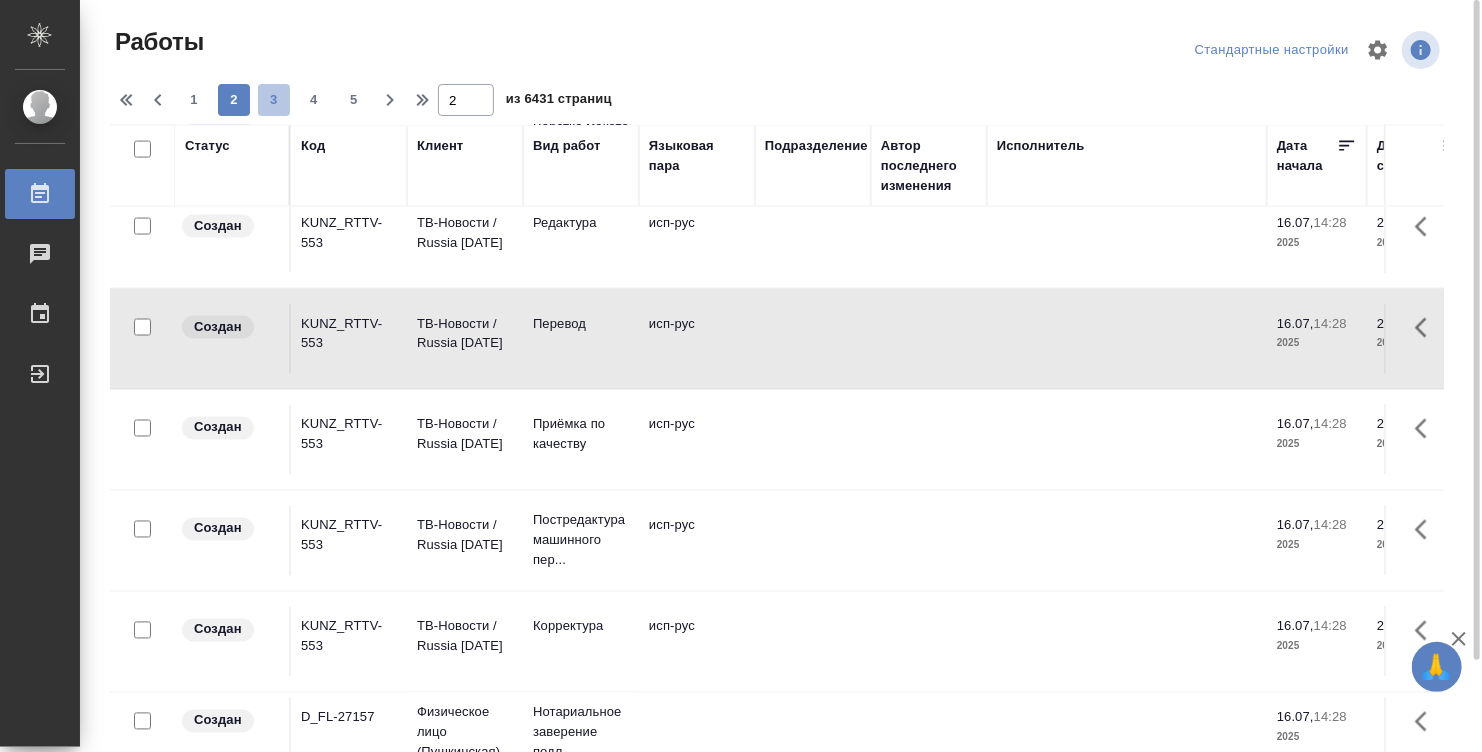 click on "3" at bounding box center [274, 100] 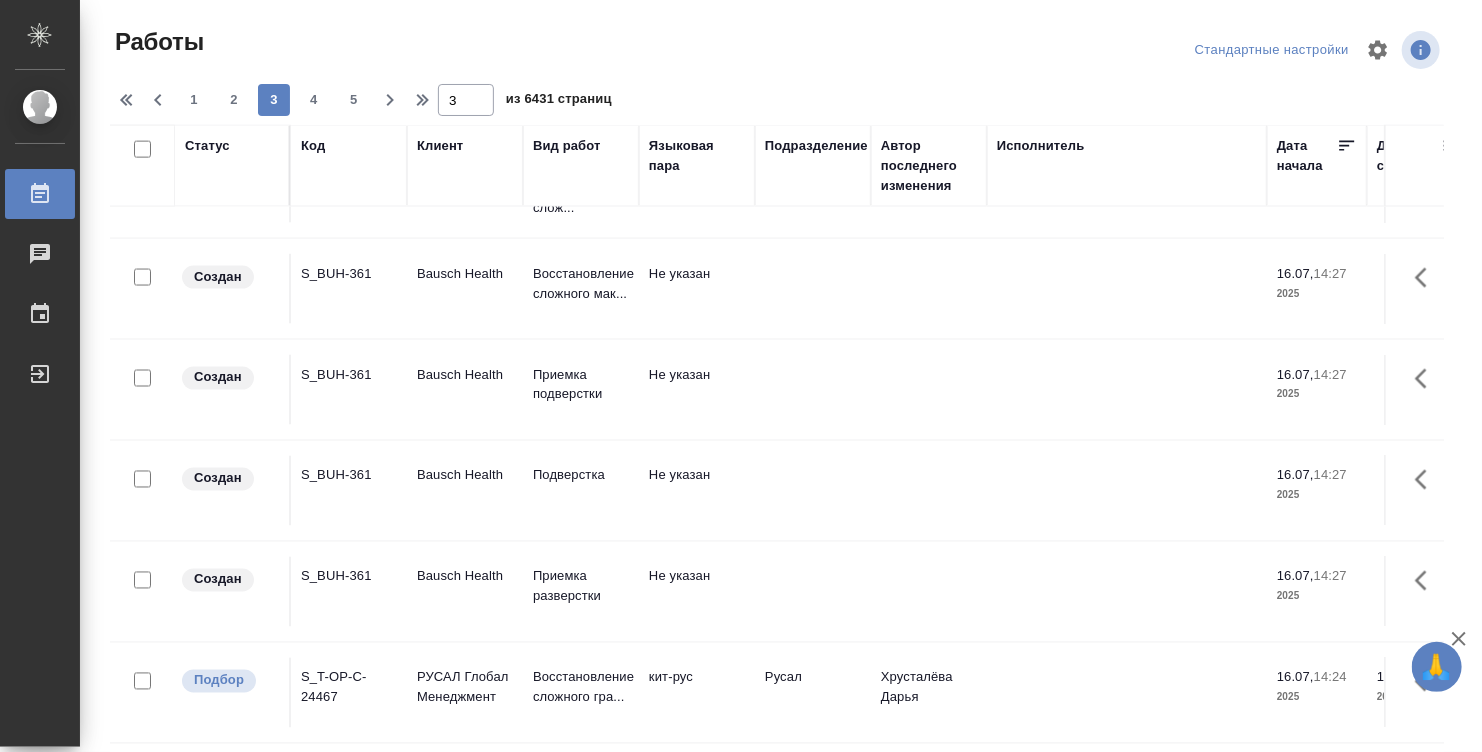 scroll, scrollTop: 1607, scrollLeft: 0, axis: vertical 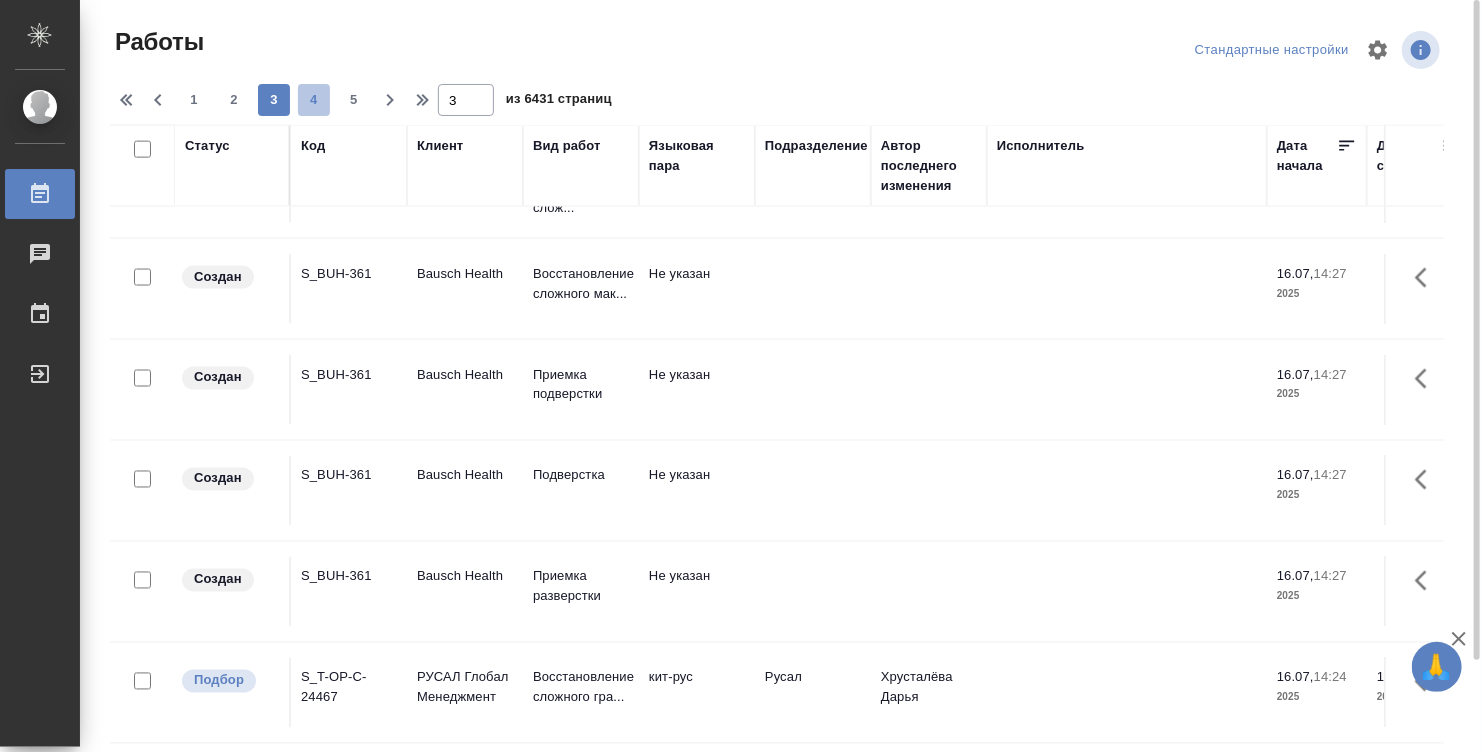 click on "4" at bounding box center [314, 100] 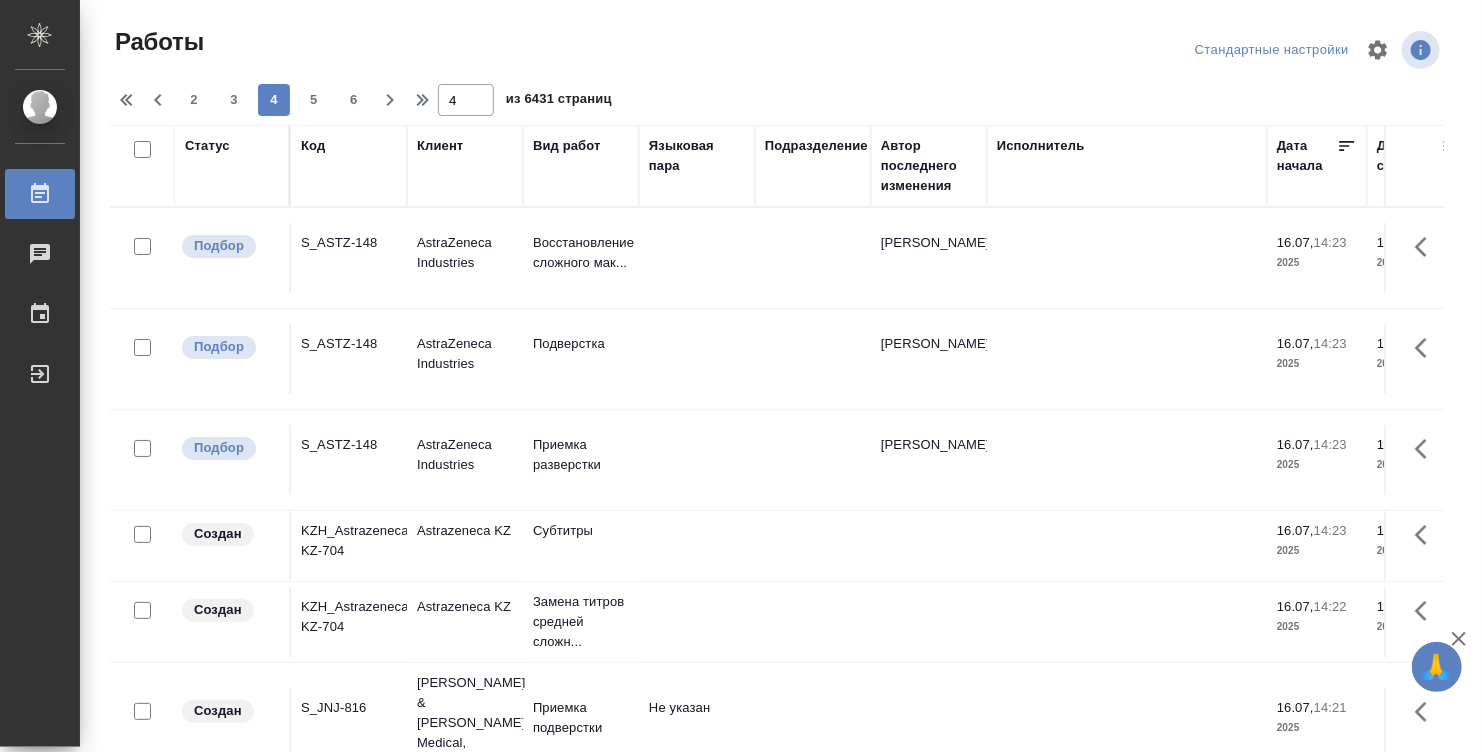 scroll, scrollTop: 0, scrollLeft: 0, axis: both 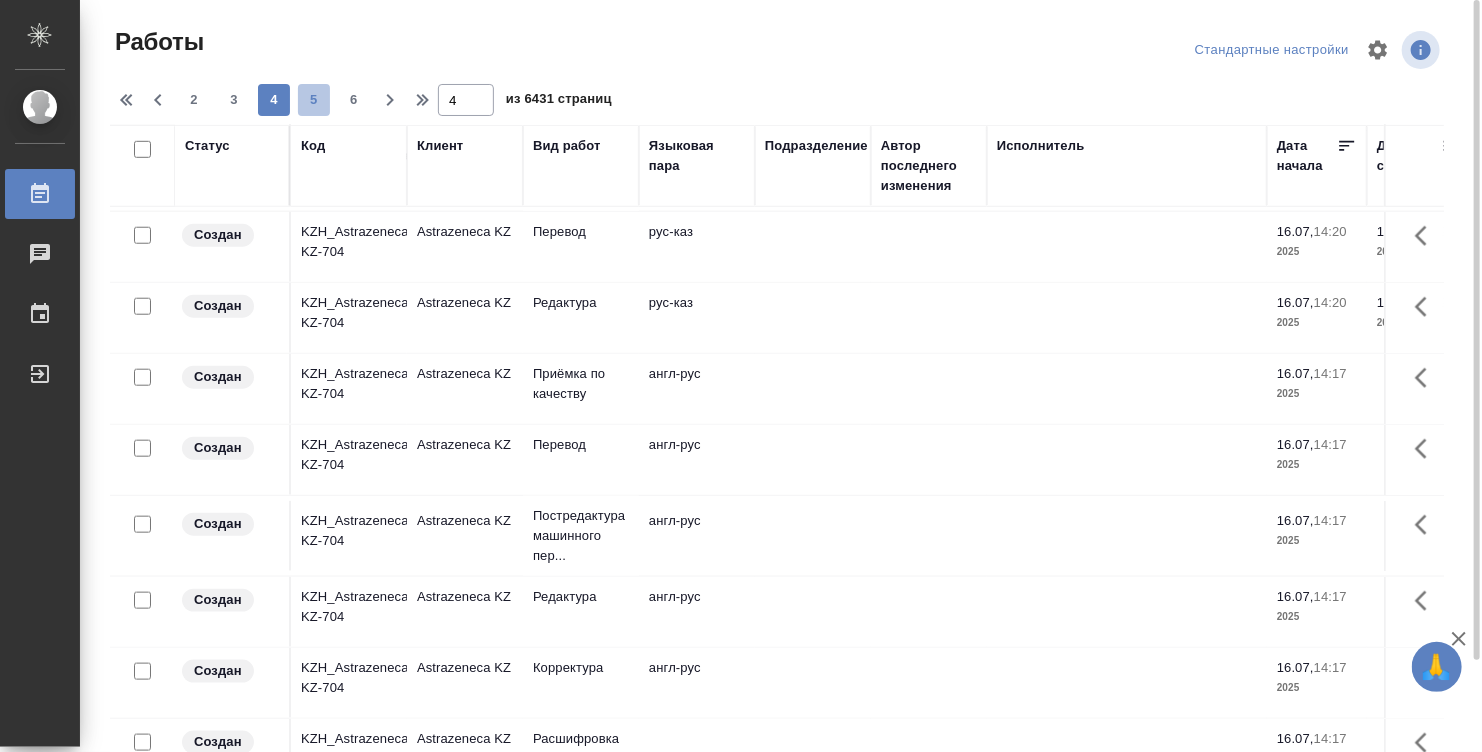 click on "5" at bounding box center [314, 100] 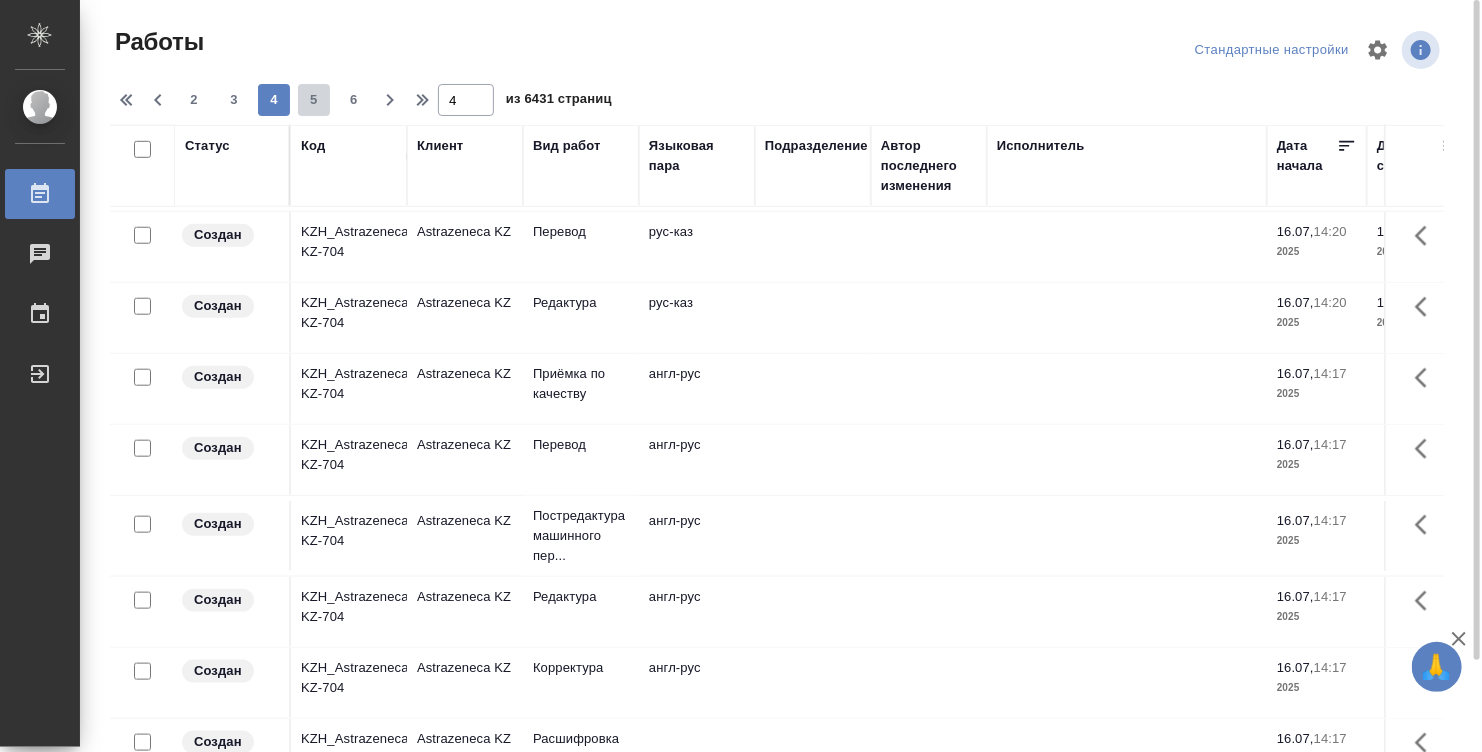 type on "5" 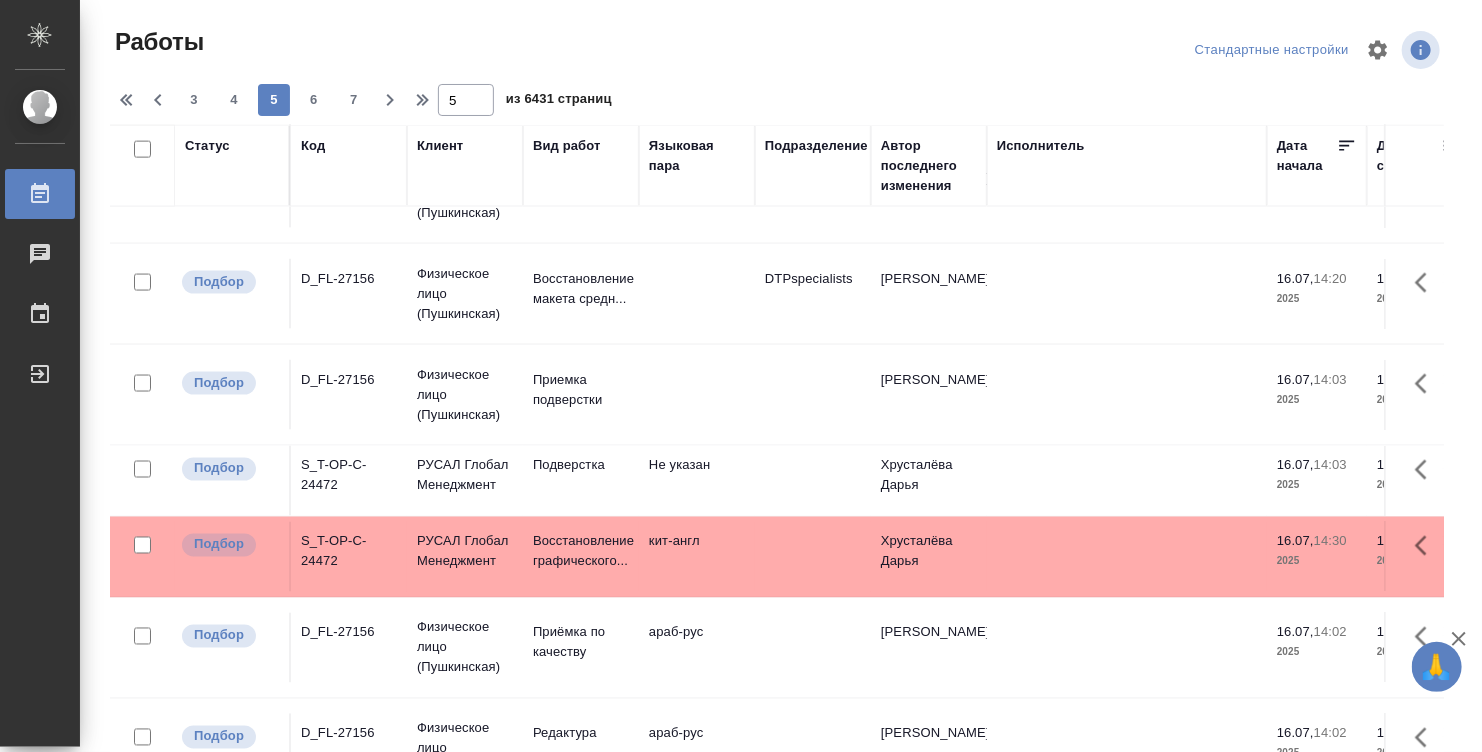 scroll, scrollTop: 1576, scrollLeft: 0, axis: vertical 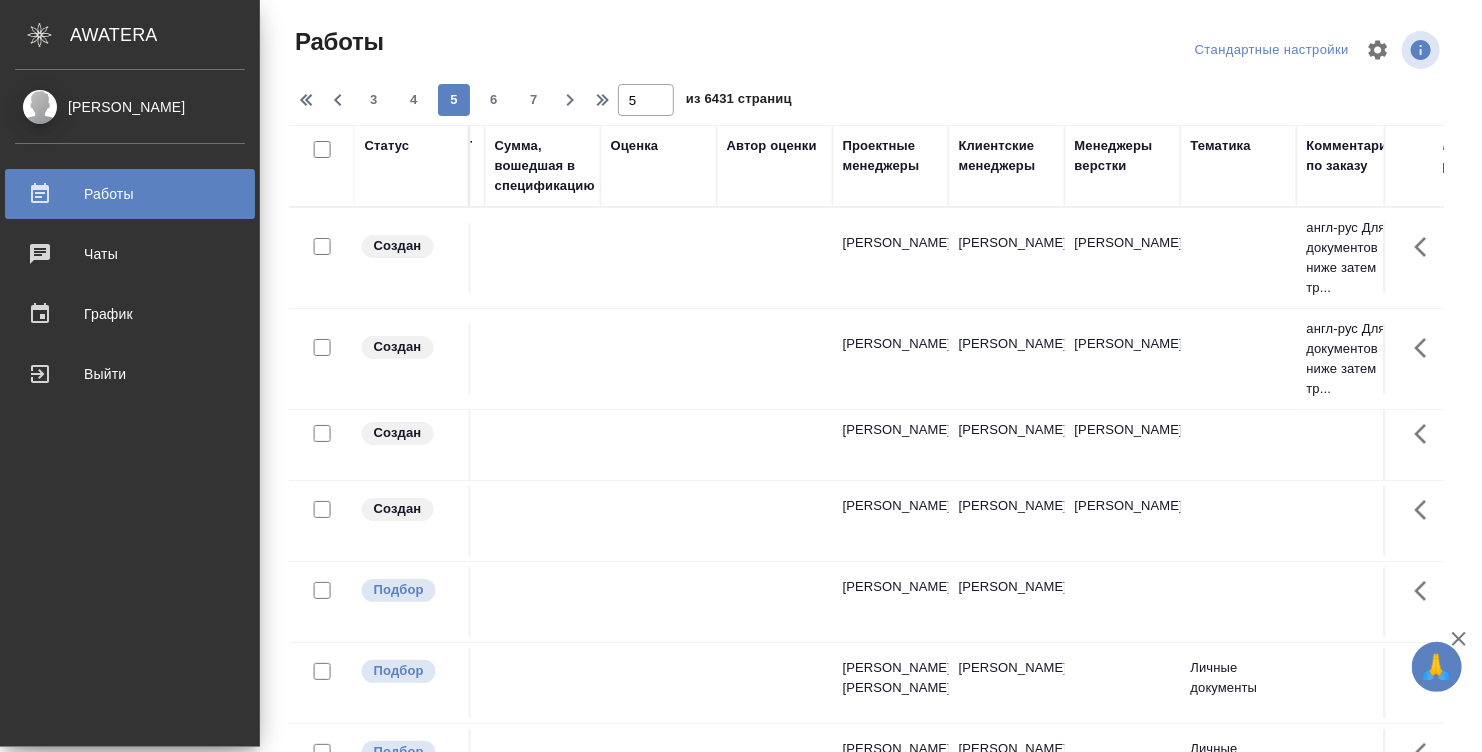 click on "Работы" at bounding box center (130, 194) 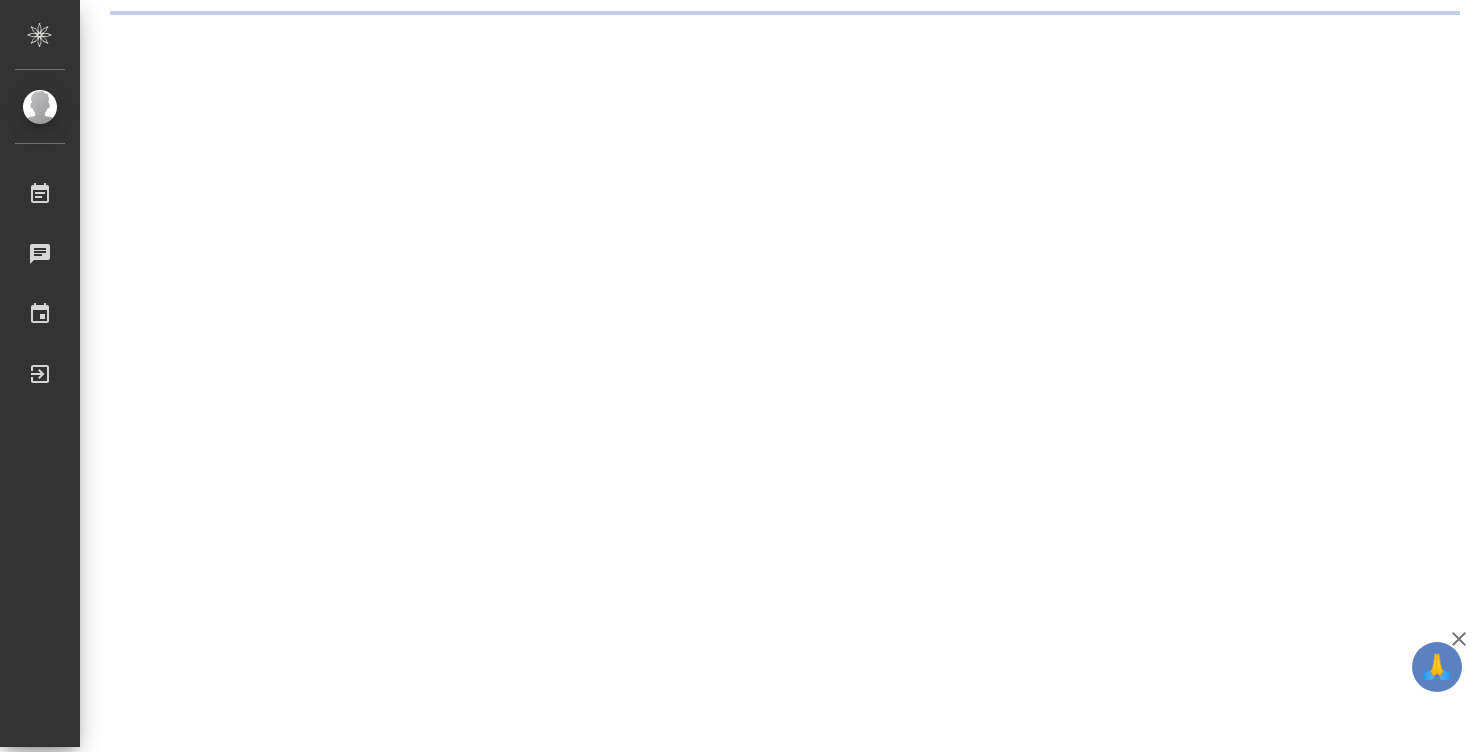 scroll, scrollTop: 0, scrollLeft: 0, axis: both 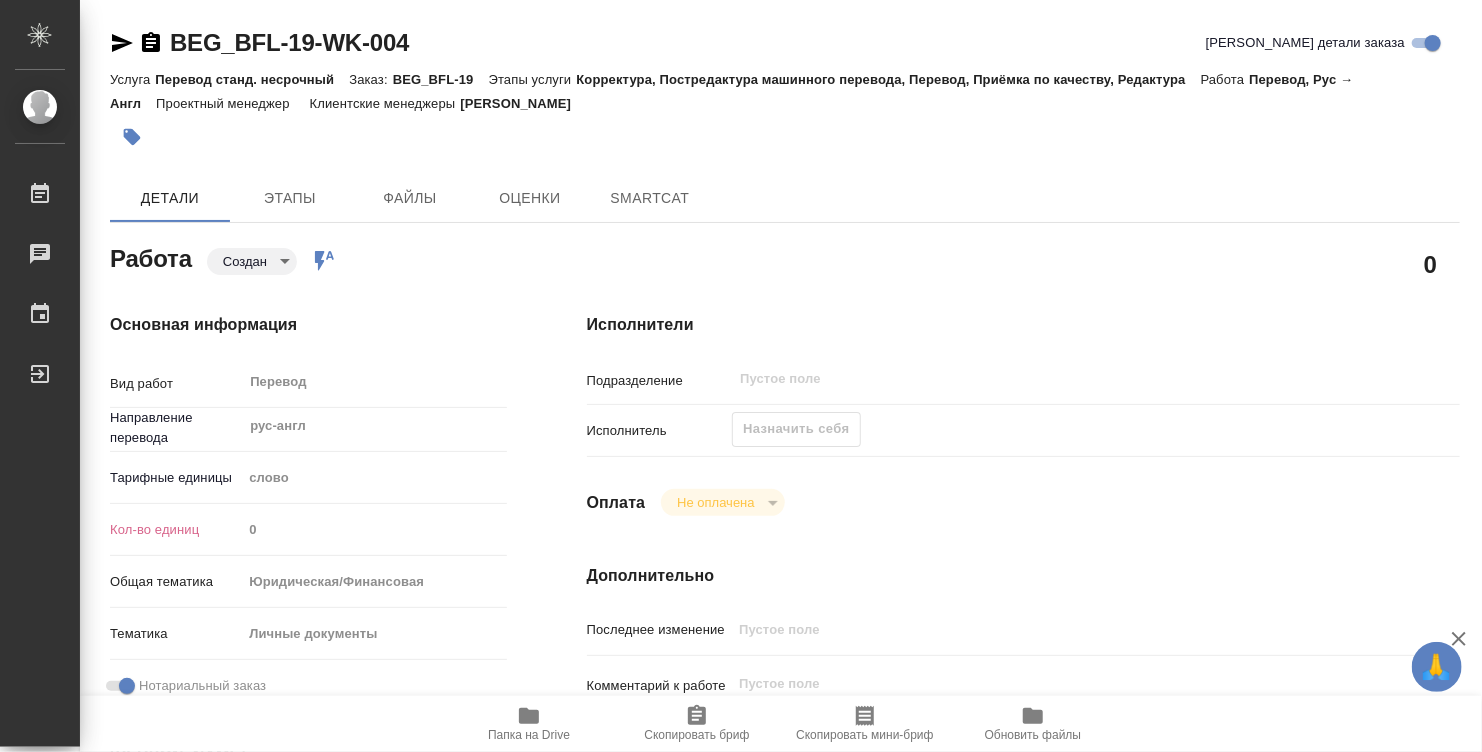 type on "x" 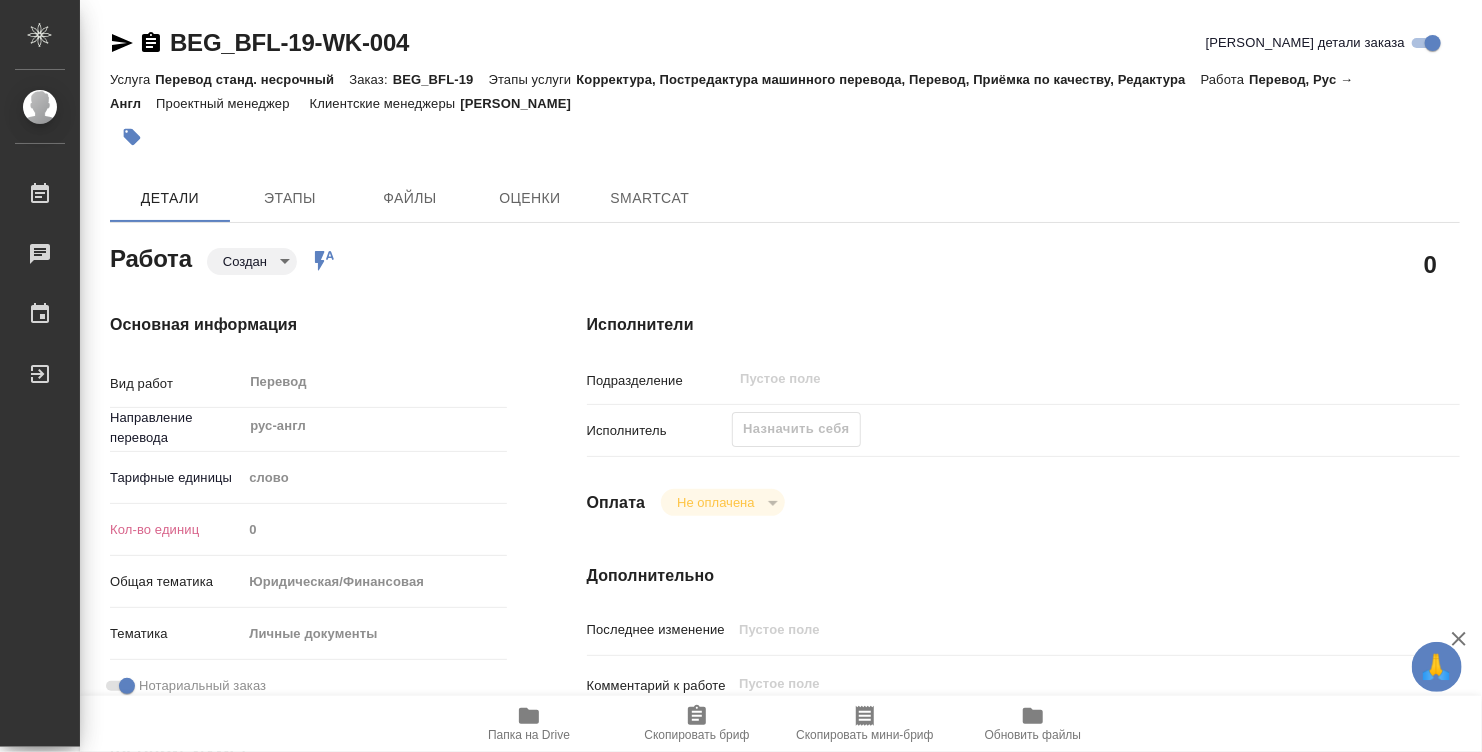 type on "x" 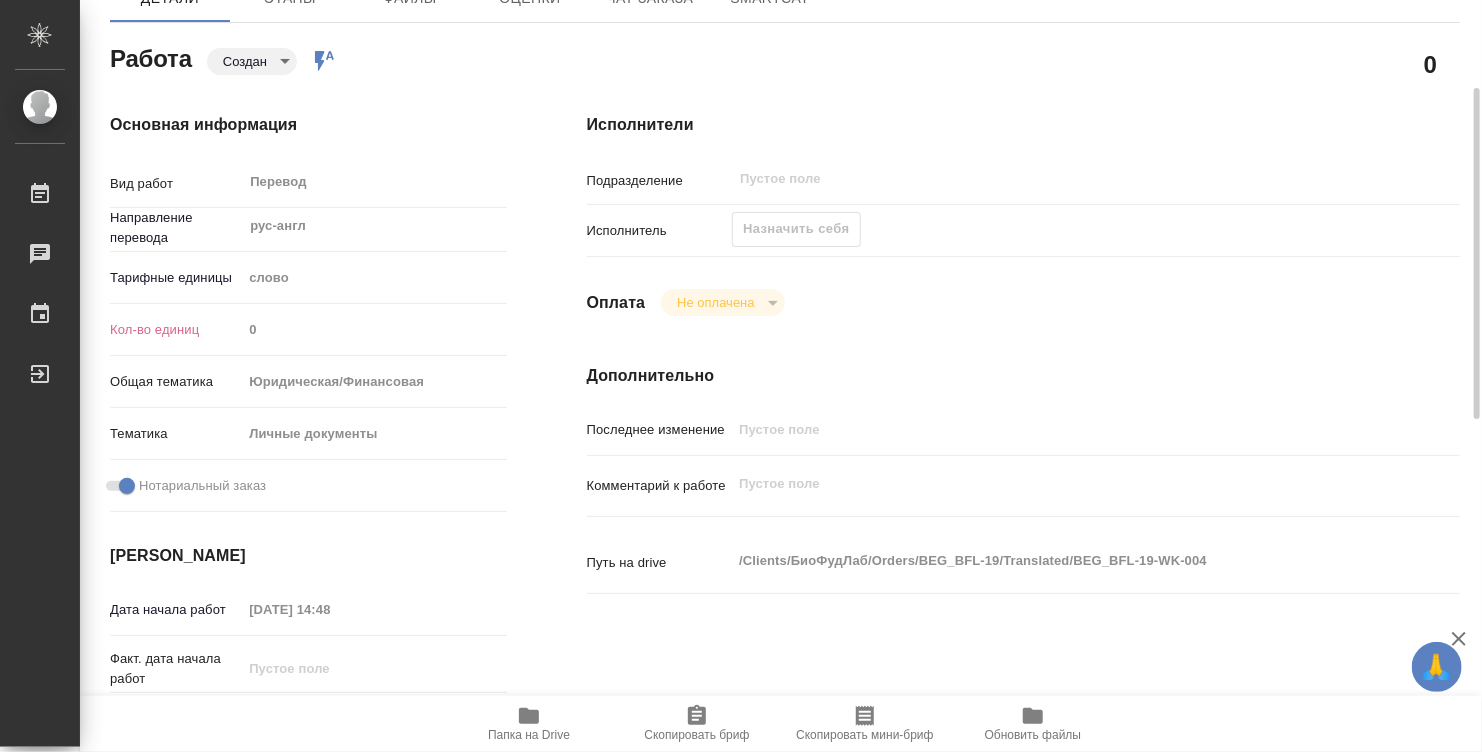 scroll, scrollTop: 300, scrollLeft: 0, axis: vertical 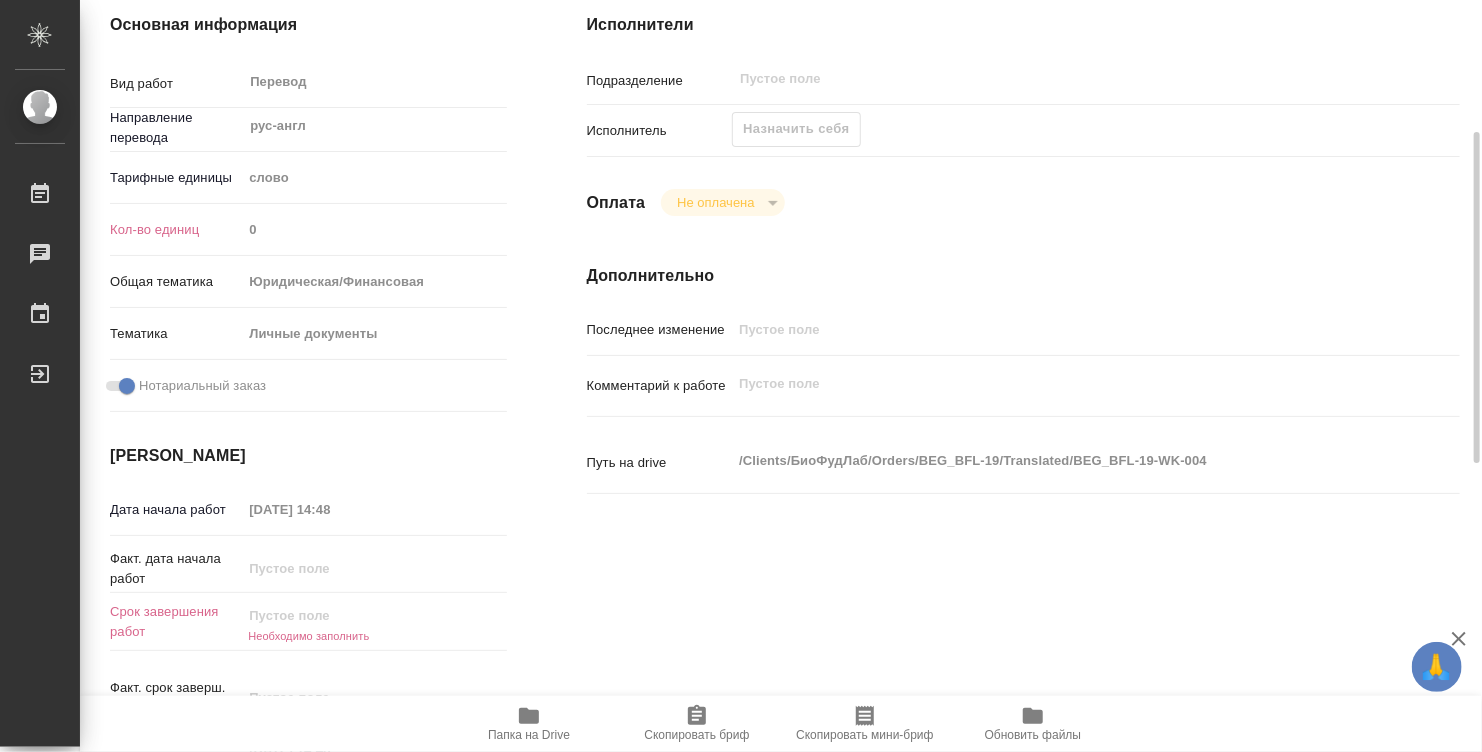 type on "x" 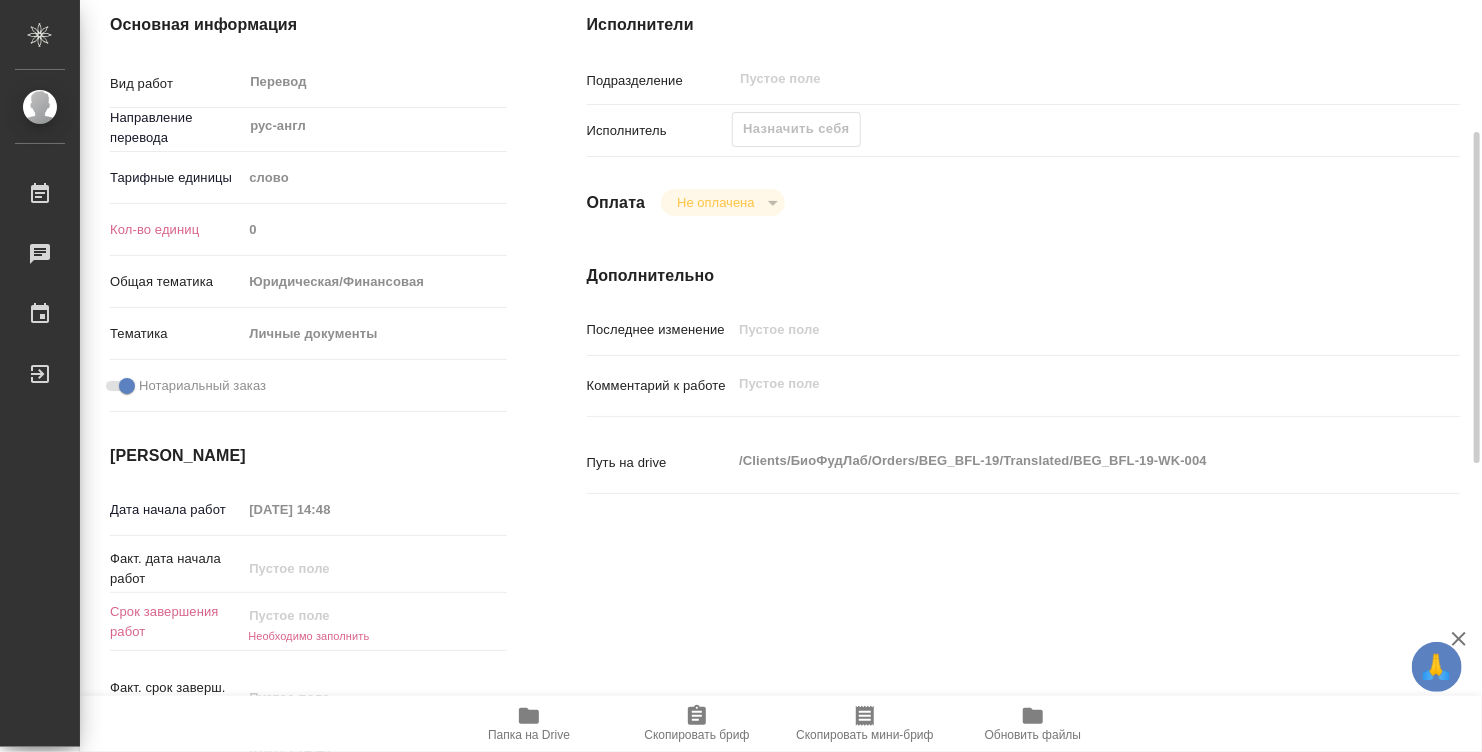 type on "x" 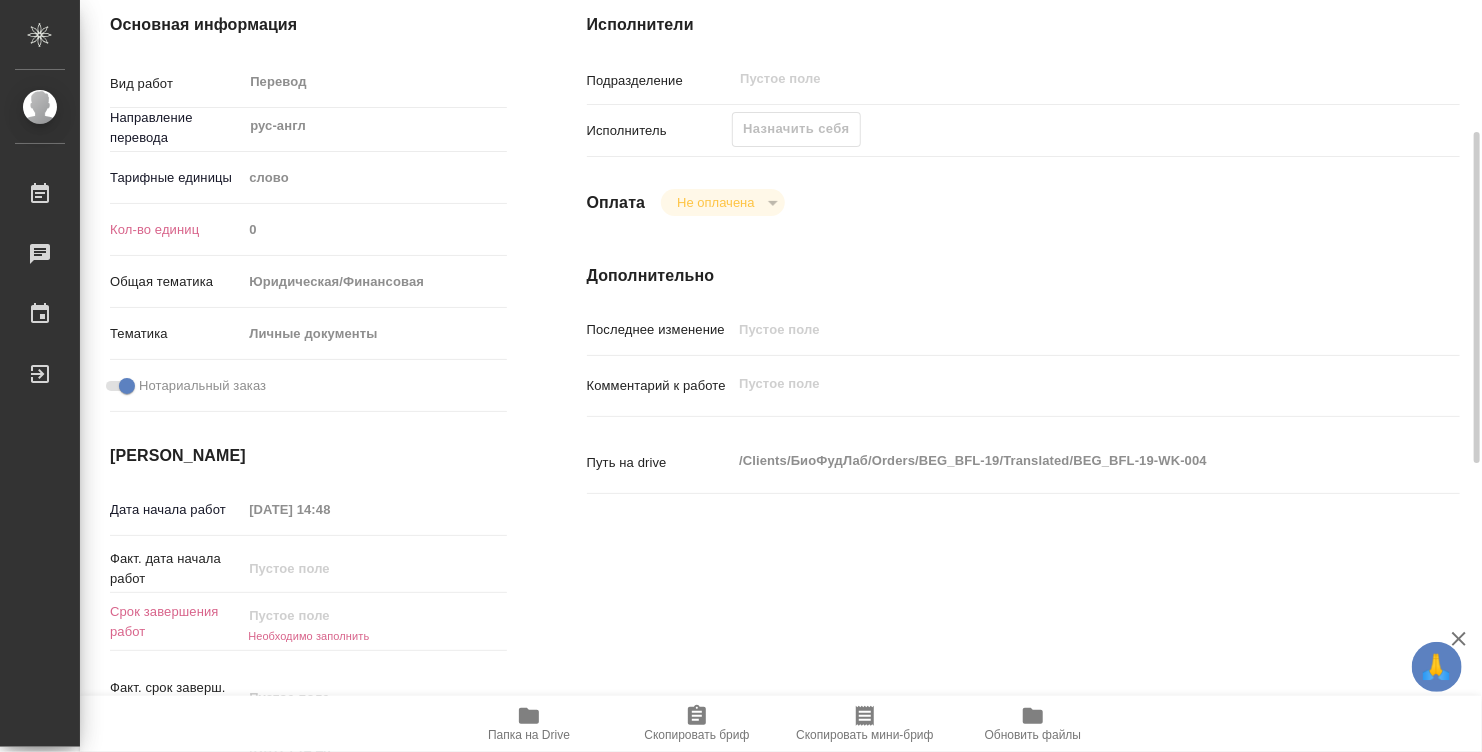 type on "x" 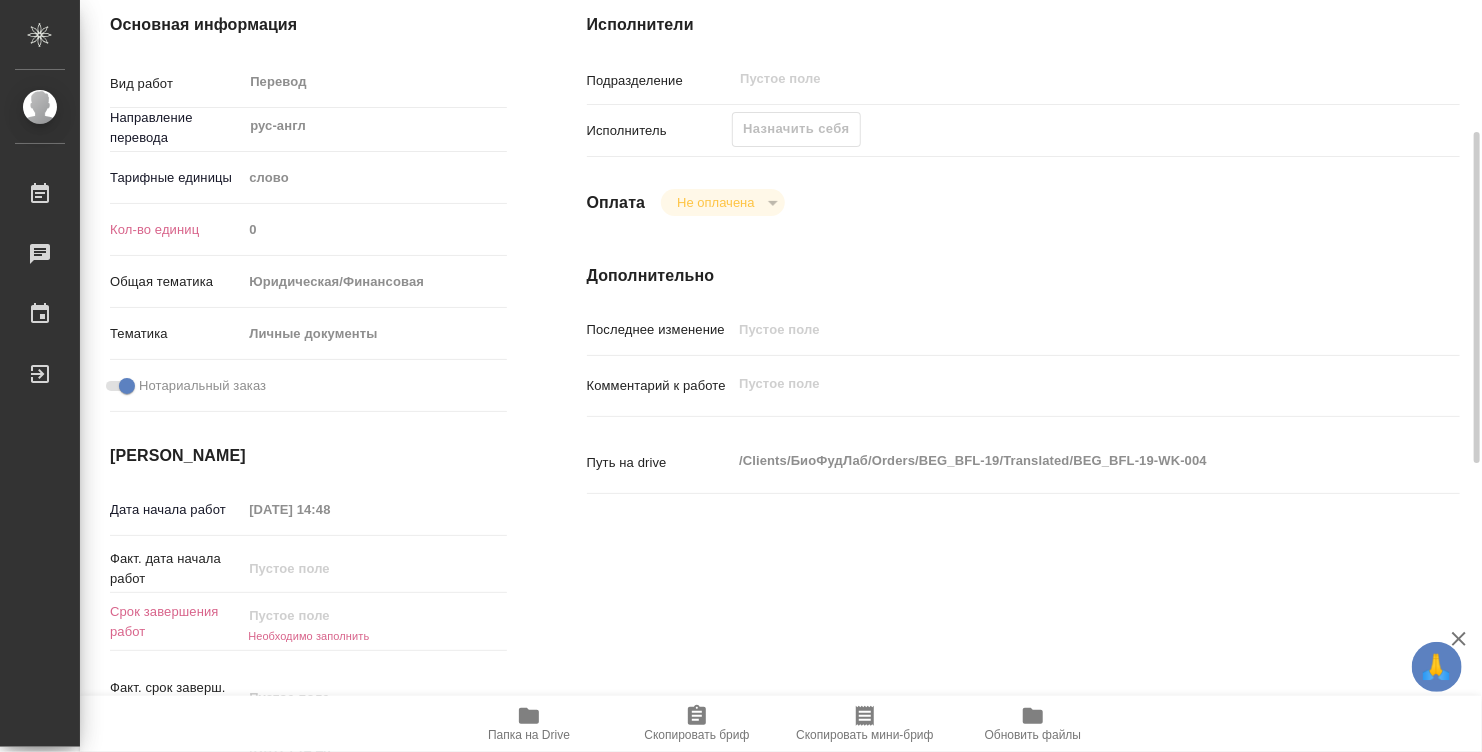 type on "x" 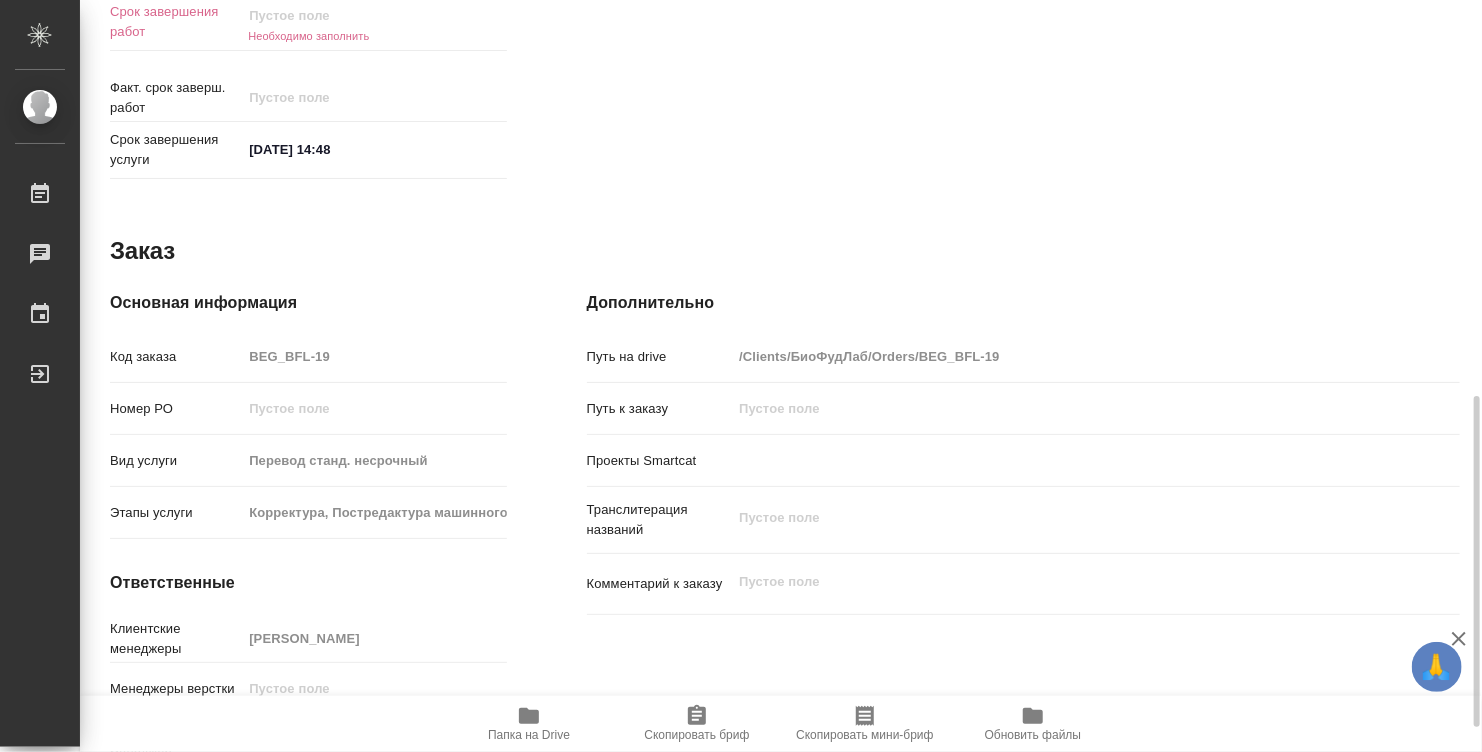 scroll, scrollTop: 955, scrollLeft: 0, axis: vertical 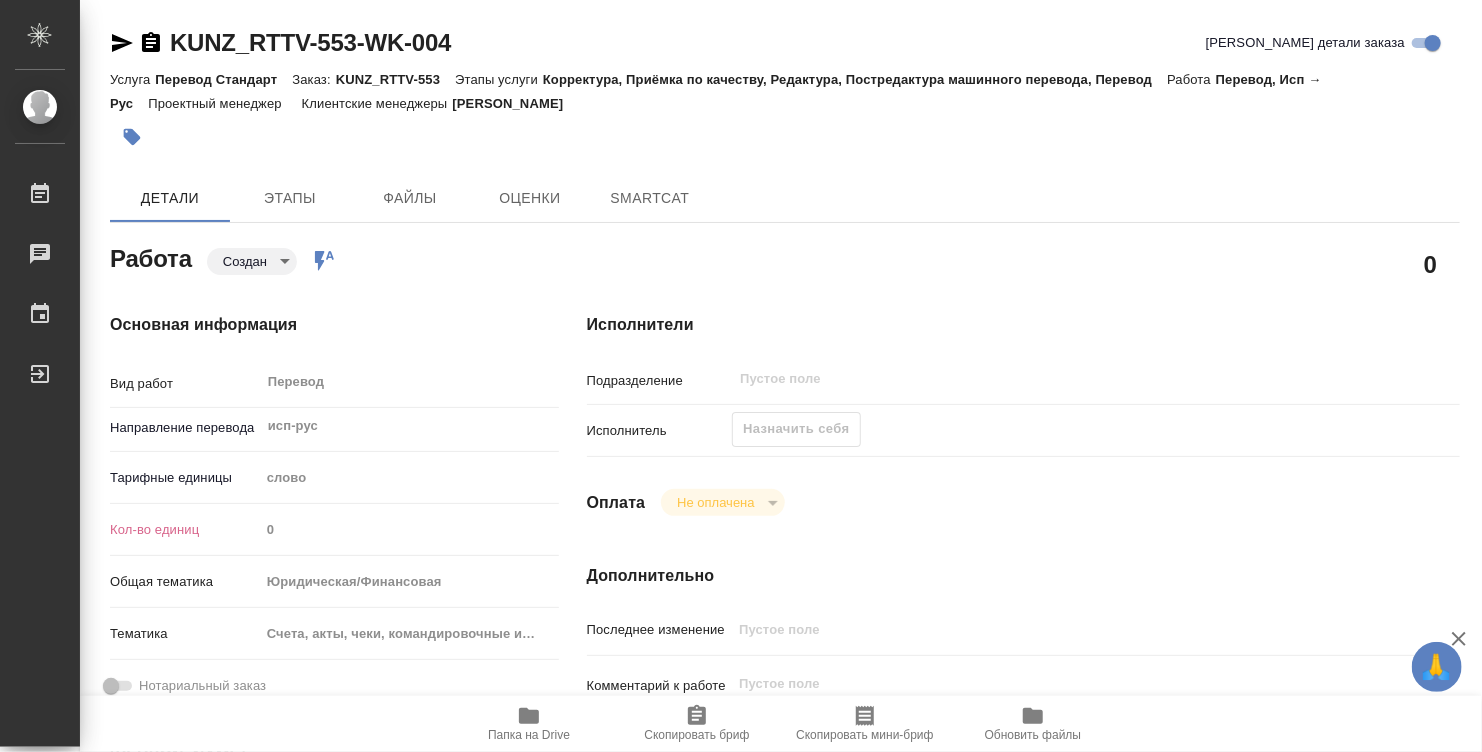 type on "x" 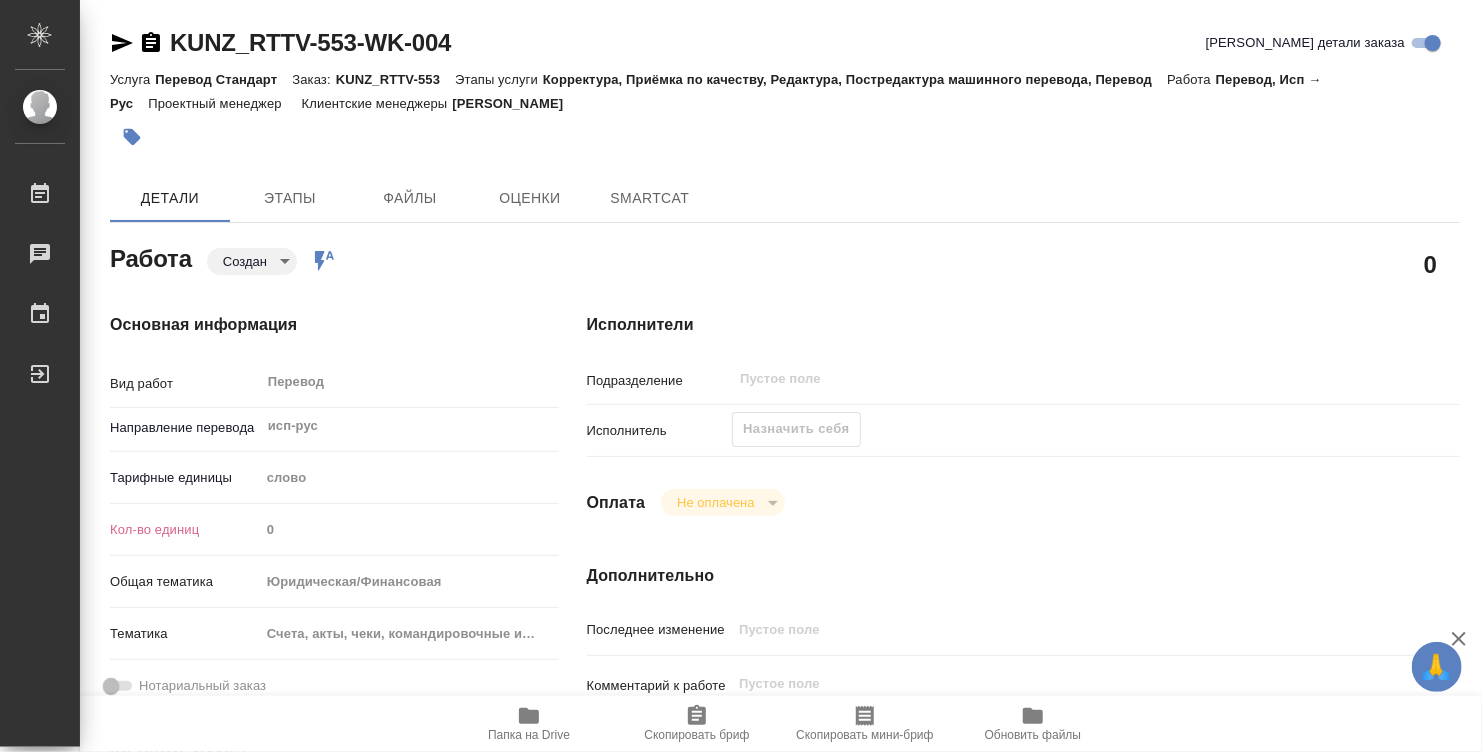 type on "x" 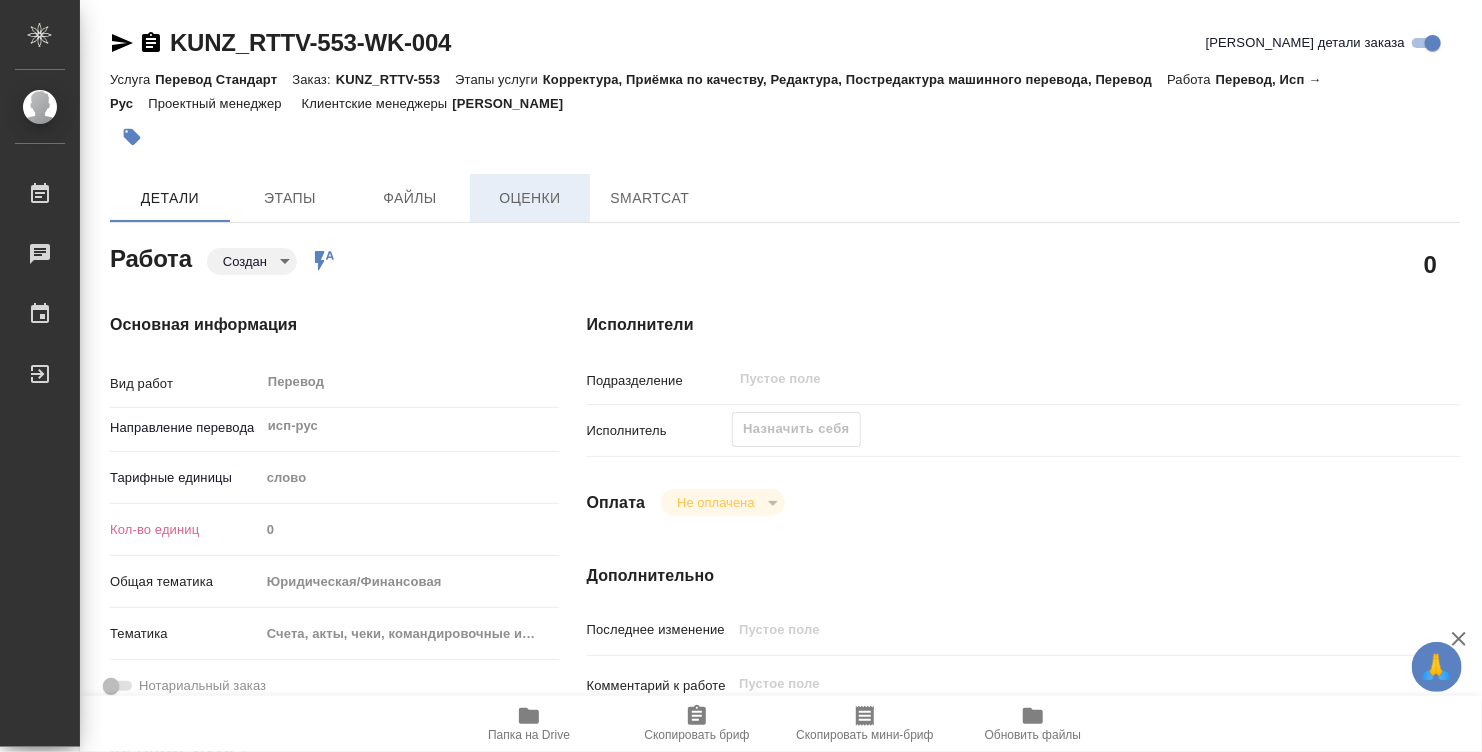 type on "x" 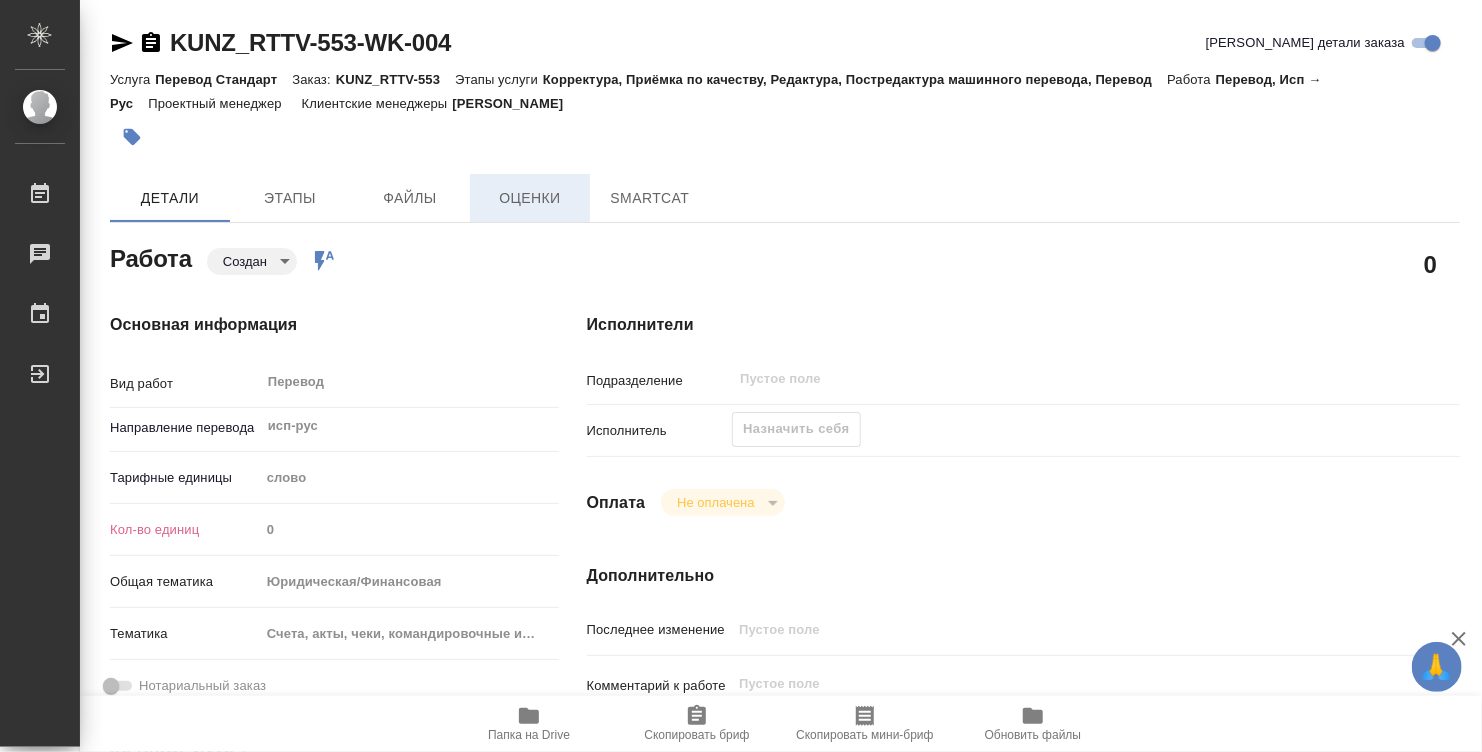 type on "x" 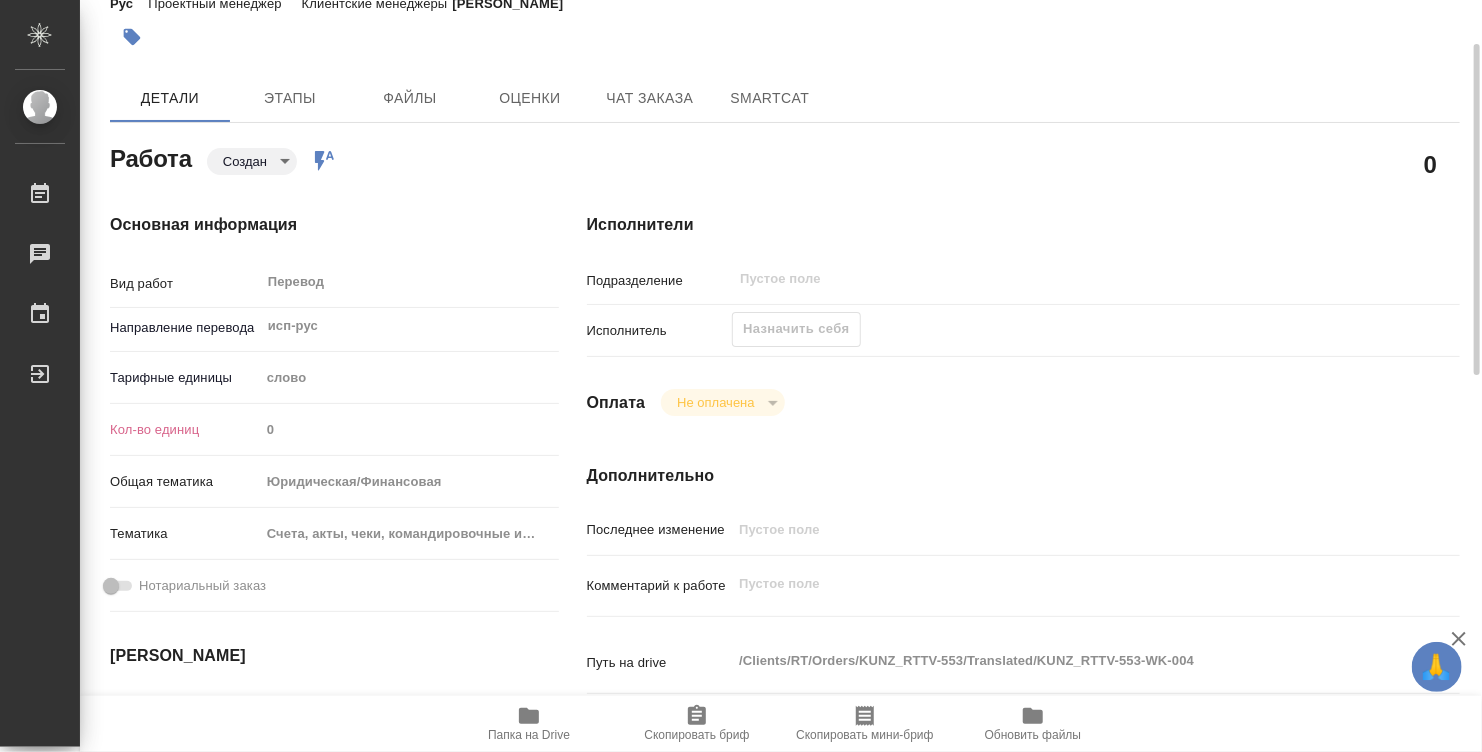 scroll, scrollTop: 200, scrollLeft: 0, axis: vertical 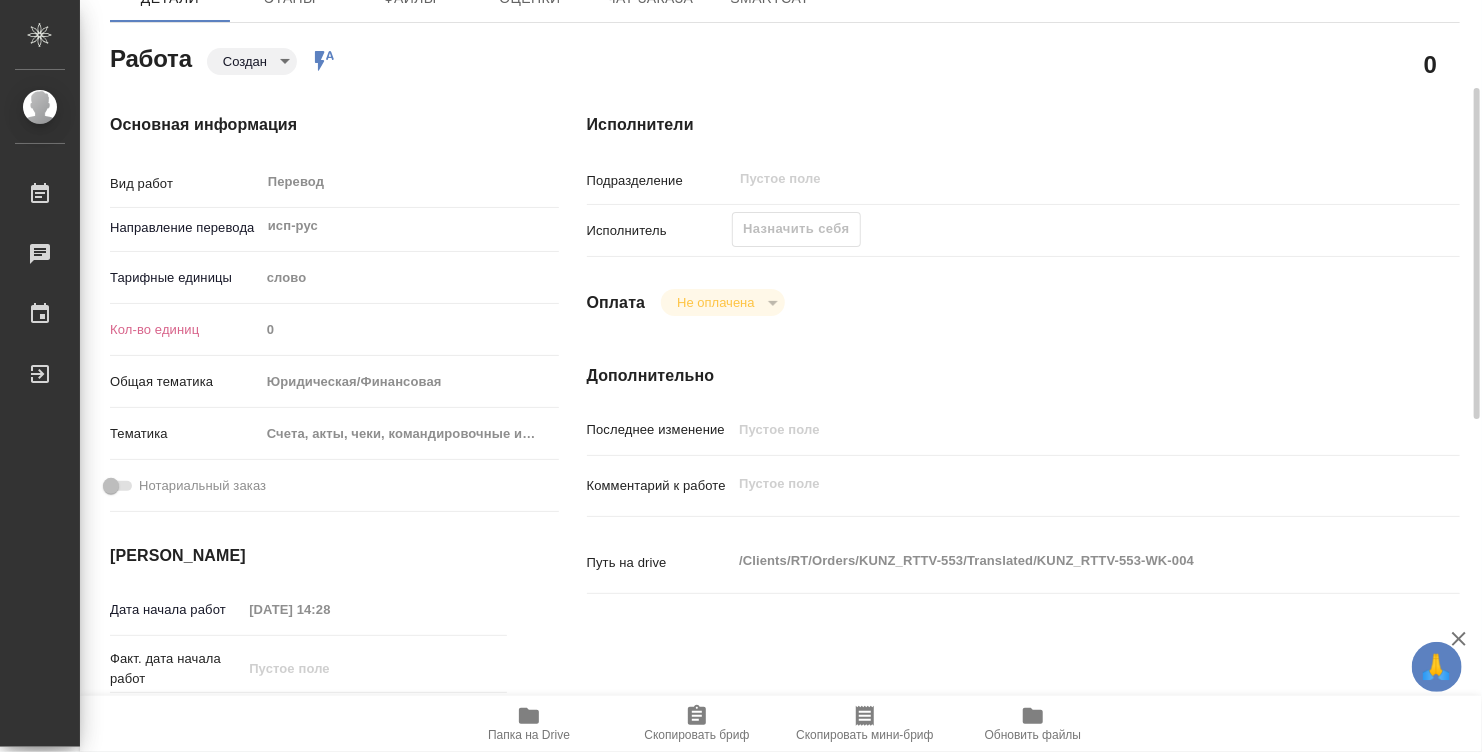 type on "x" 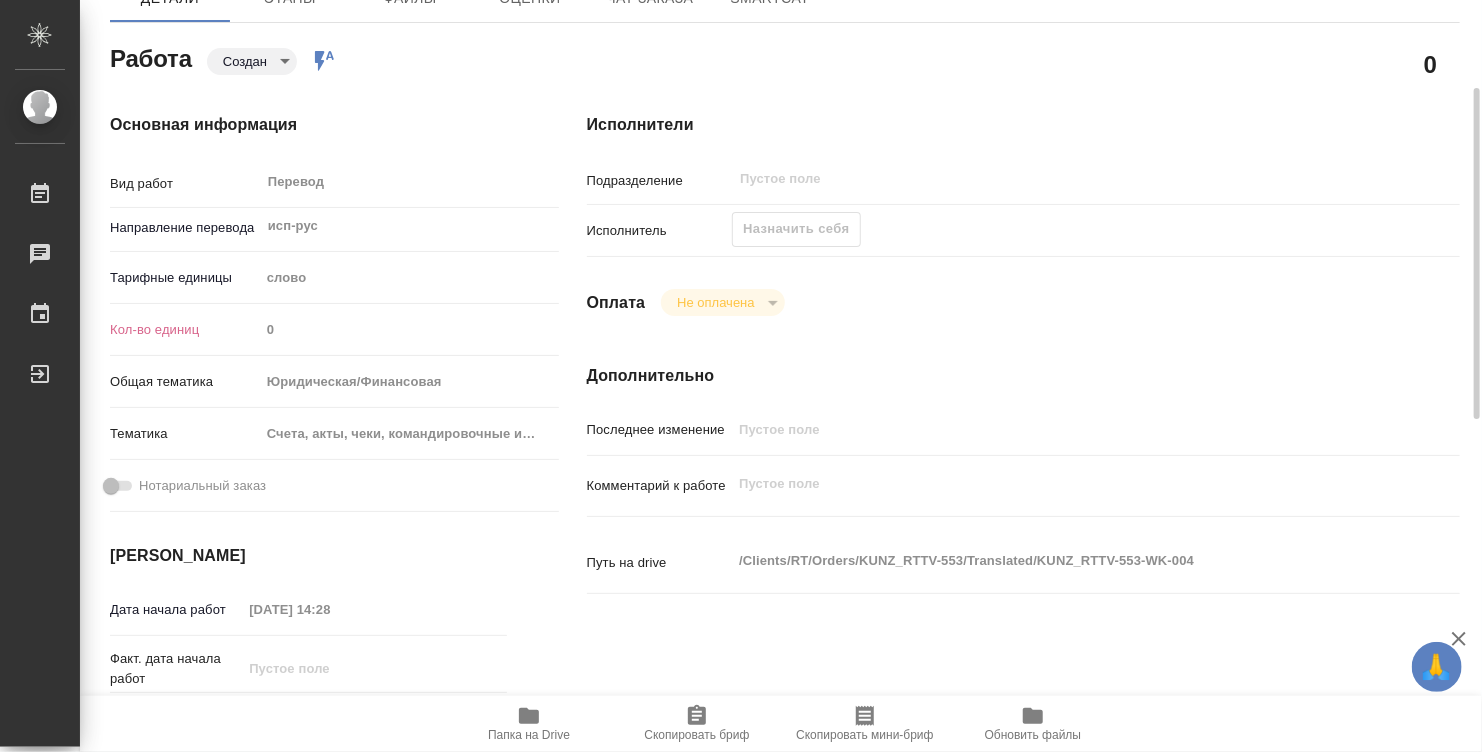 type on "x" 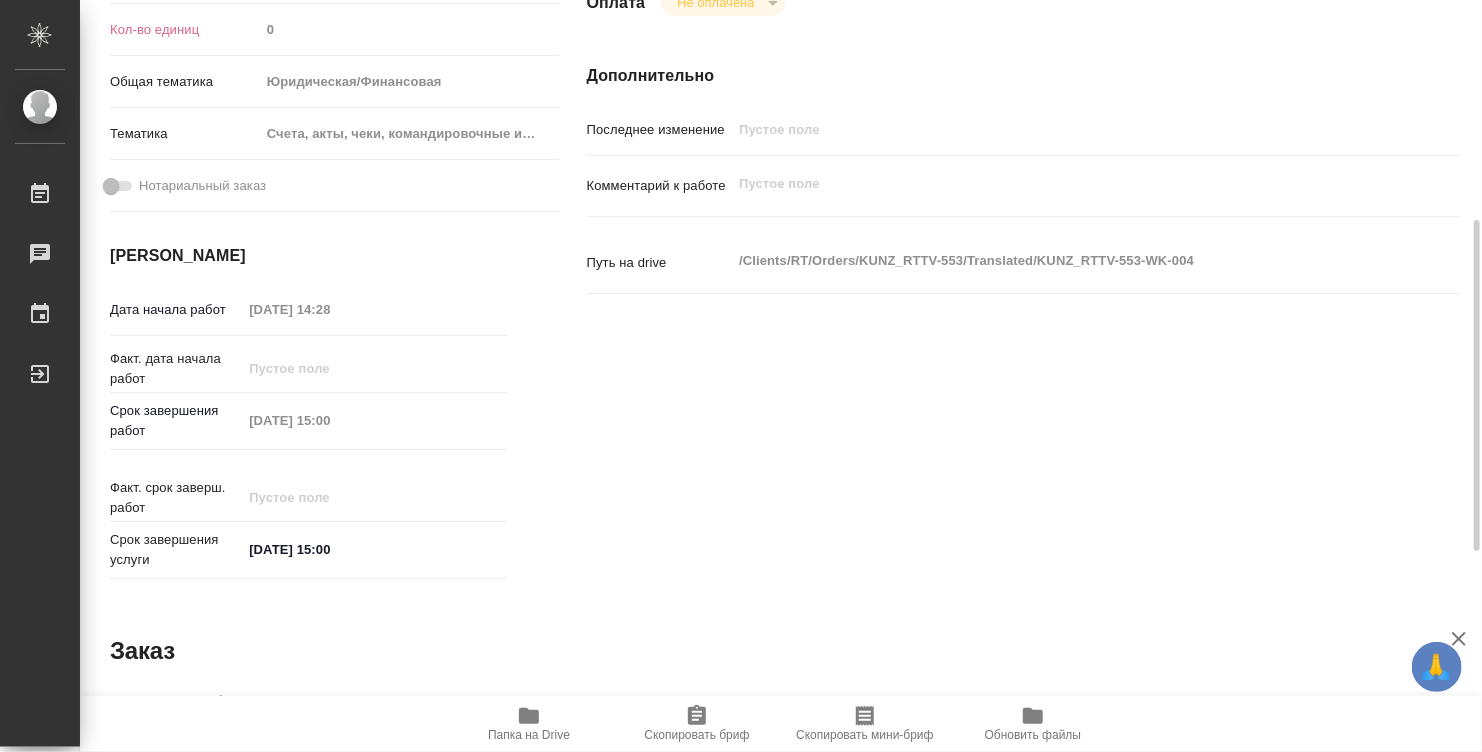 type on "x" 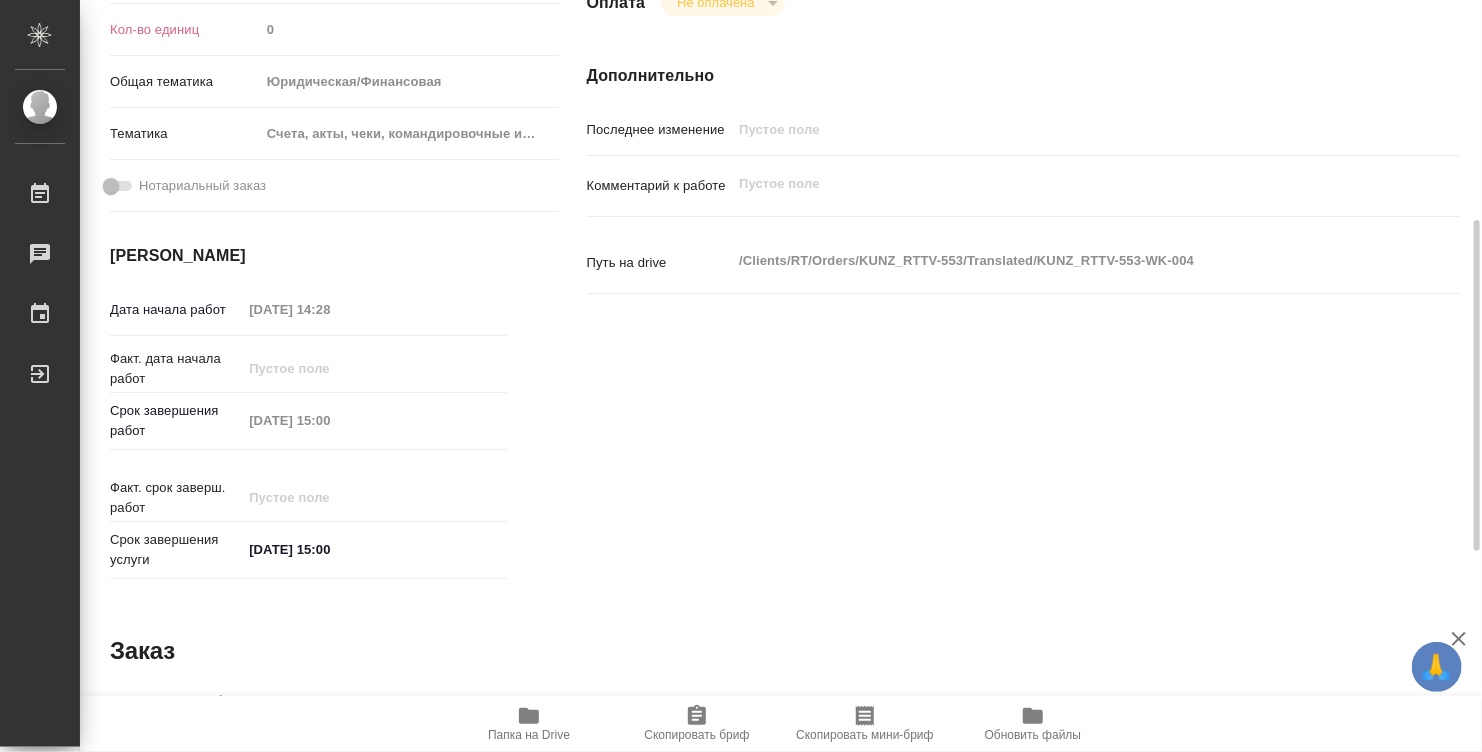 type on "x" 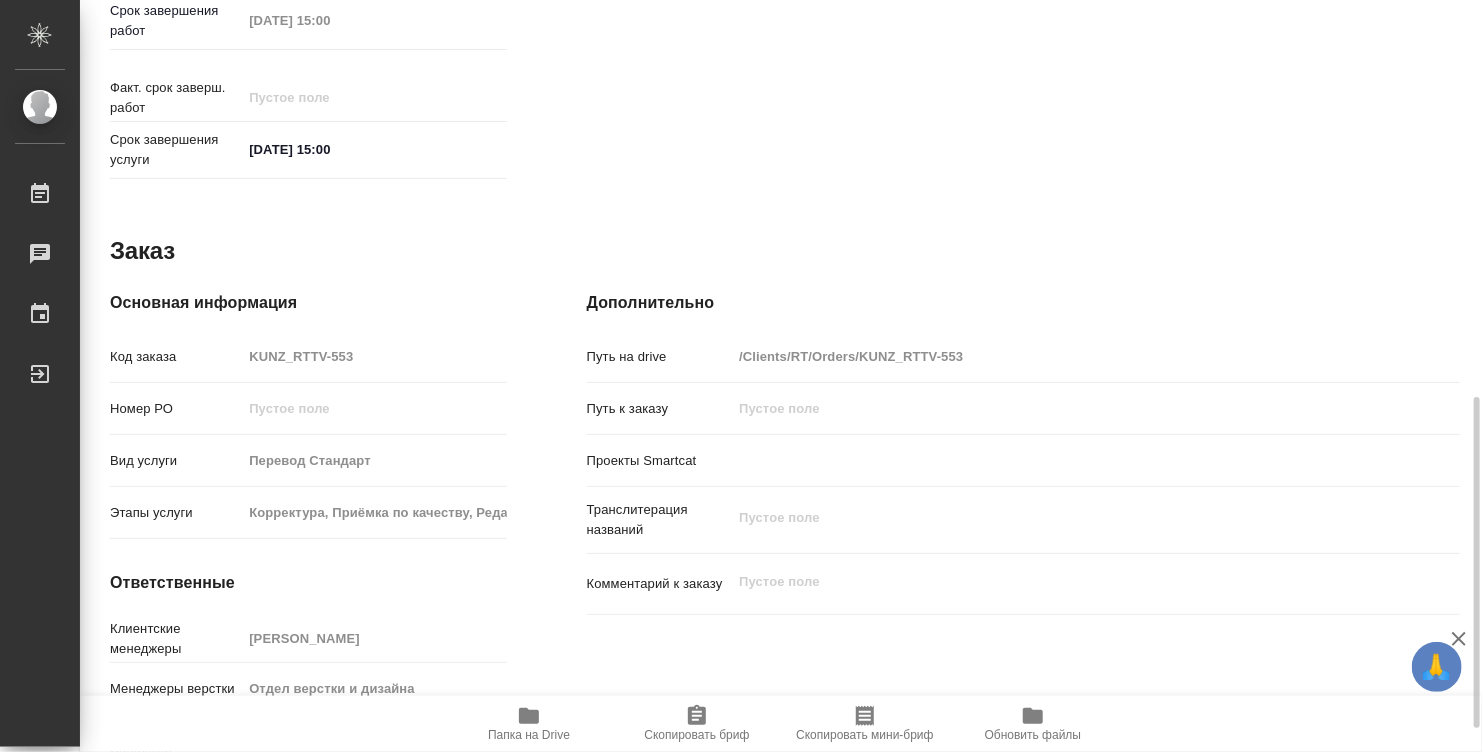 scroll, scrollTop: 954, scrollLeft: 0, axis: vertical 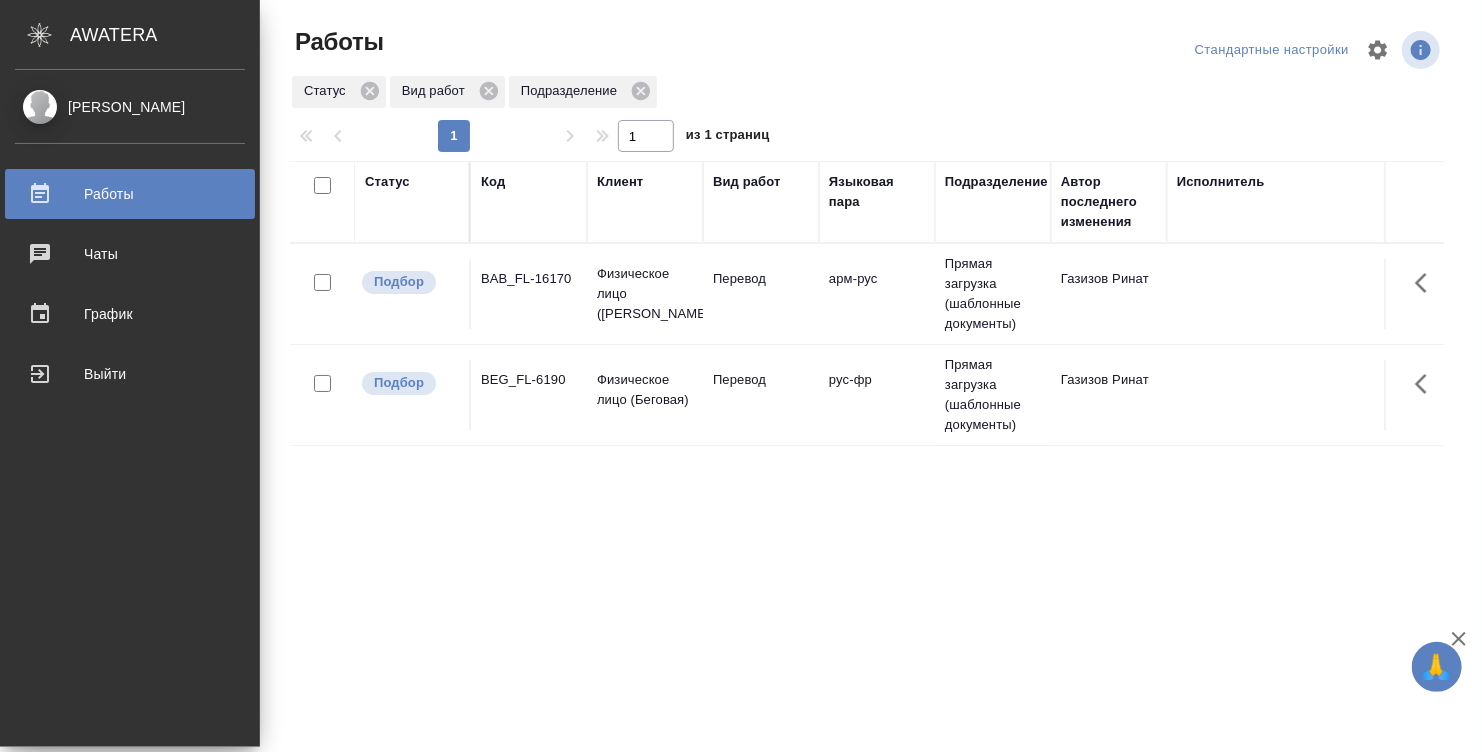 click on "[PERSON_NAME]" at bounding box center (130, 107) 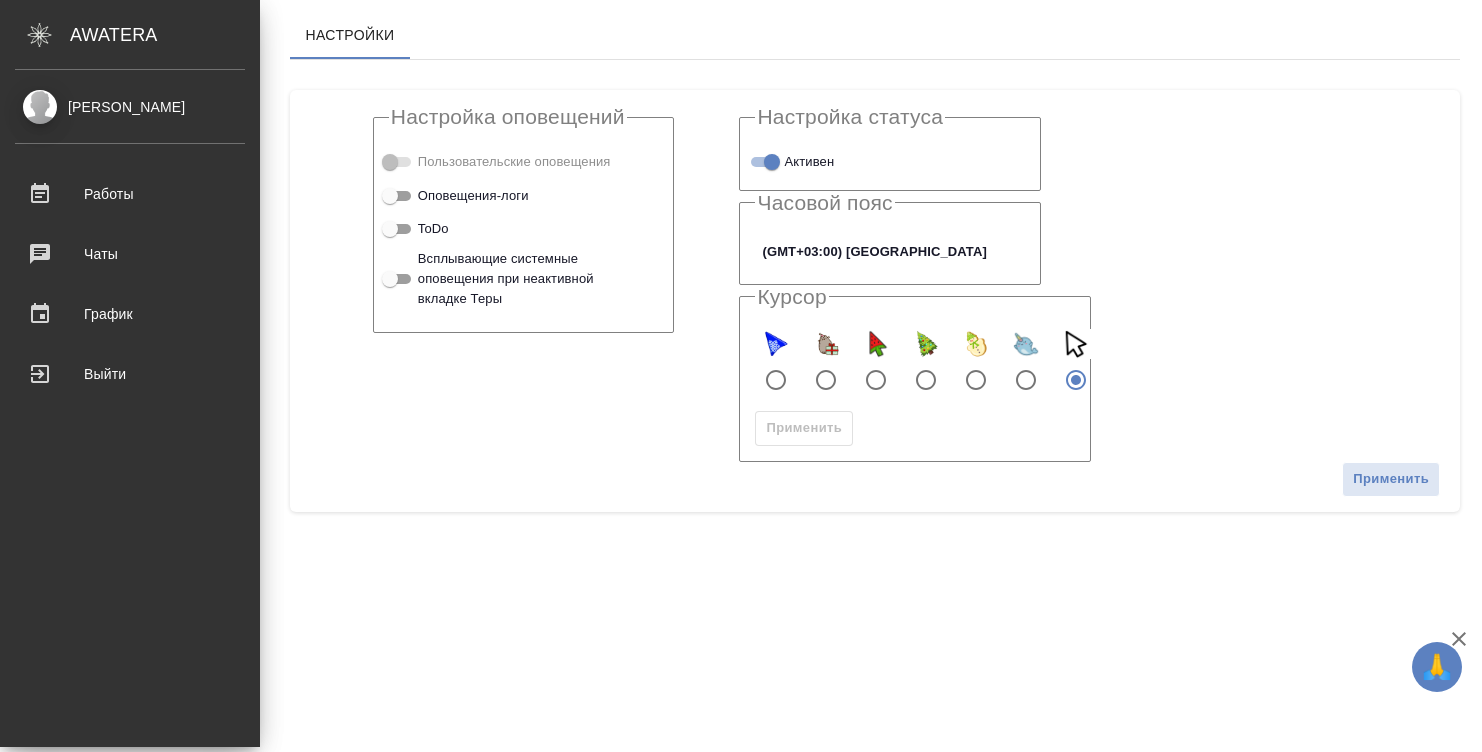 scroll, scrollTop: 0, scrollLeft: 0, axis: both 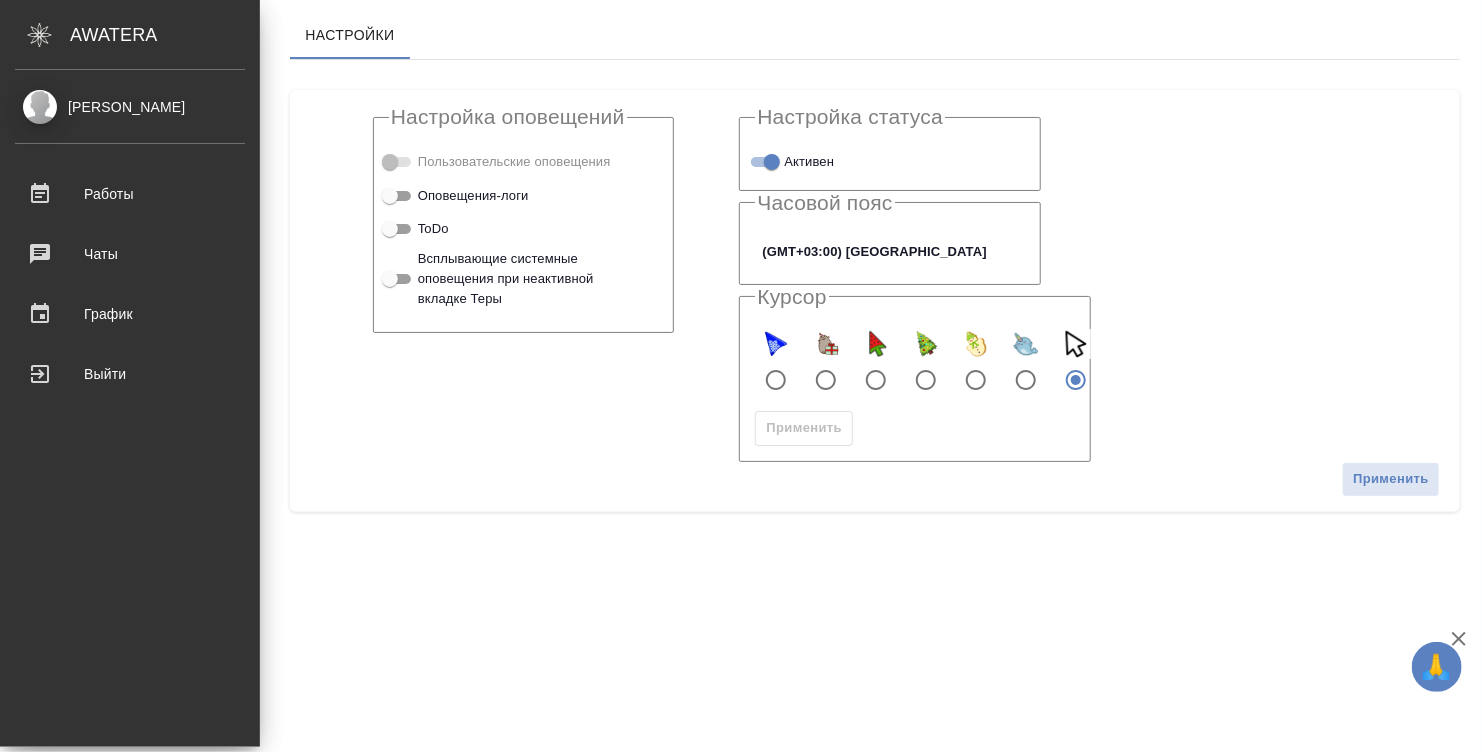 checkbox on "true" 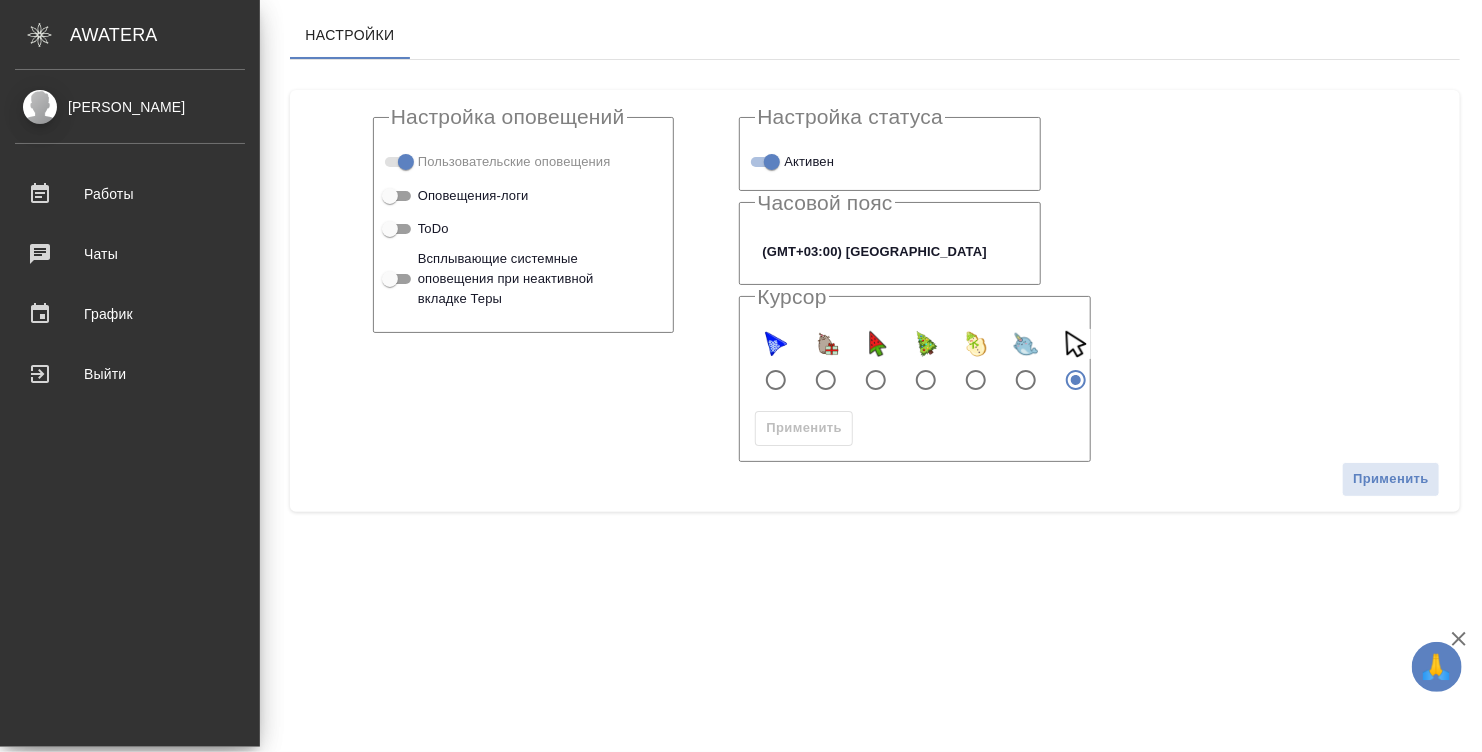 click on "[PERSON_NAME]" at bounding box center [130, 107] 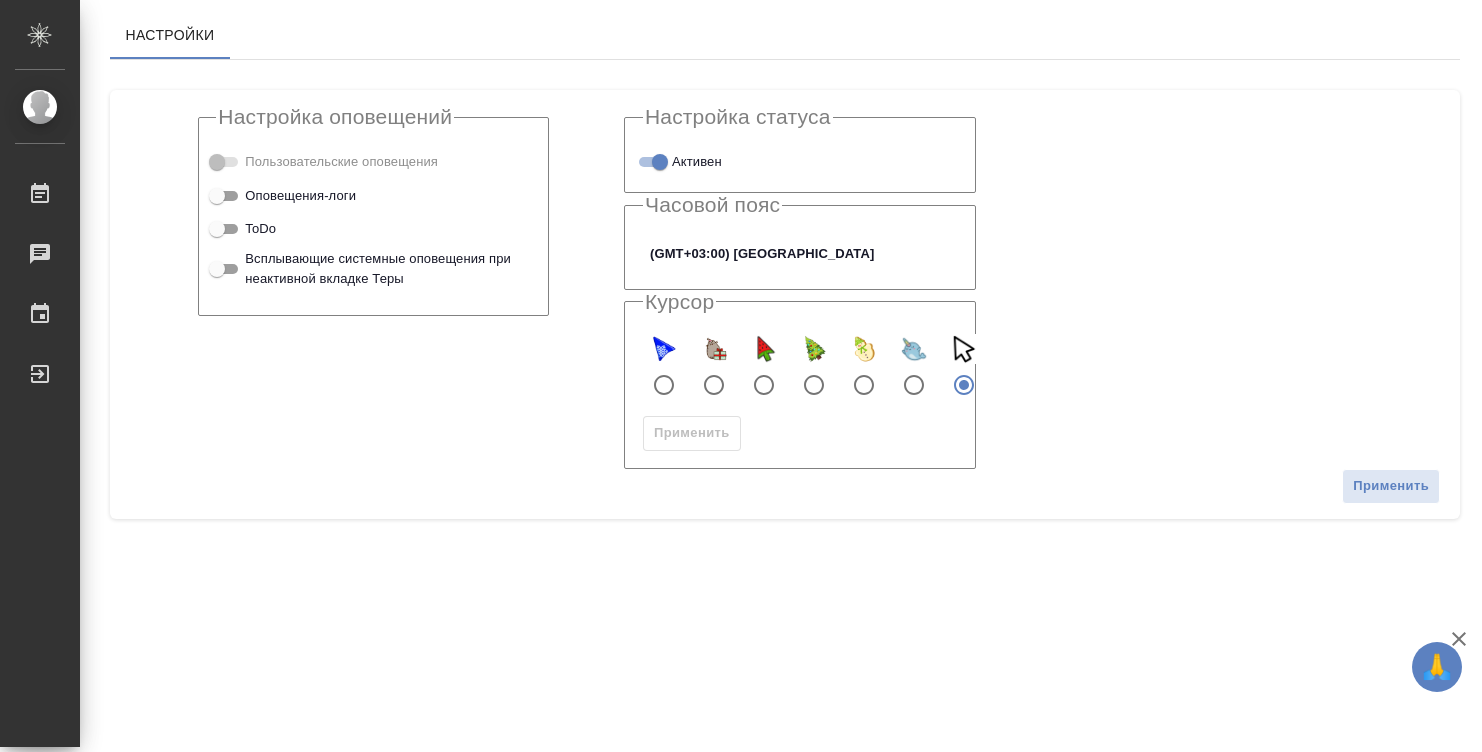 scroll, scrollTop: 0, scrollLeft: 0, axis: both 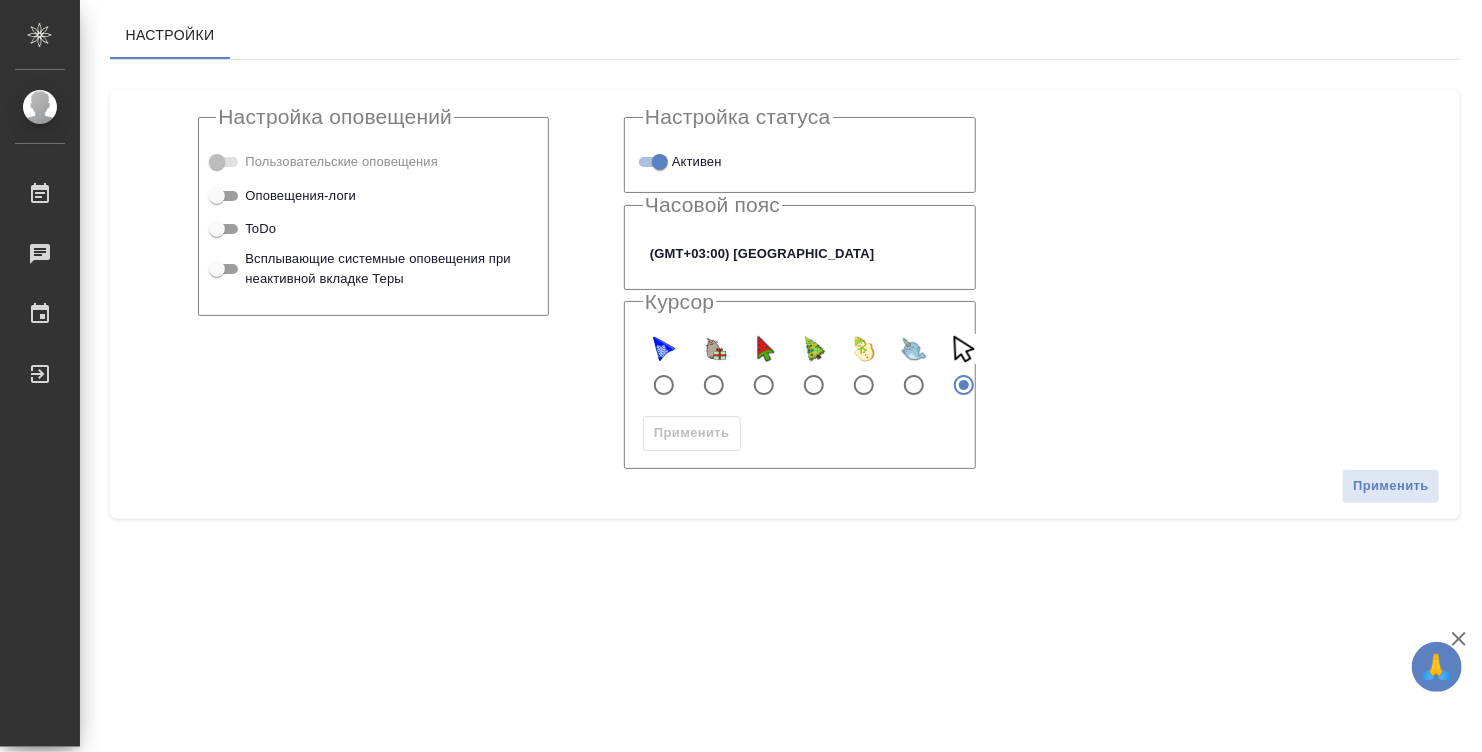 checkbox on "true" 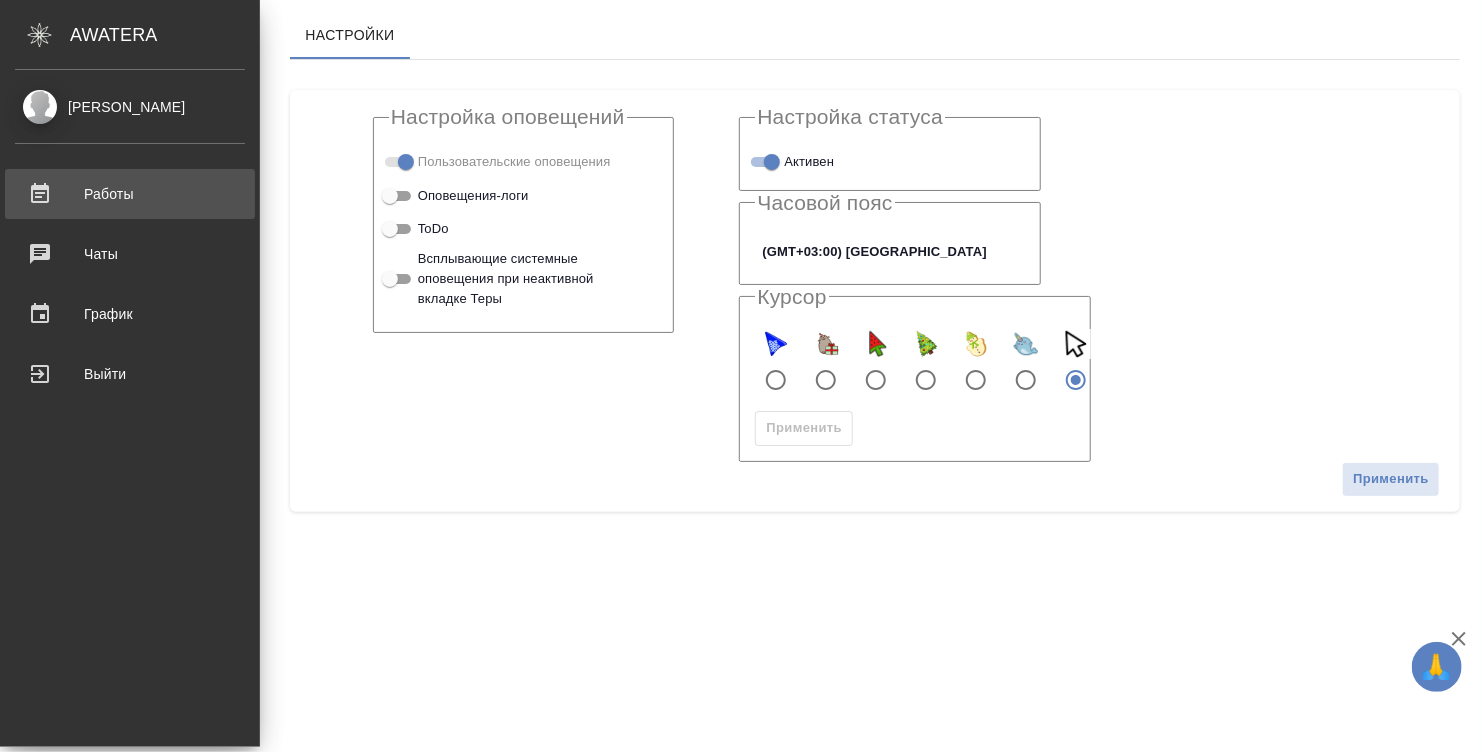 click on "Работы" at bounding box center [130, 194] 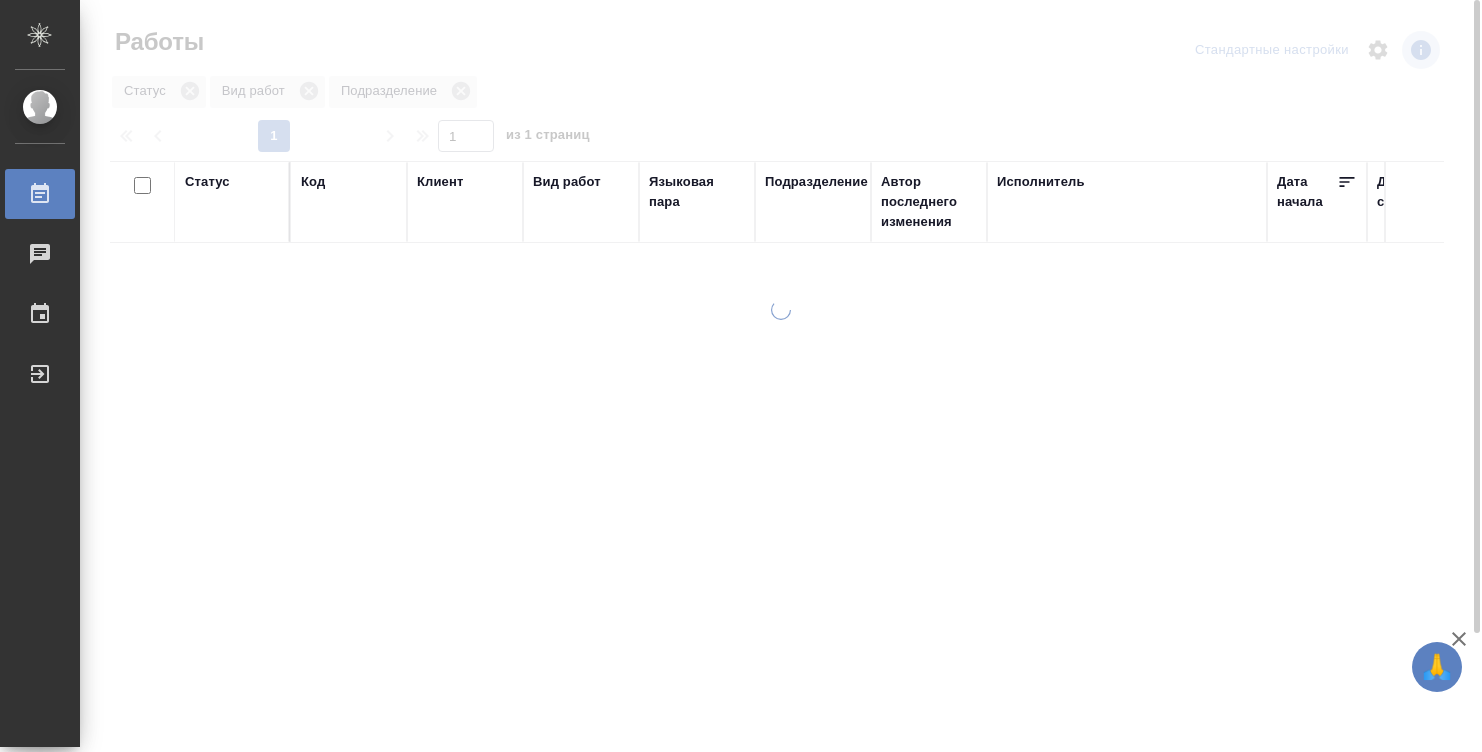 scroll, scrollTop: 0, scrollLeft: 0, axis: both 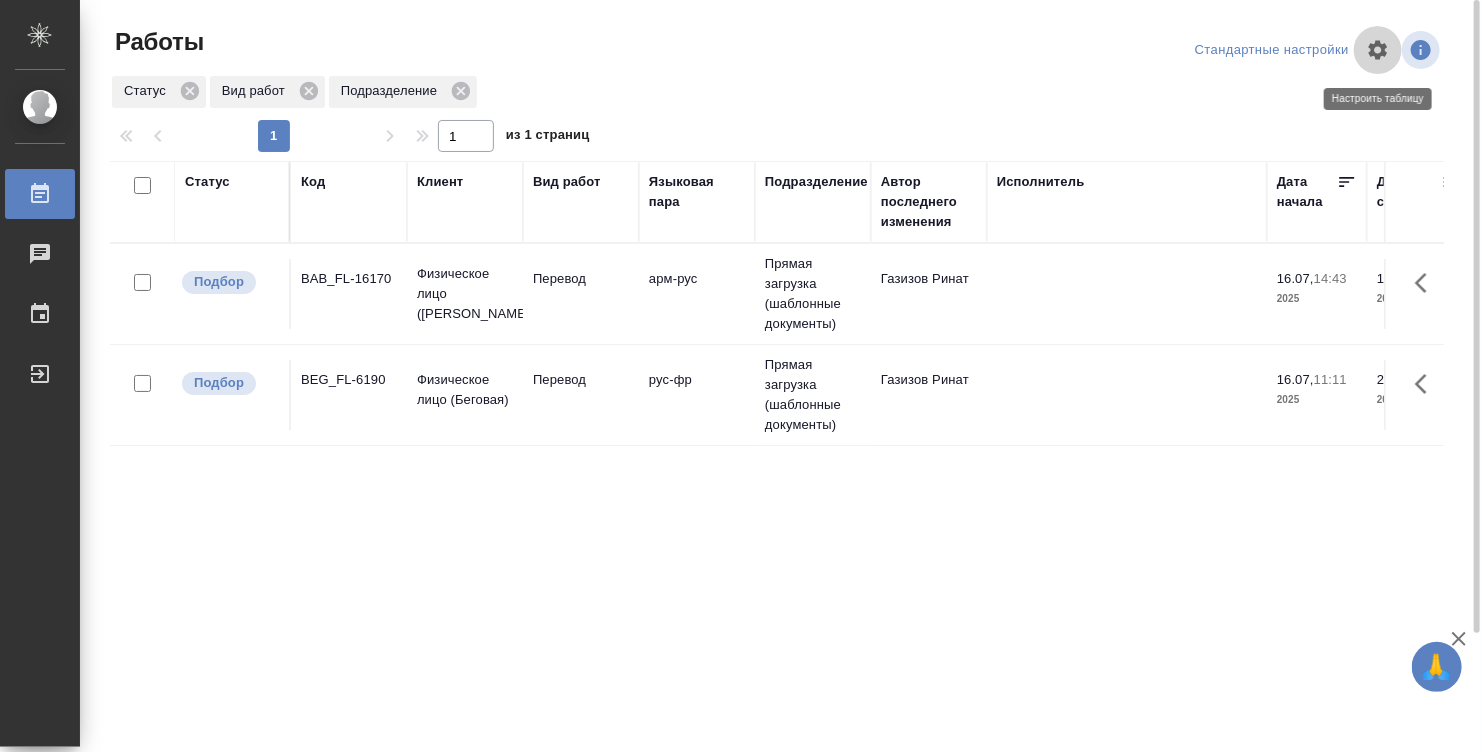 click 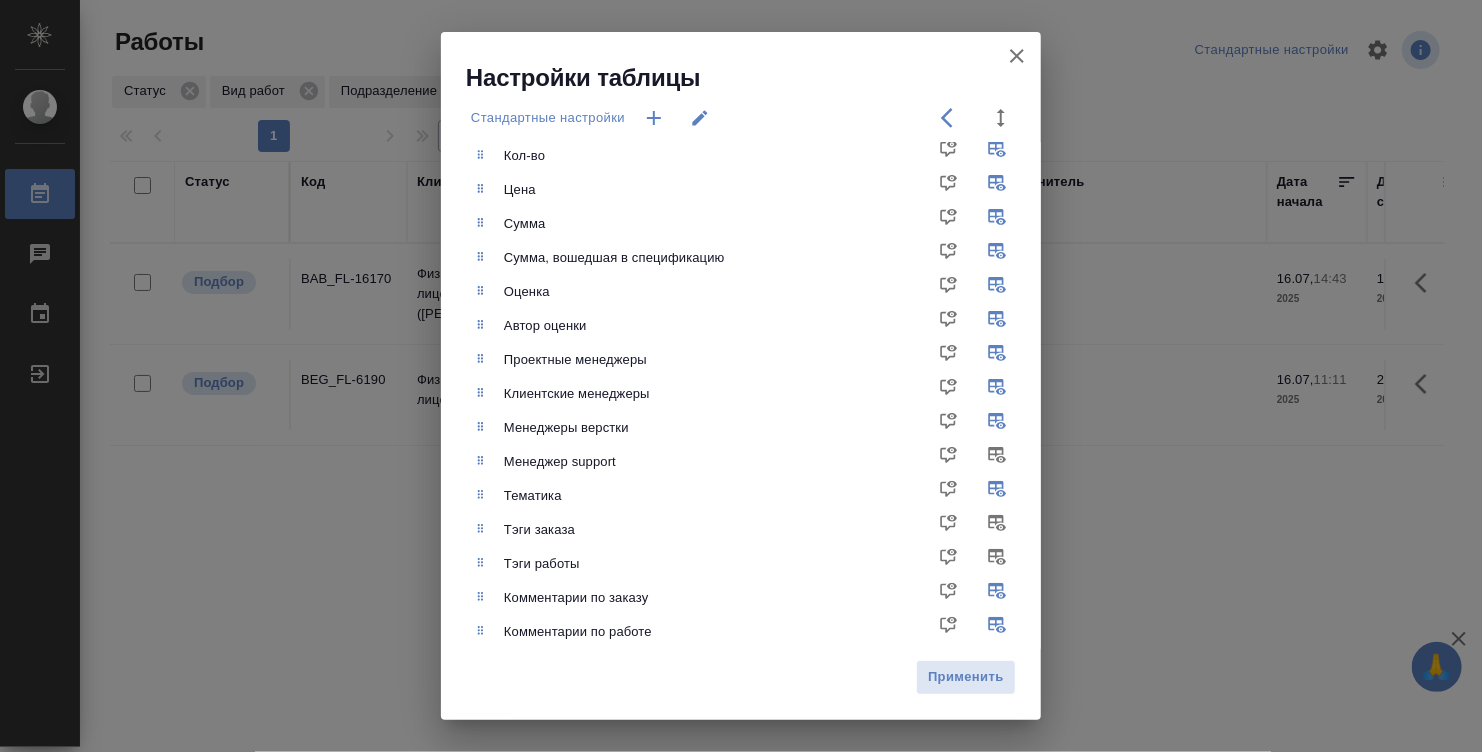 scroll, scrollTop: 611, scrollLeft: 0, axis: vertical 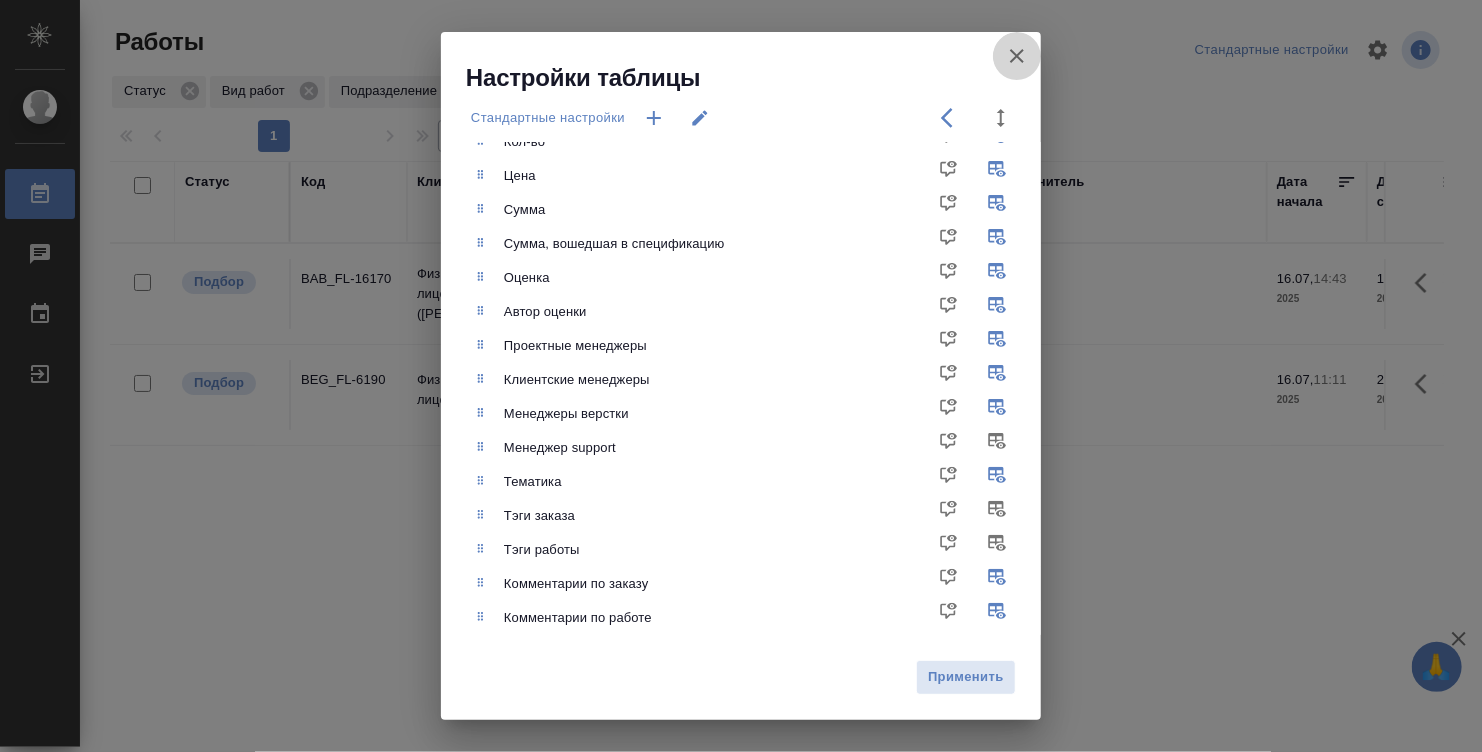 click 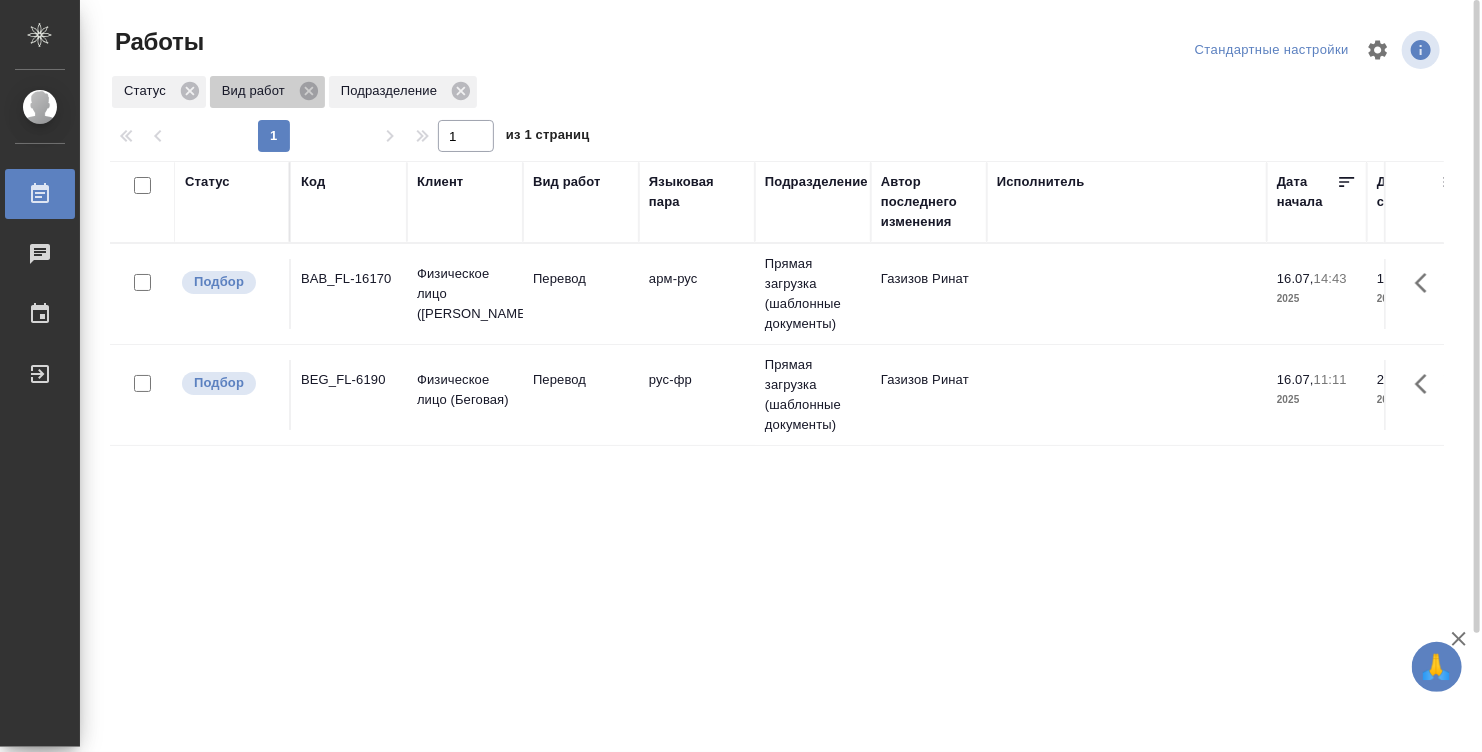 click on "Вид работ" at bounding box center (257, 91) 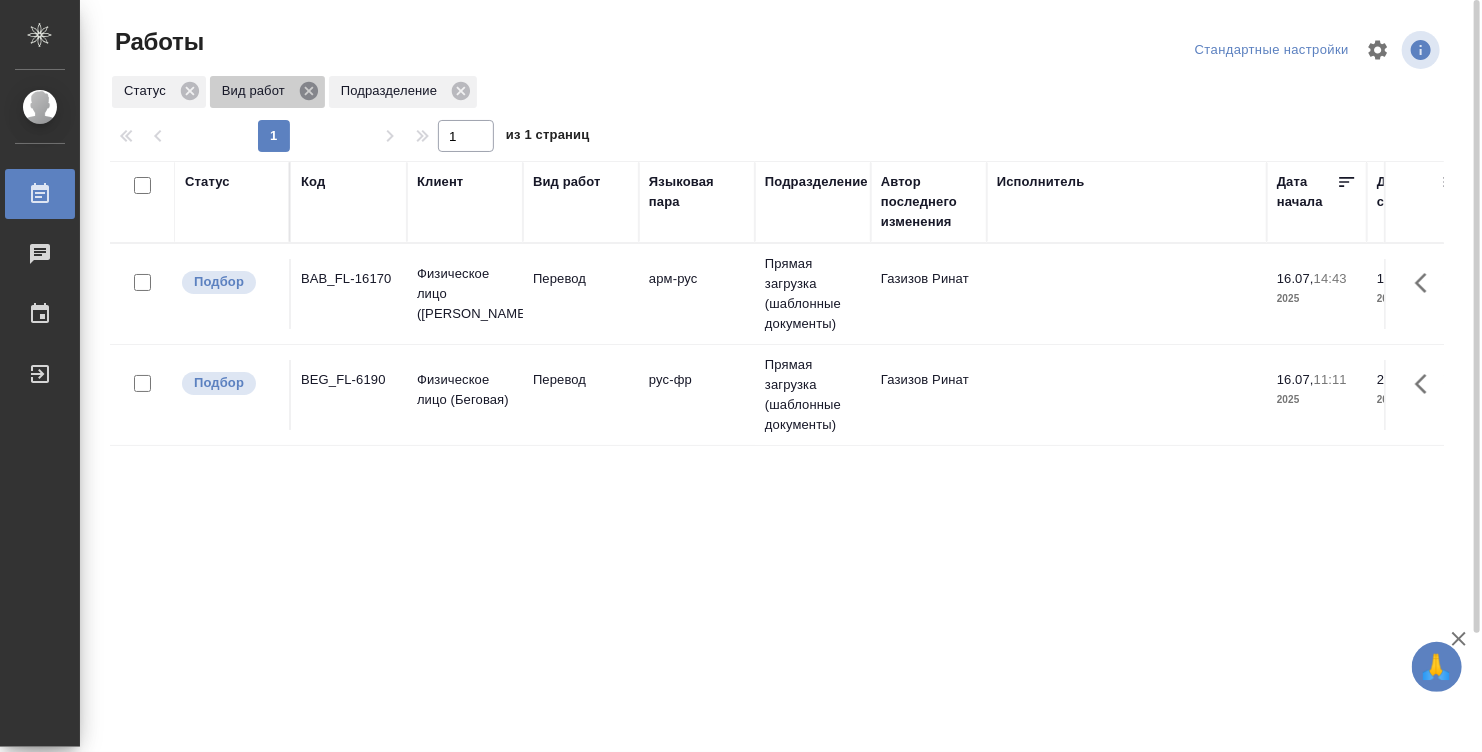 click 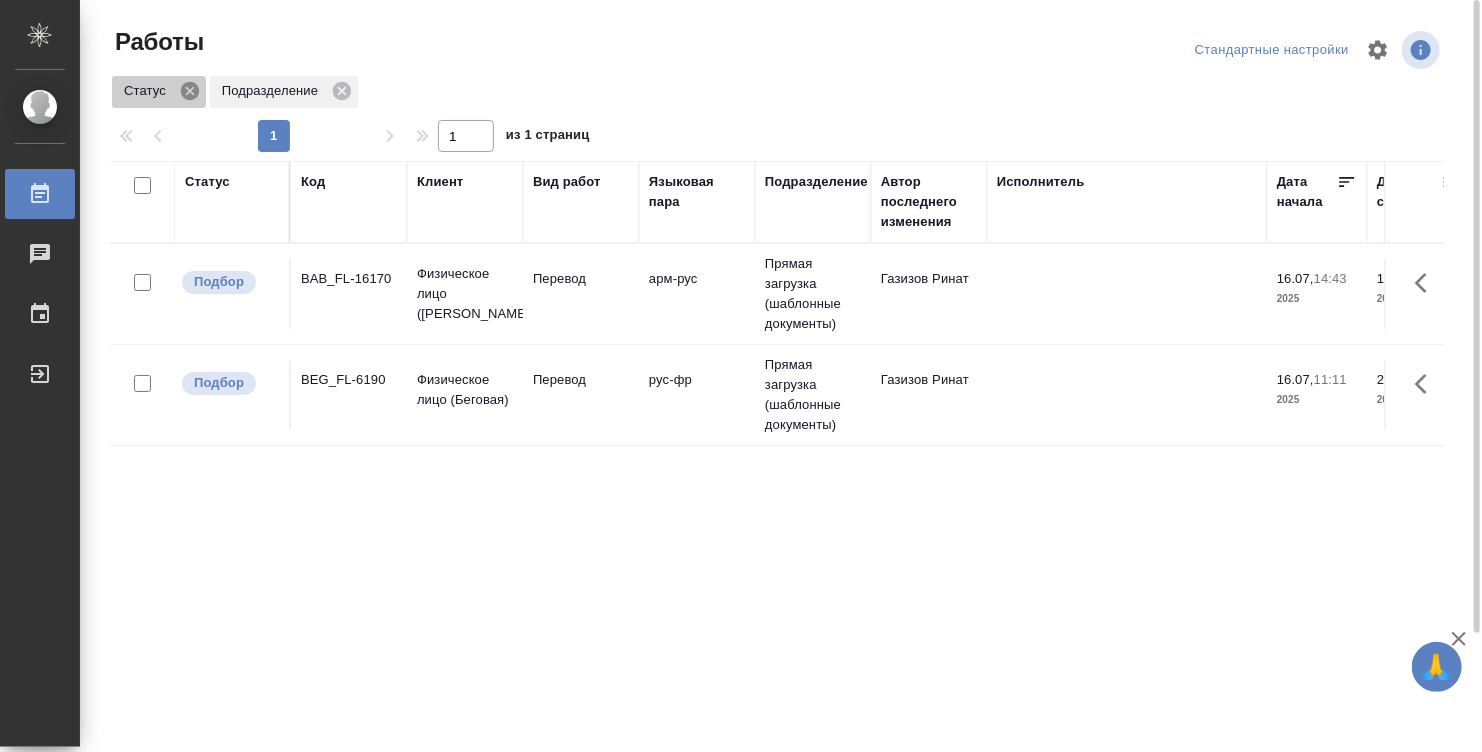 click 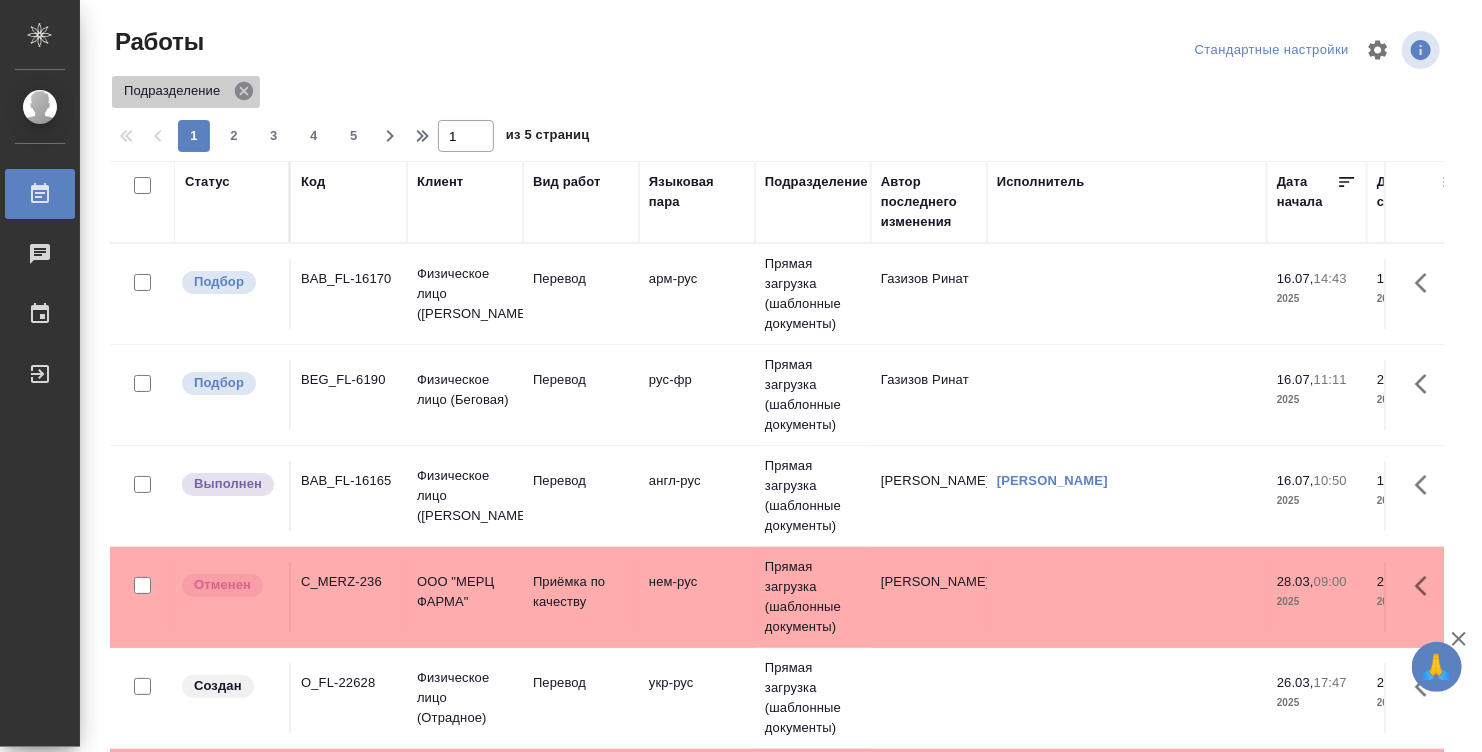 click 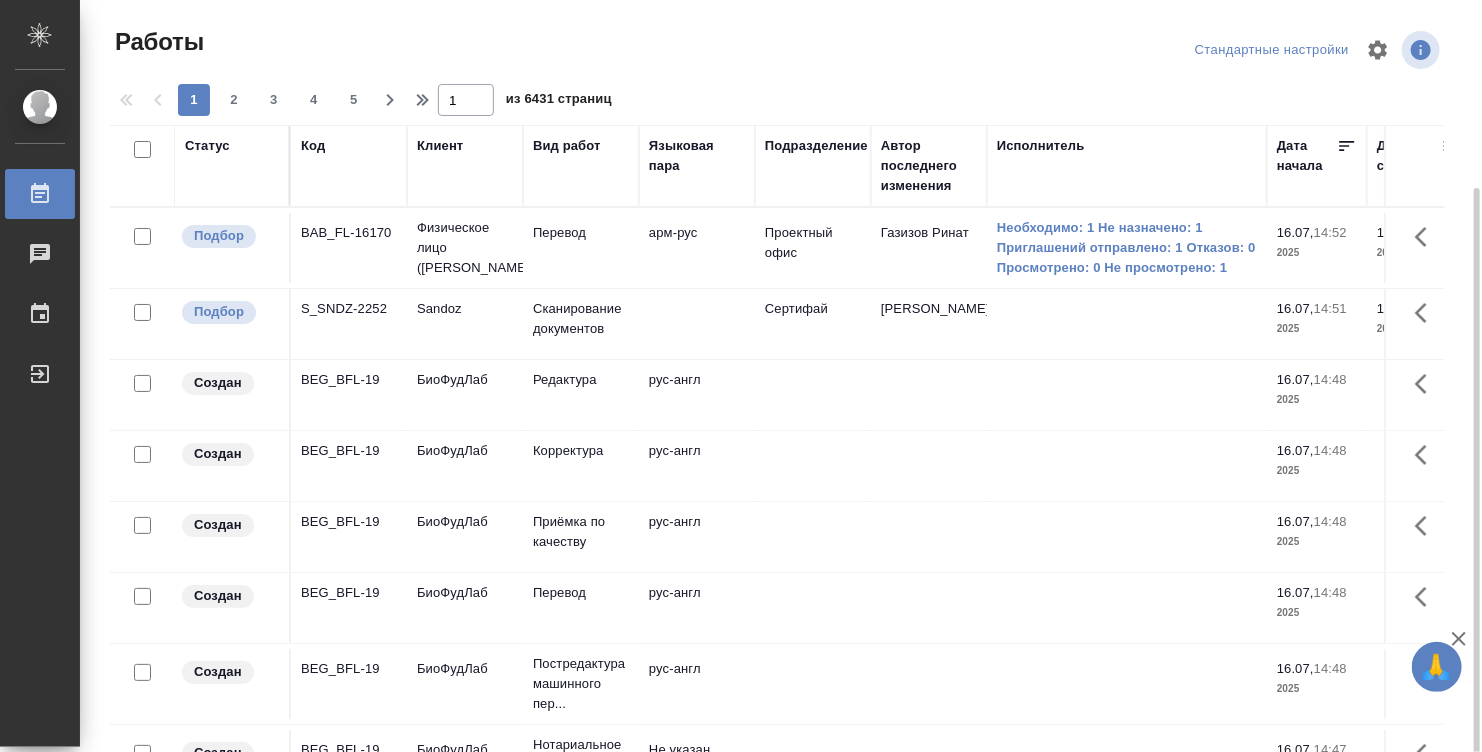 scroll, scrollTop: 104, scrollLeft: 0, axis: vertical 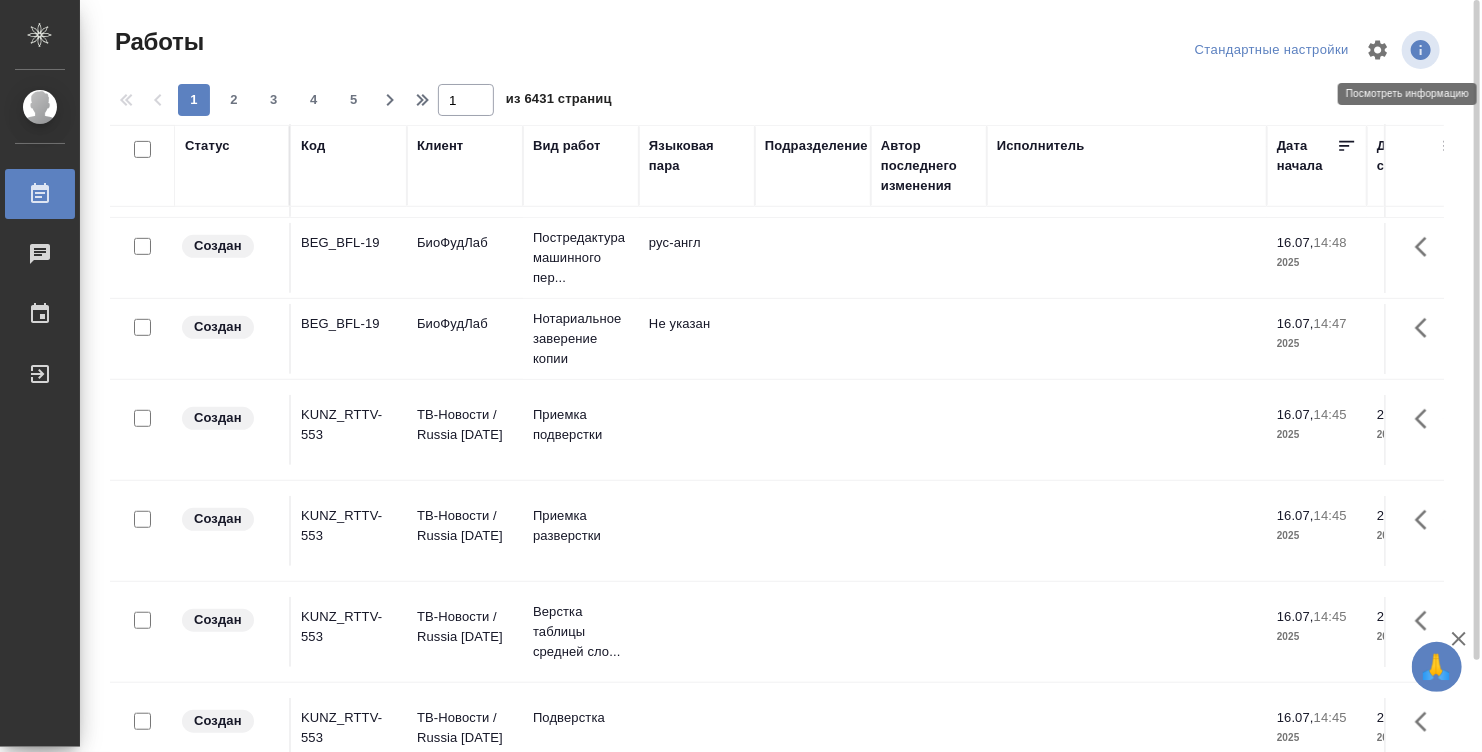 click 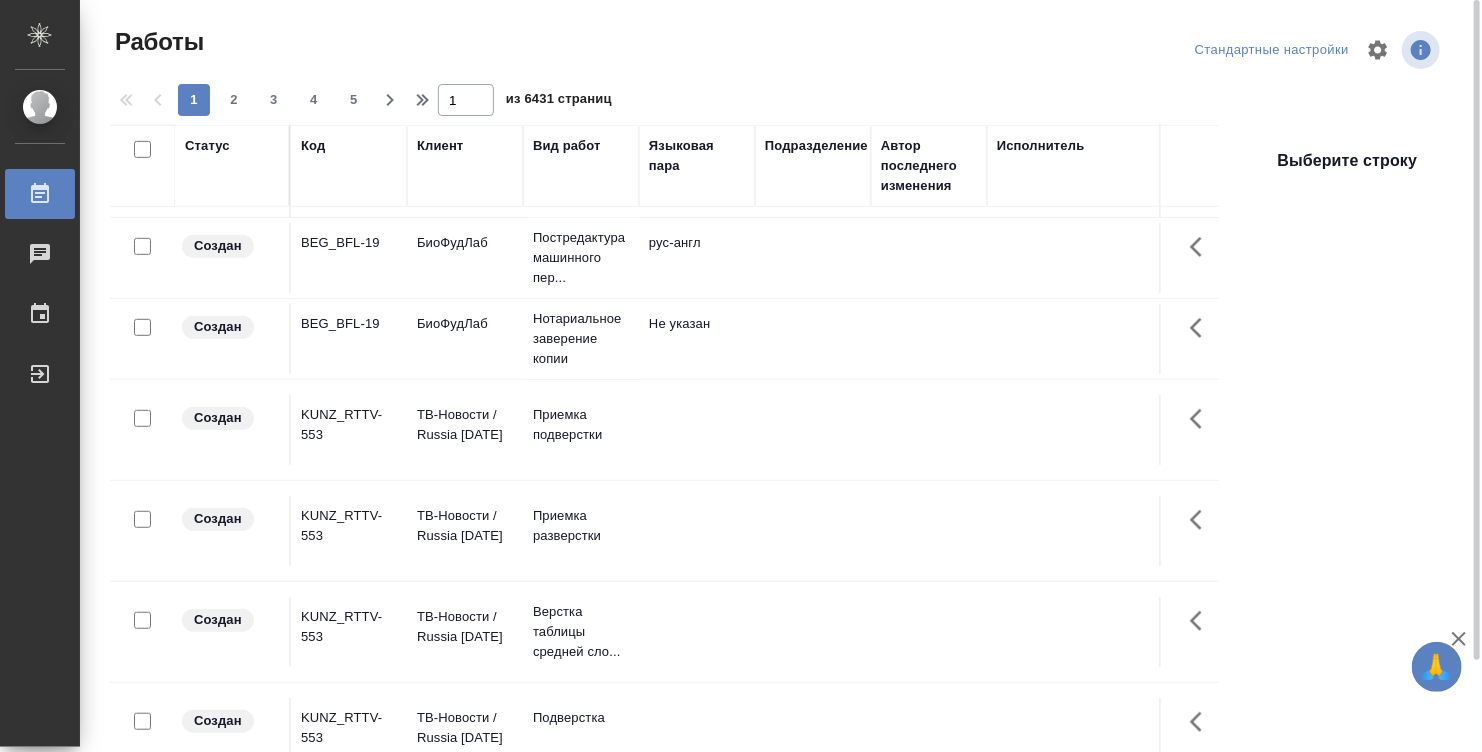 click on "Стандартные настройки" at bounding box center (1227, 50) 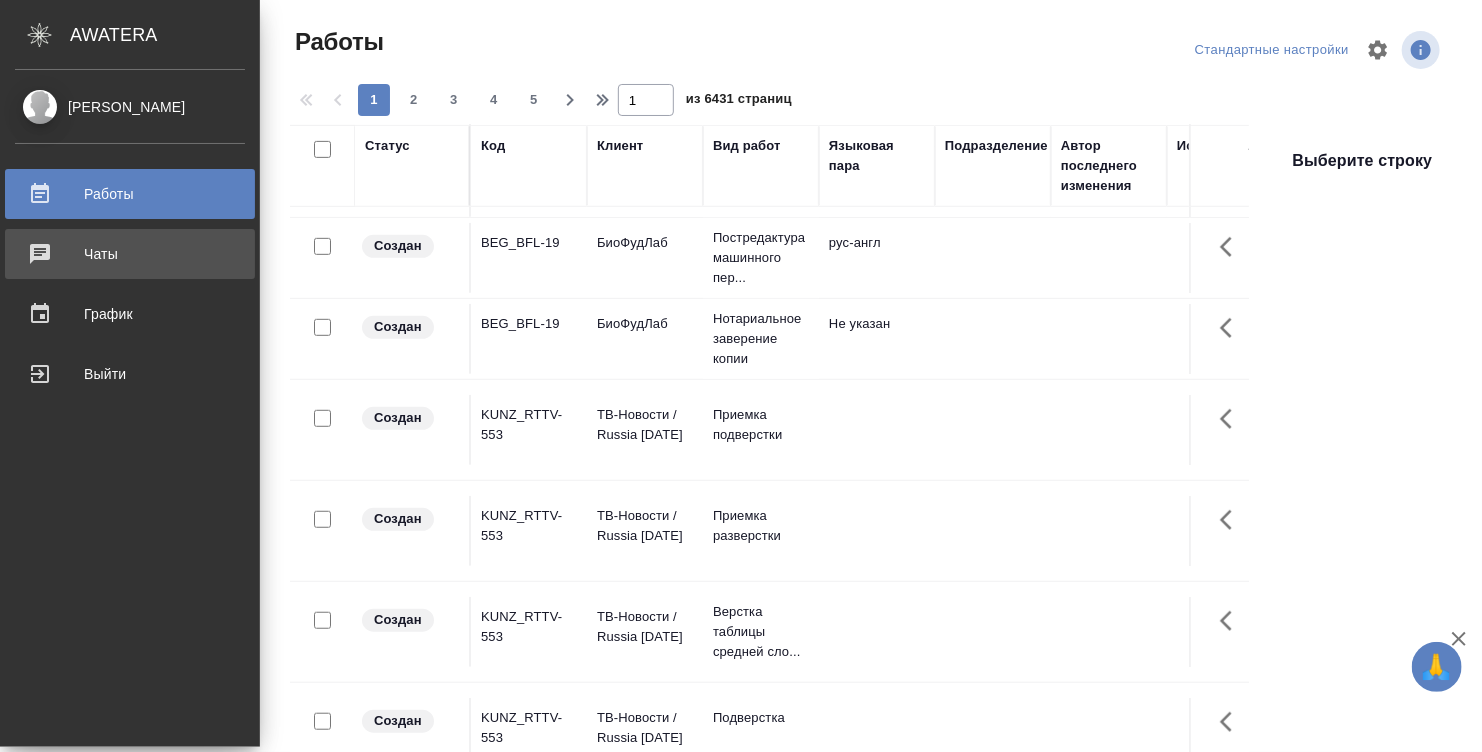 click on "Чаты" at bounding box center [130, 254] 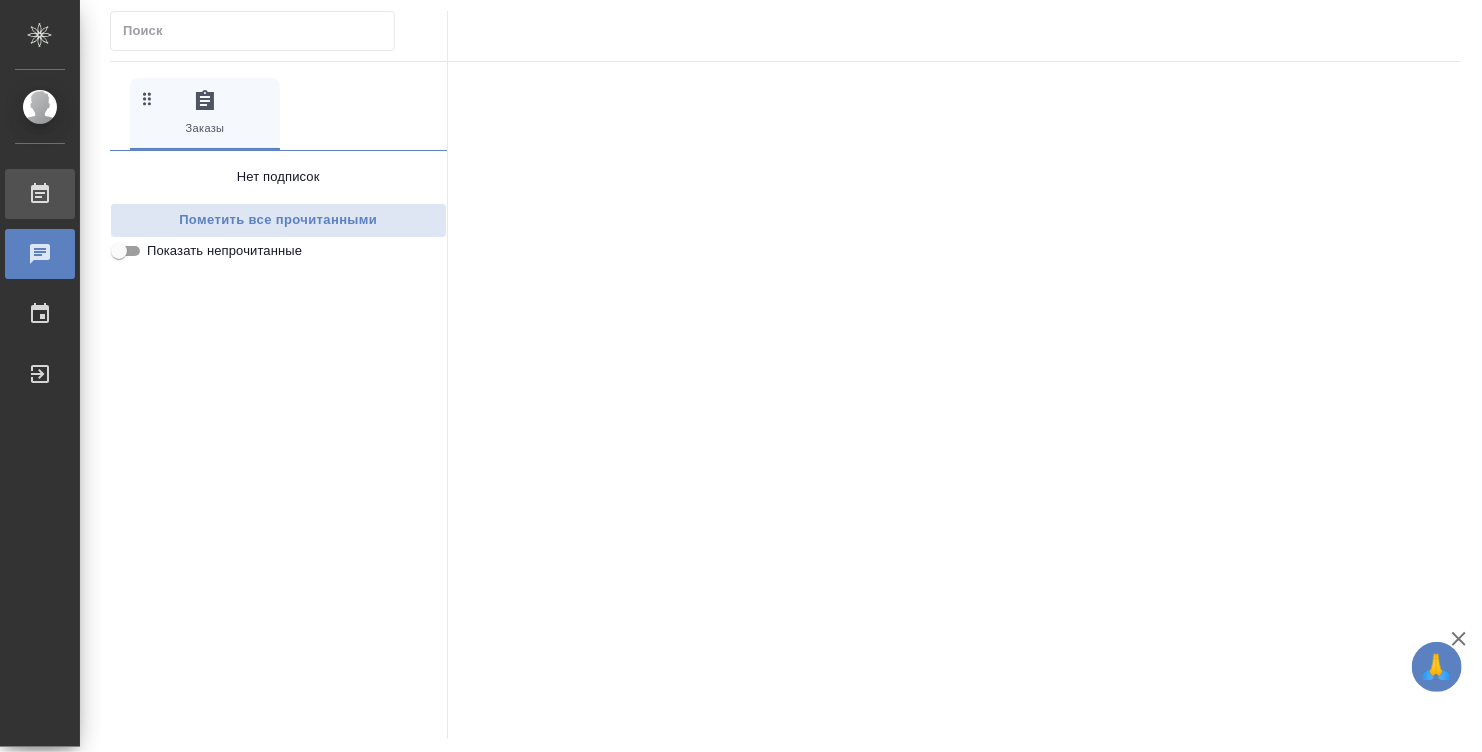 click on "Работы" at bounding box center (15, 194) 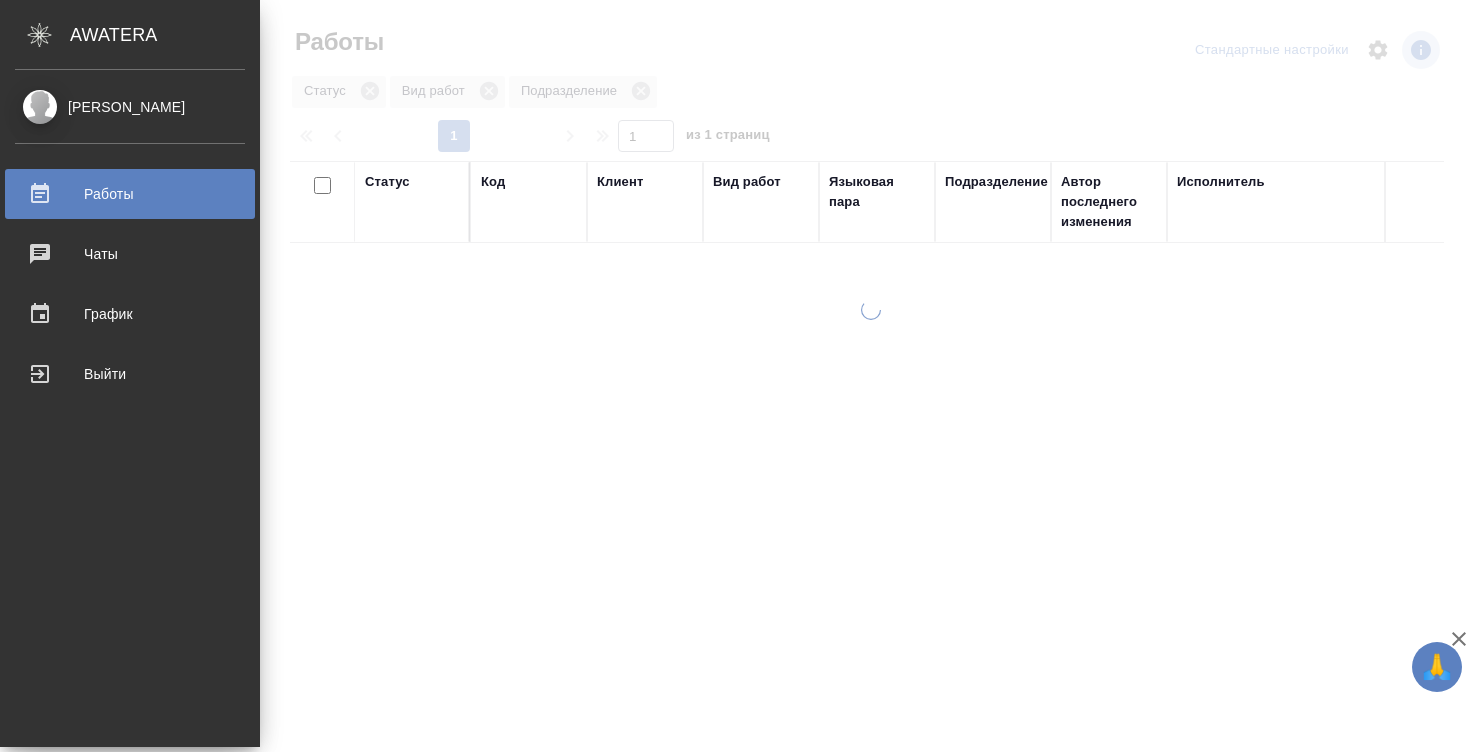 scroll, scrollTop: 0, scrollLeft: 0, axis: both 